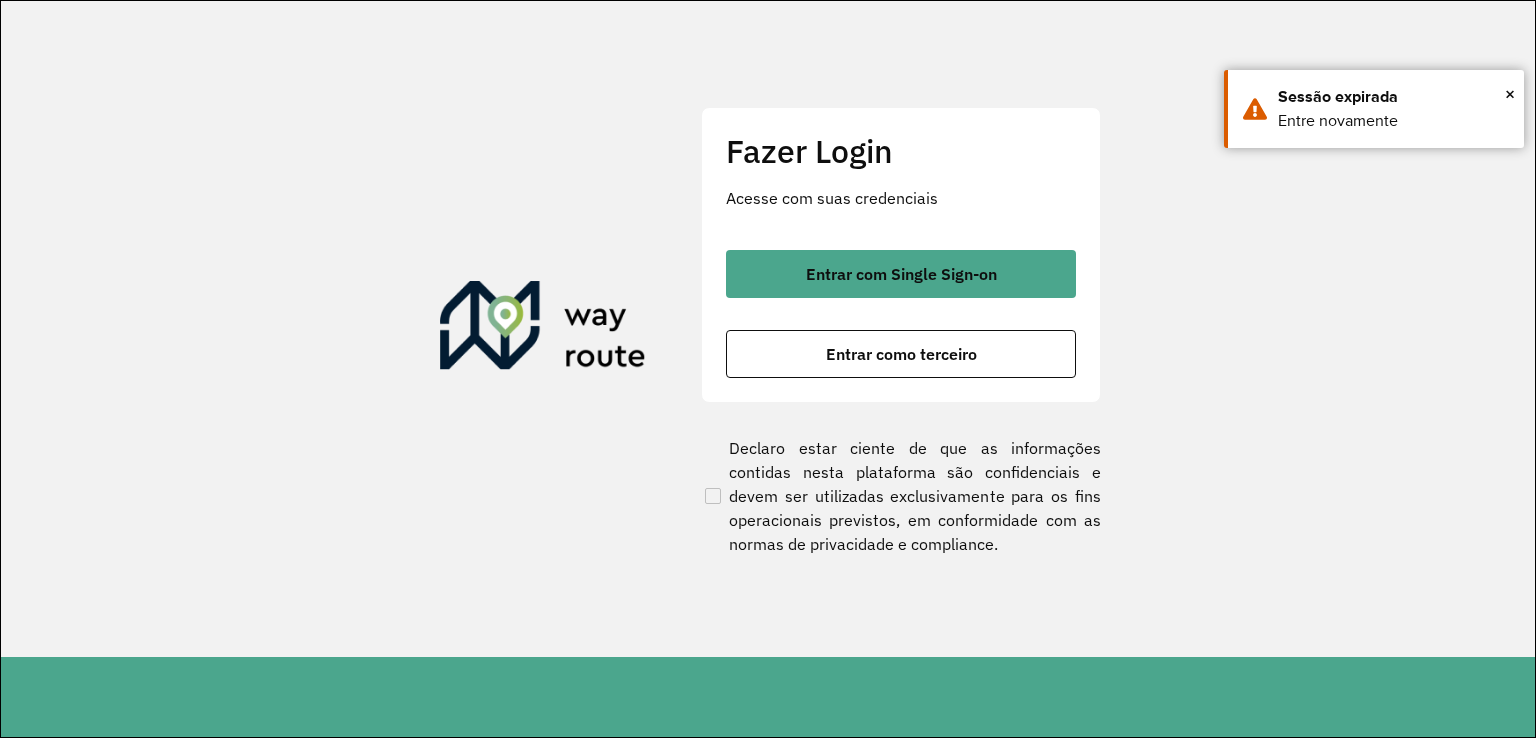 scroll, scrollTop: 0, scrollLeft: 0, axis: both 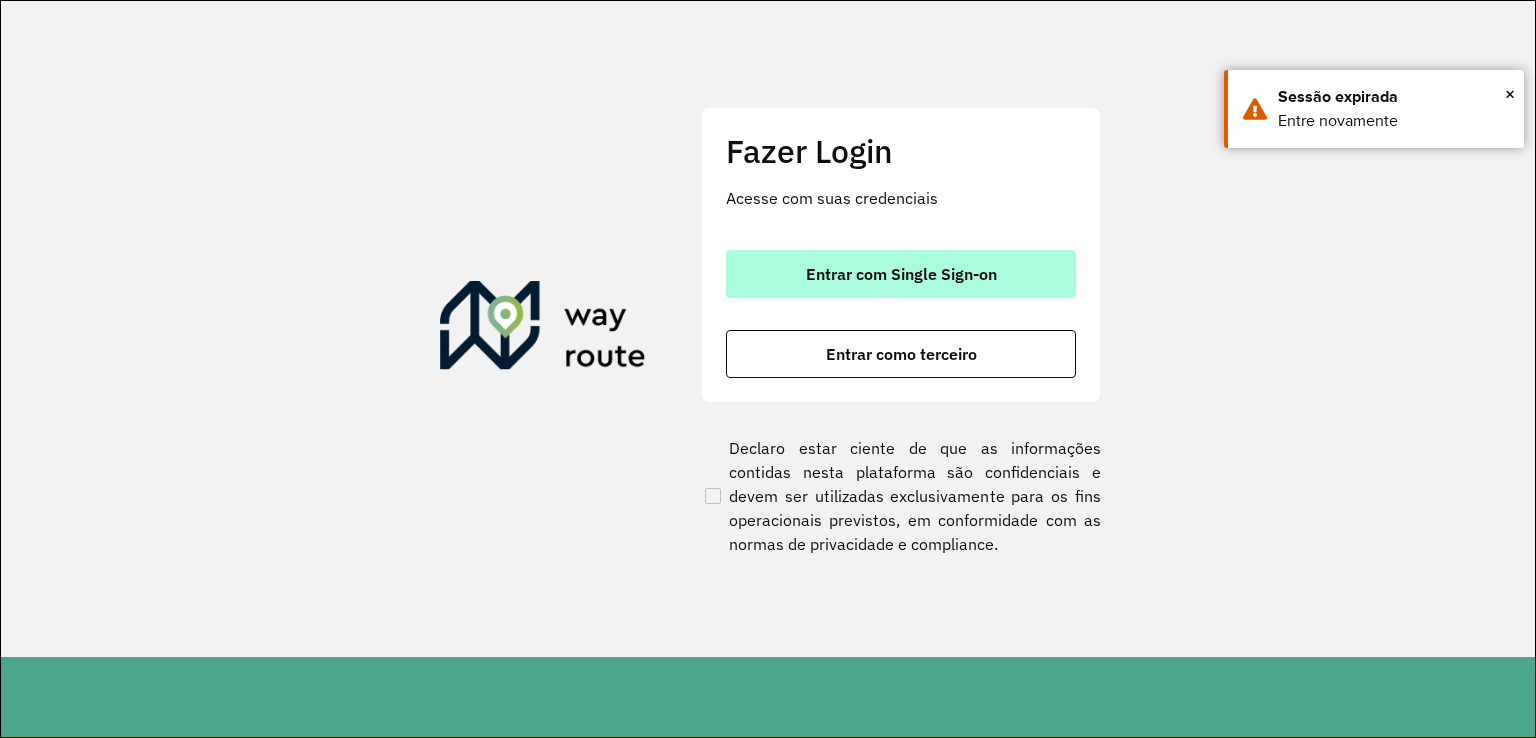 click on "Entrar com Single Sign-on" at bounding box center (901, 274) 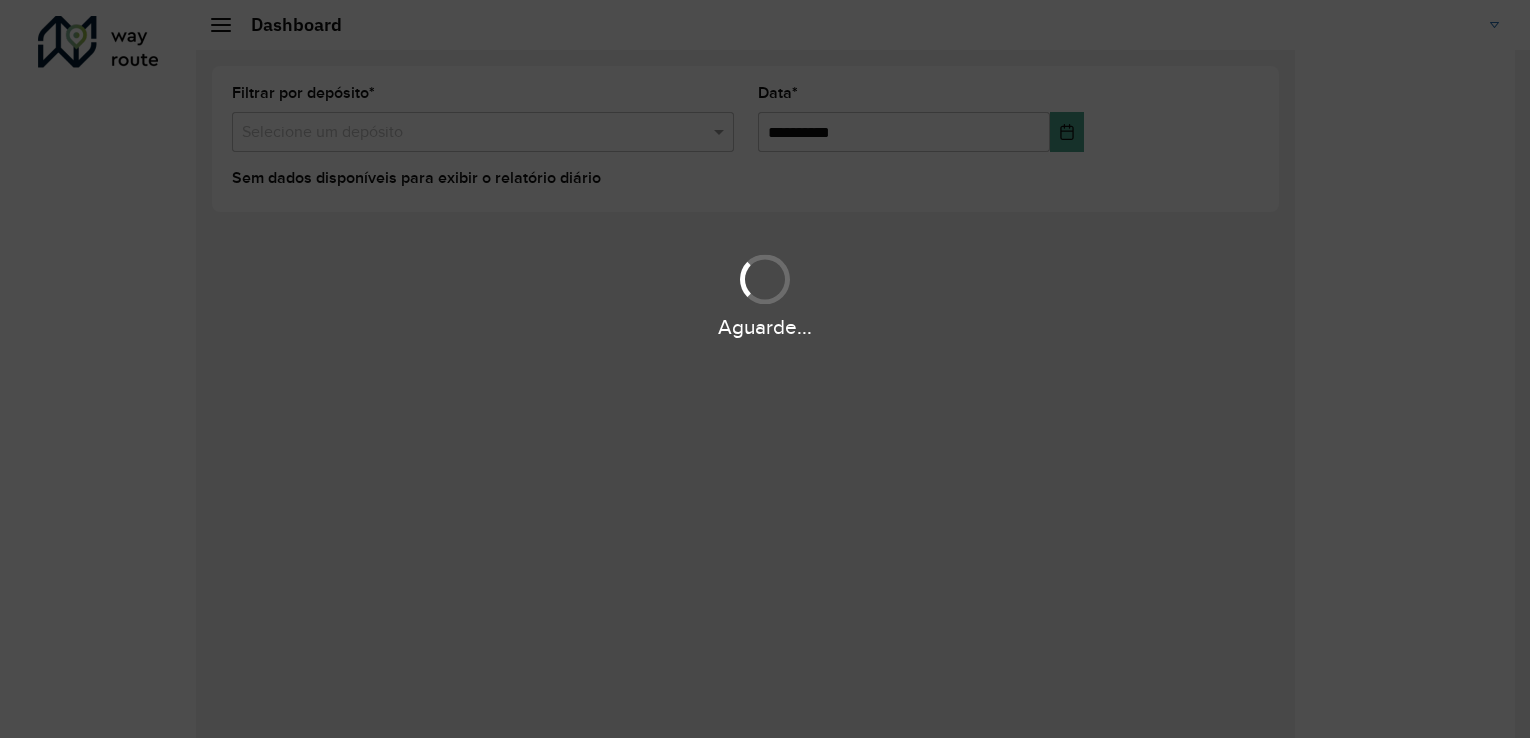 scroll, scrollTop: 0, scrollLeft: 0, axis: both 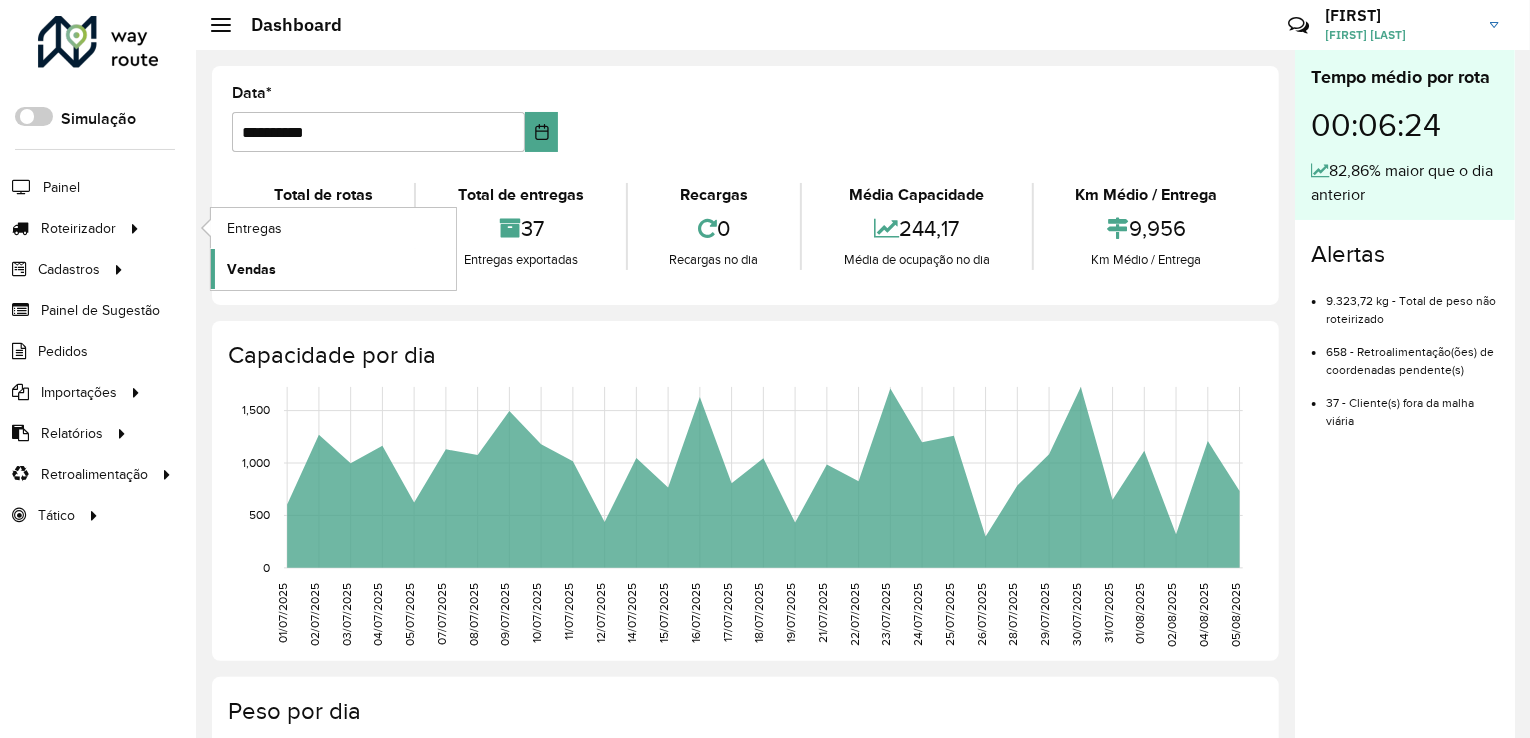 click on "Vendas" 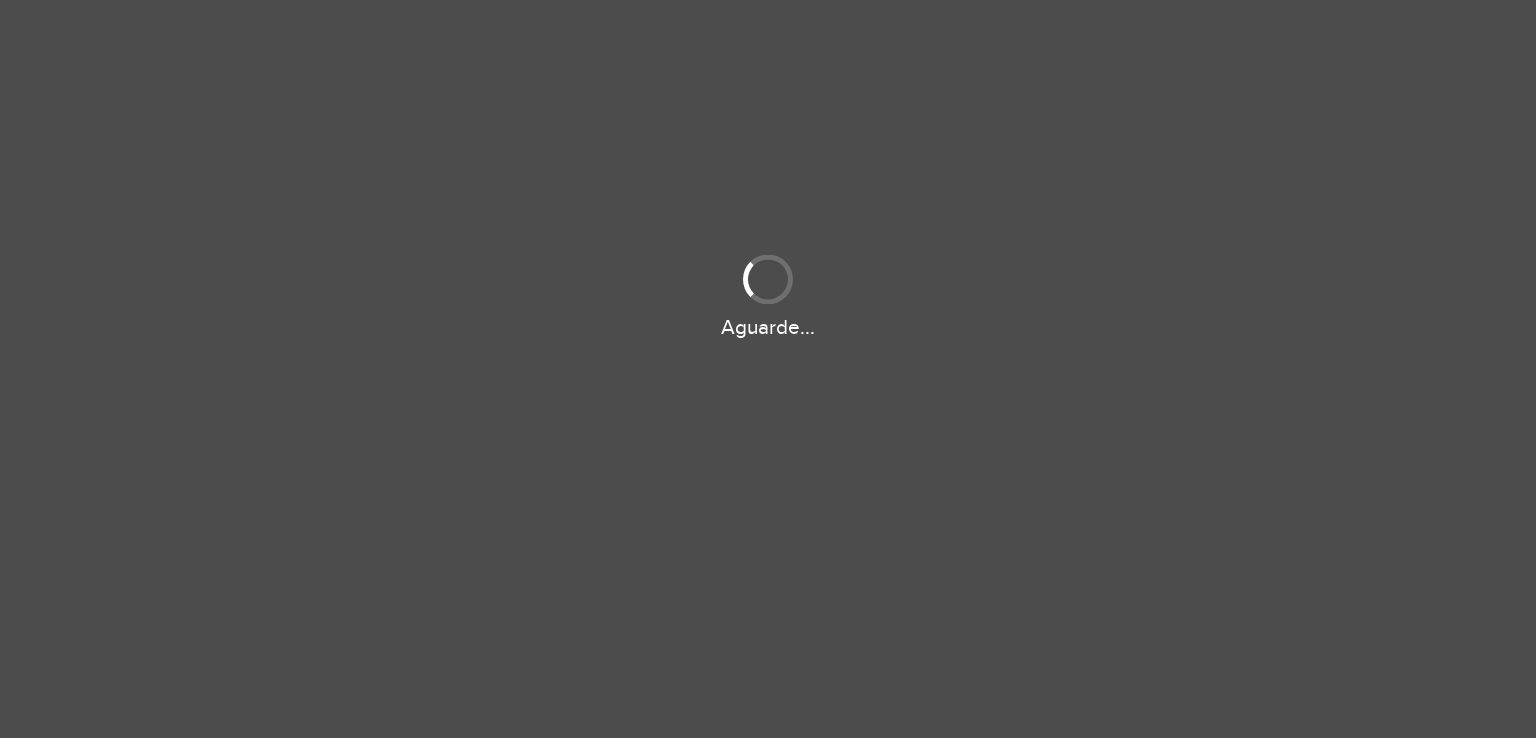 scroll, scrollTop: 0, scrollLeft: 0, axis: both 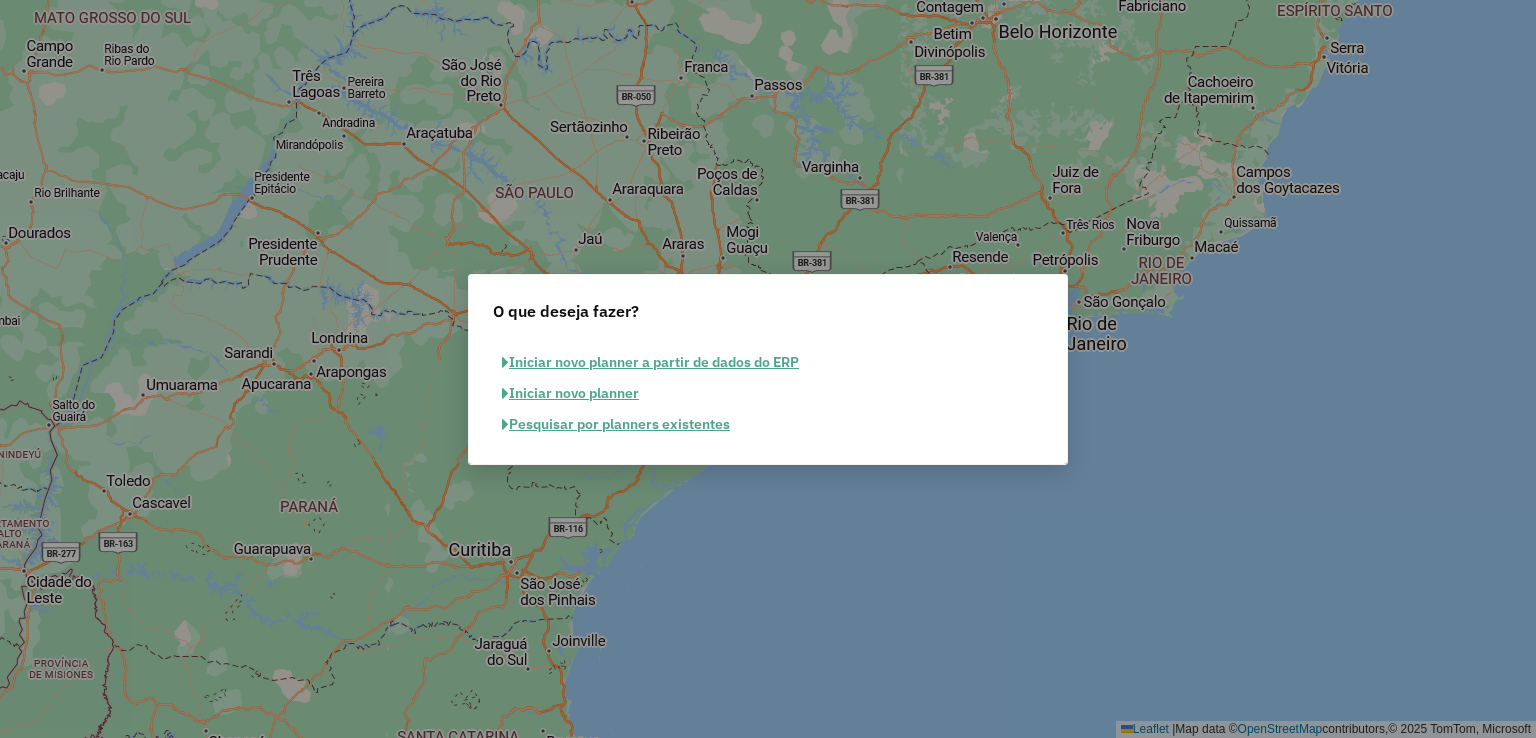 click on "Pesquisar por planners existentes" 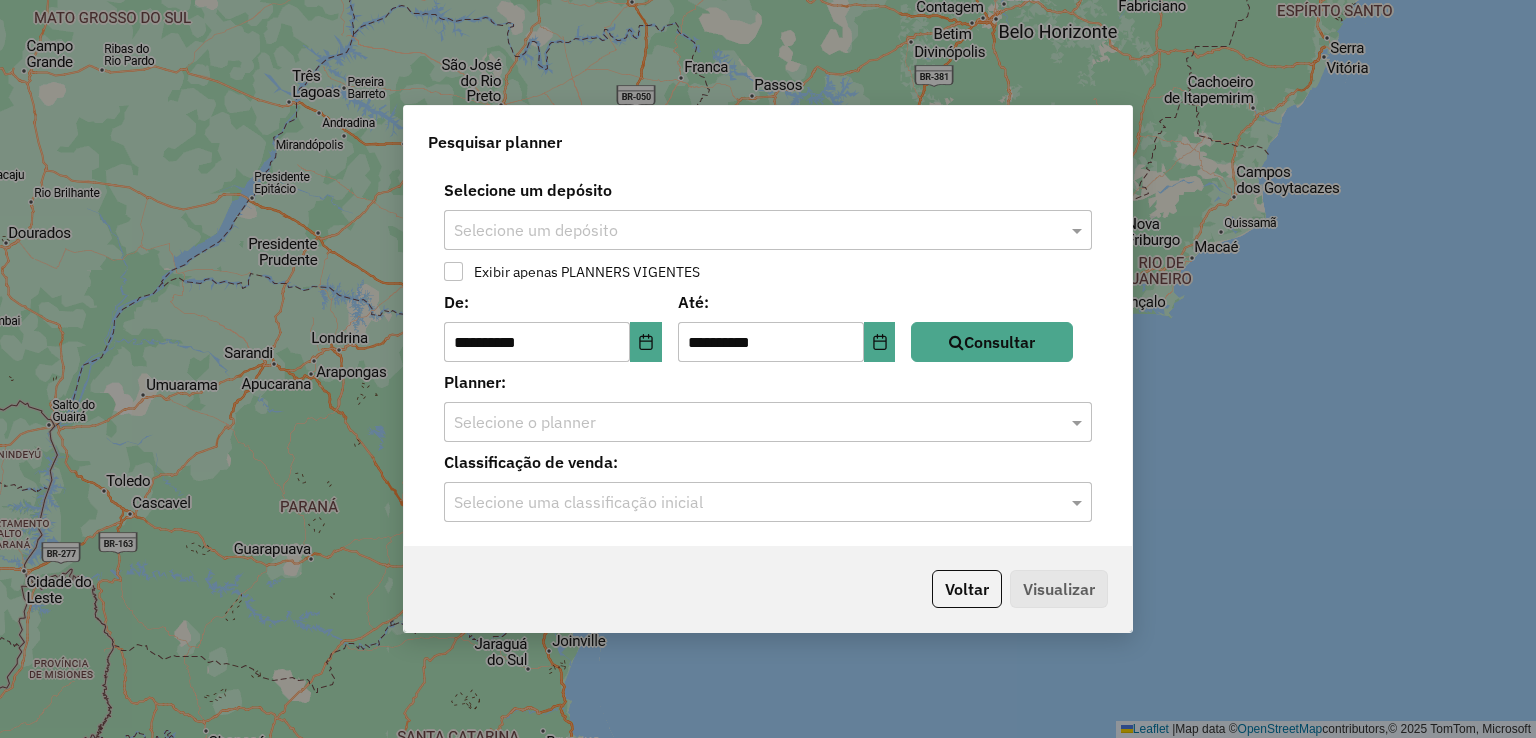 click on "Selecione um depósito" 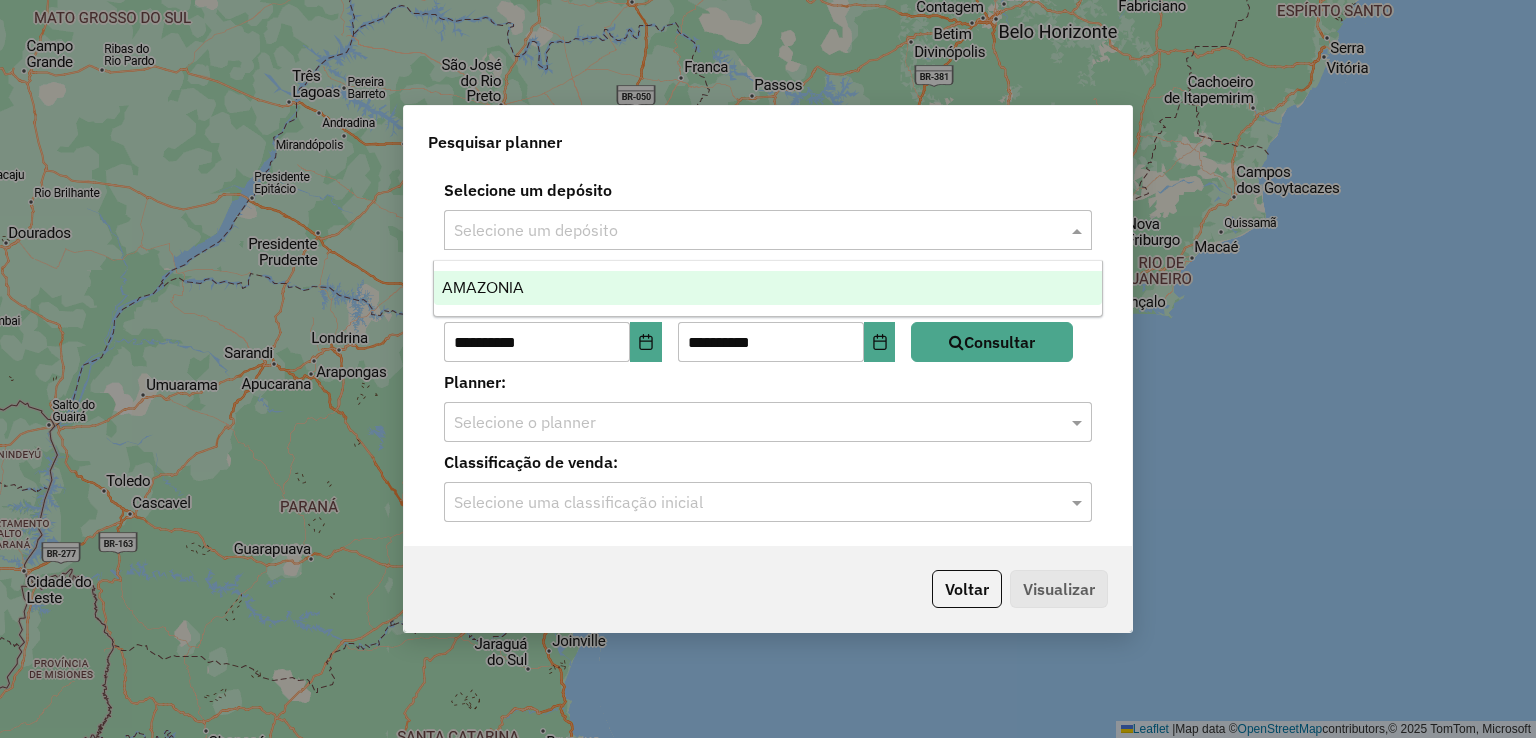 click on "AMAZONIA" at bounding box center (768, 288) 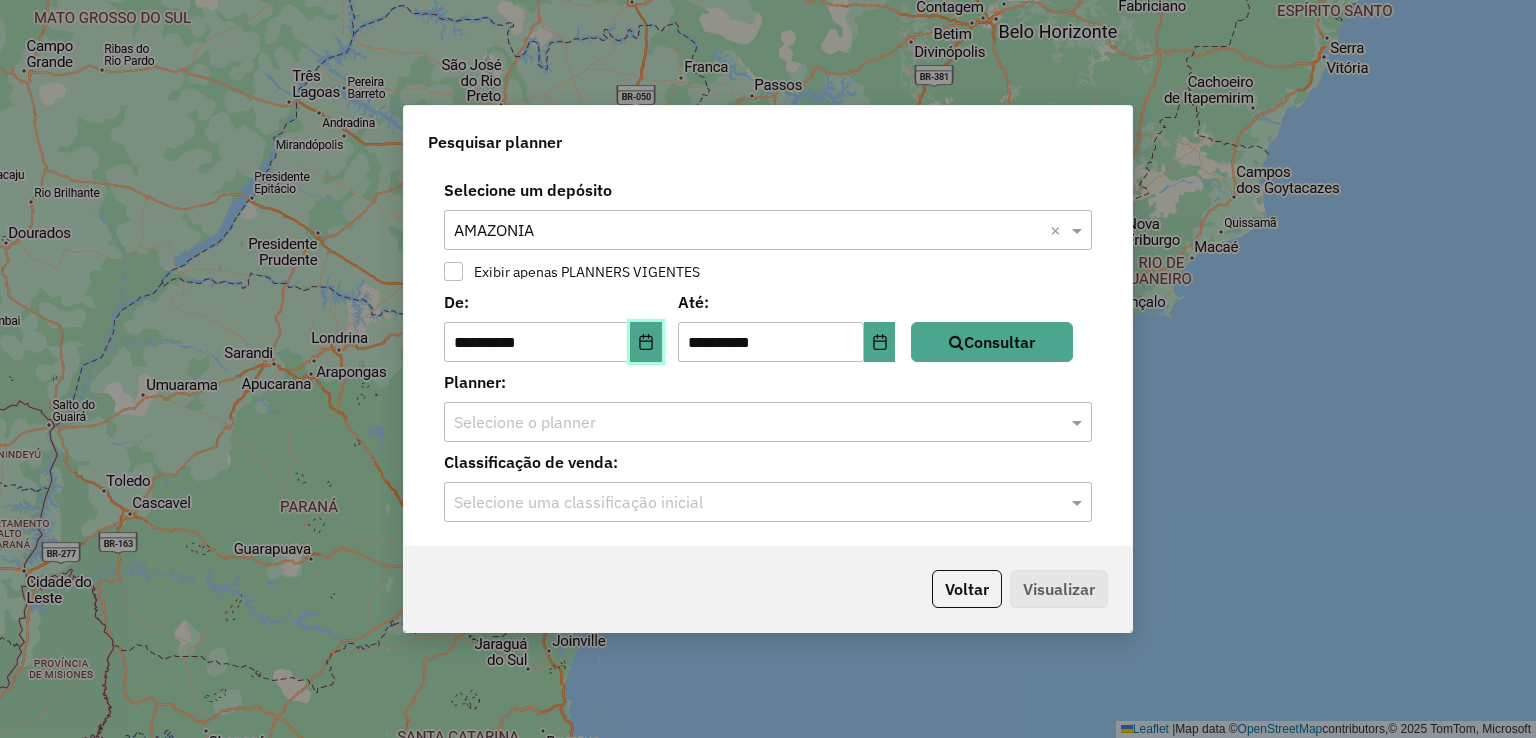 click at bounding box center (646, 342) 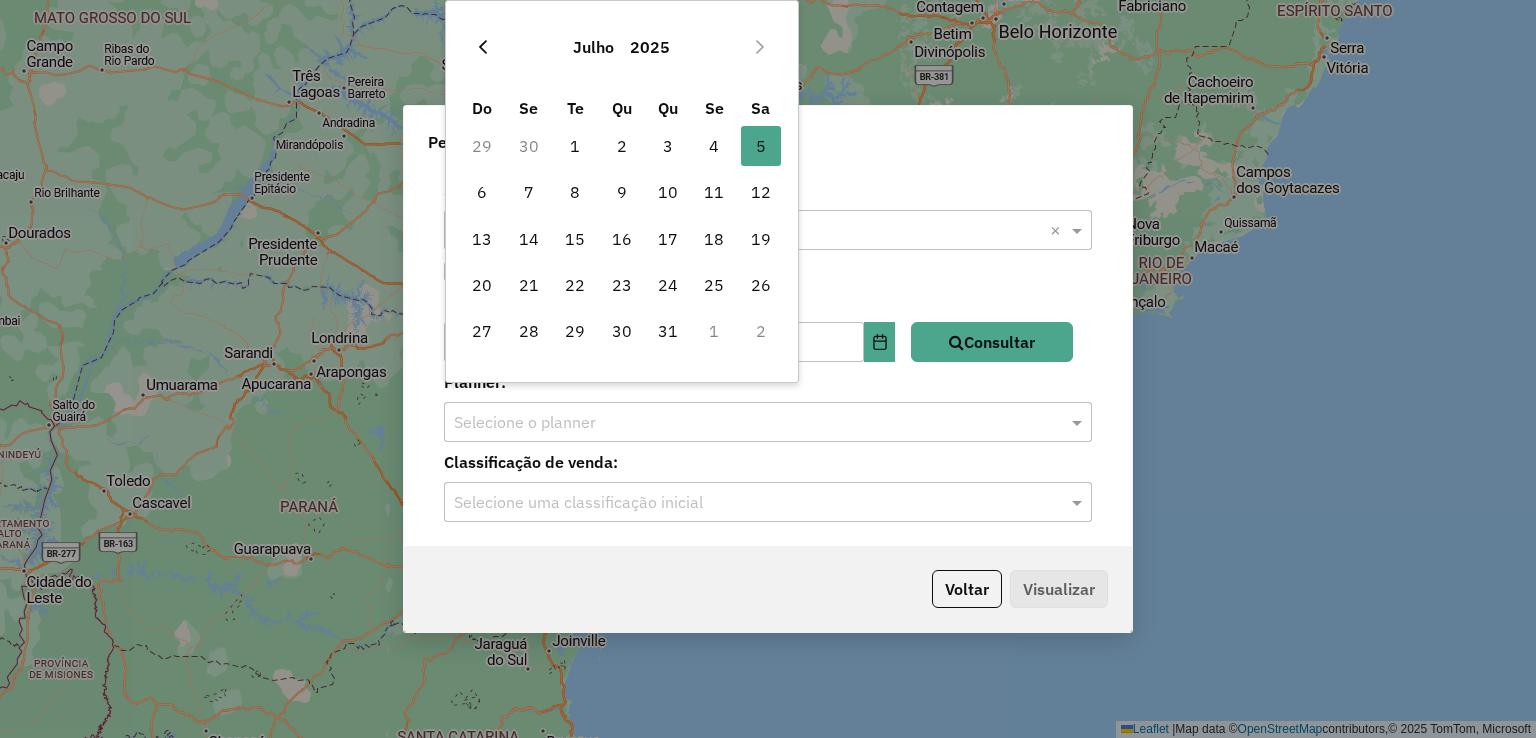 click 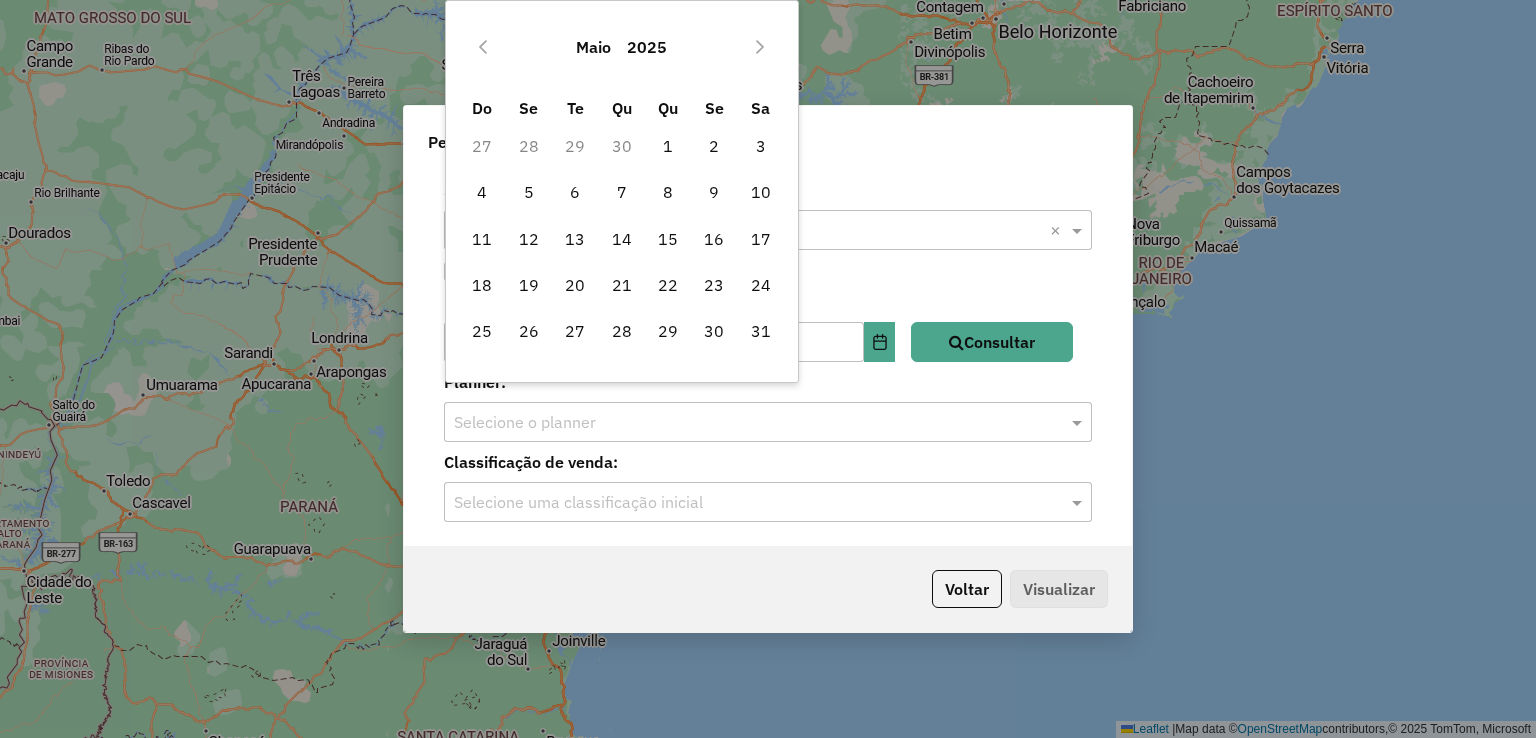 click 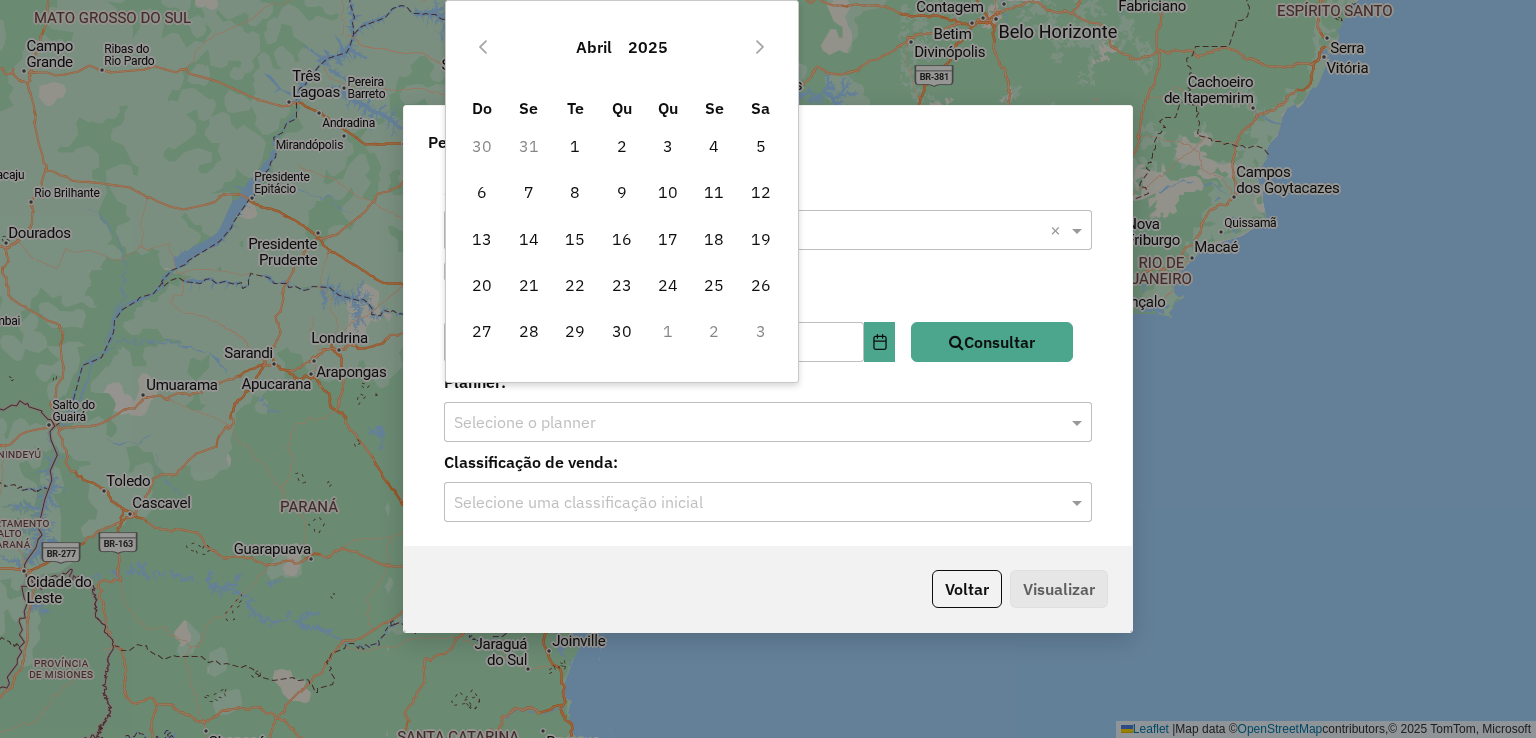 click 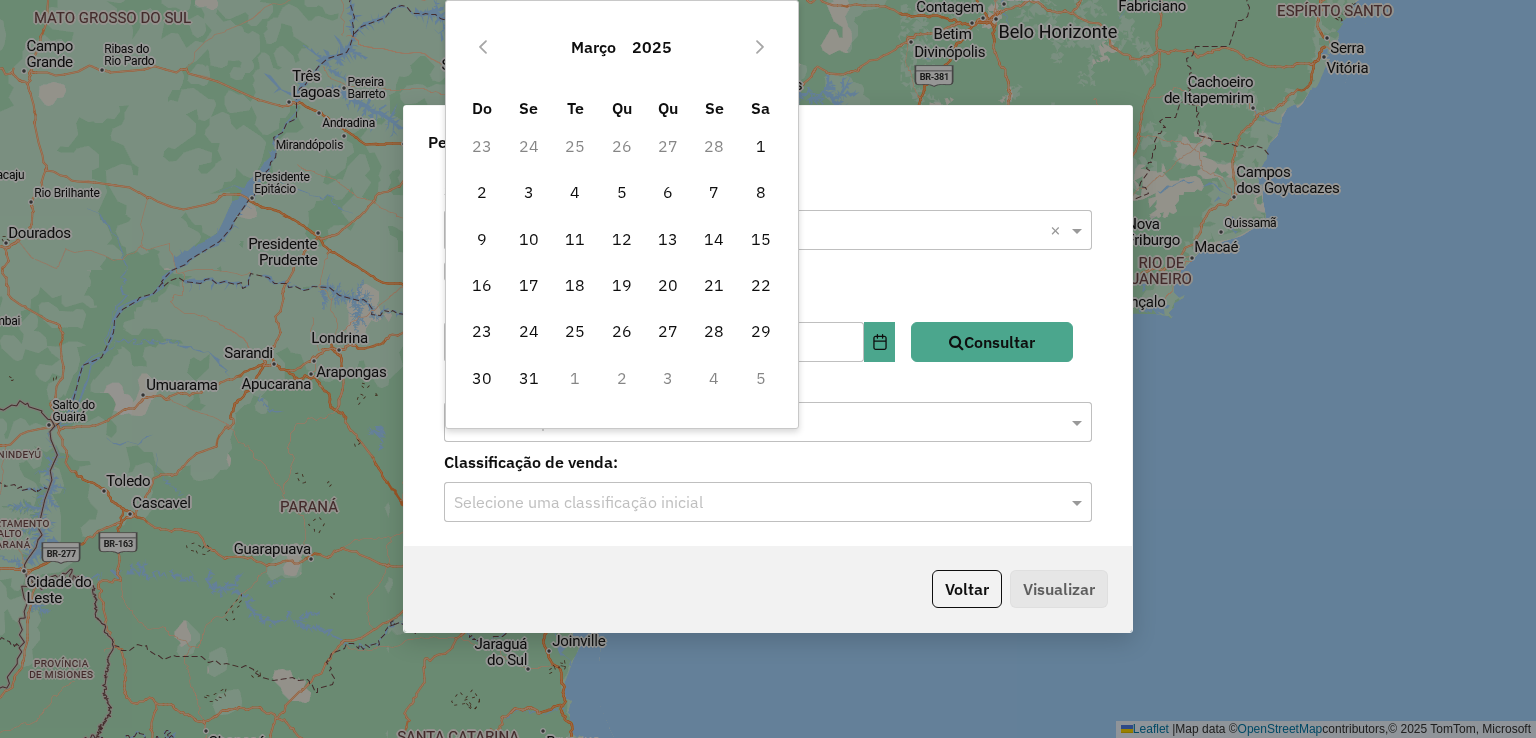 drag, startPoint x: 585, startPoint y: 149, endPoint x: 590, endPoint y: 170, distance: 21.587032 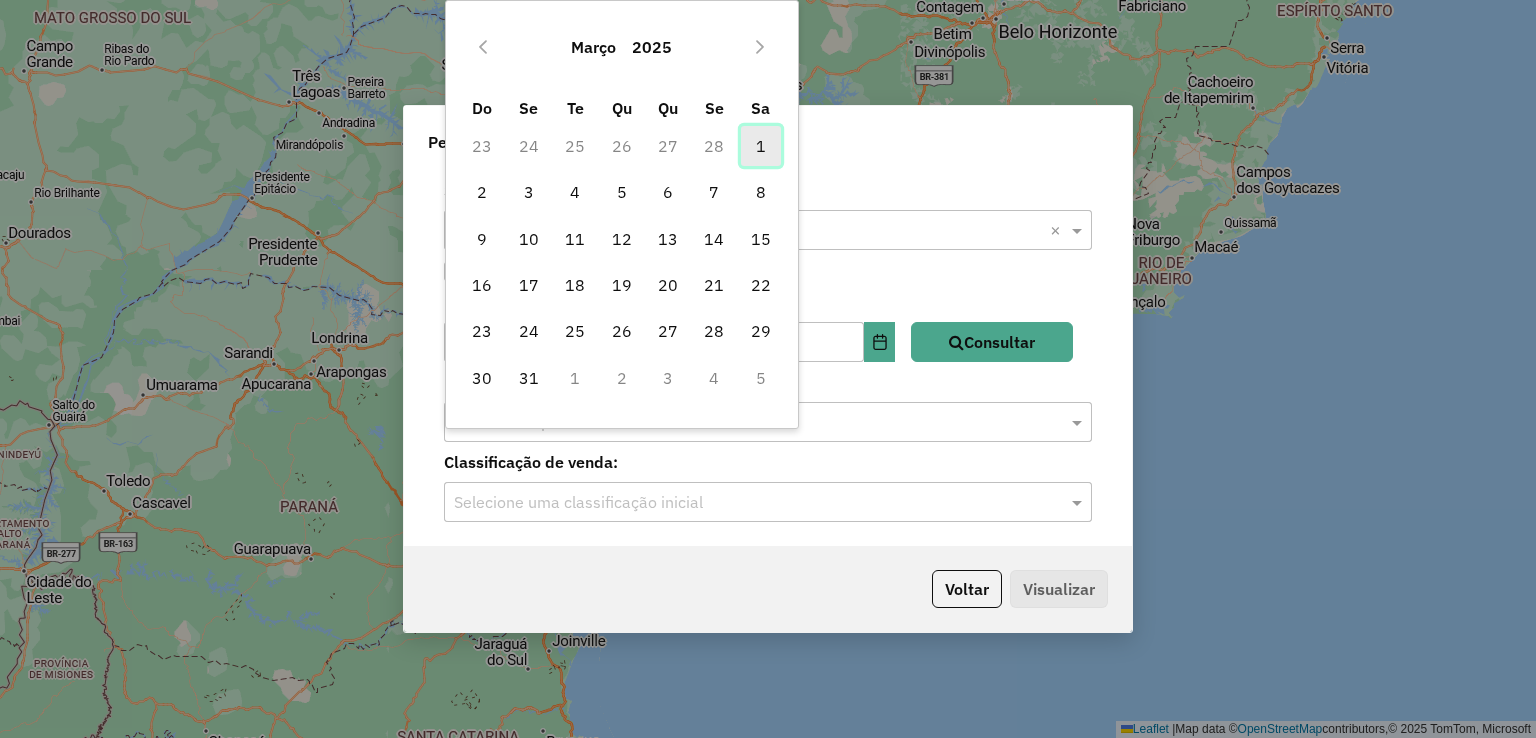 drag, startPoint x: 755, startPoint y: 143, endPoint x: 788, endPoint y: 203, distance: 68.47627 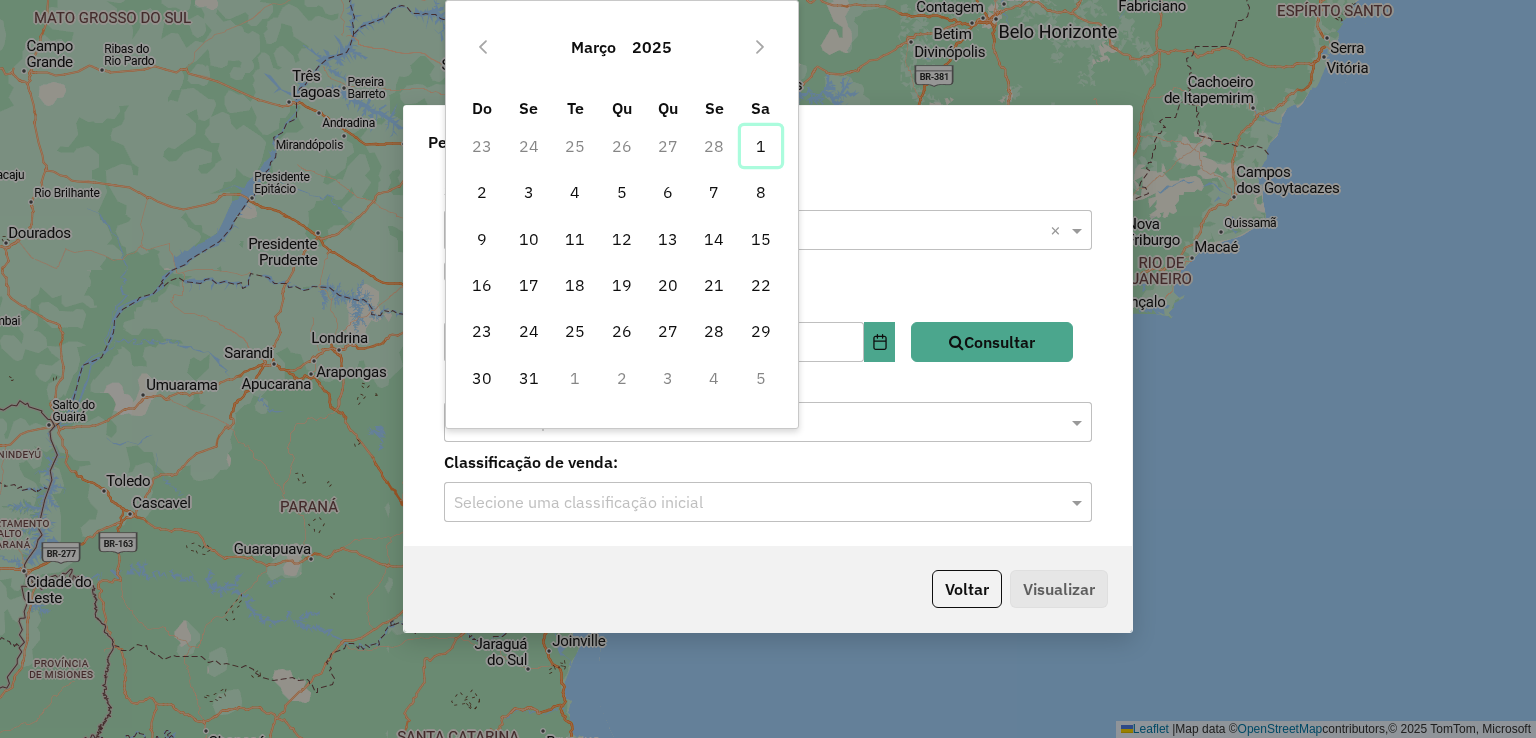 type on "**********" 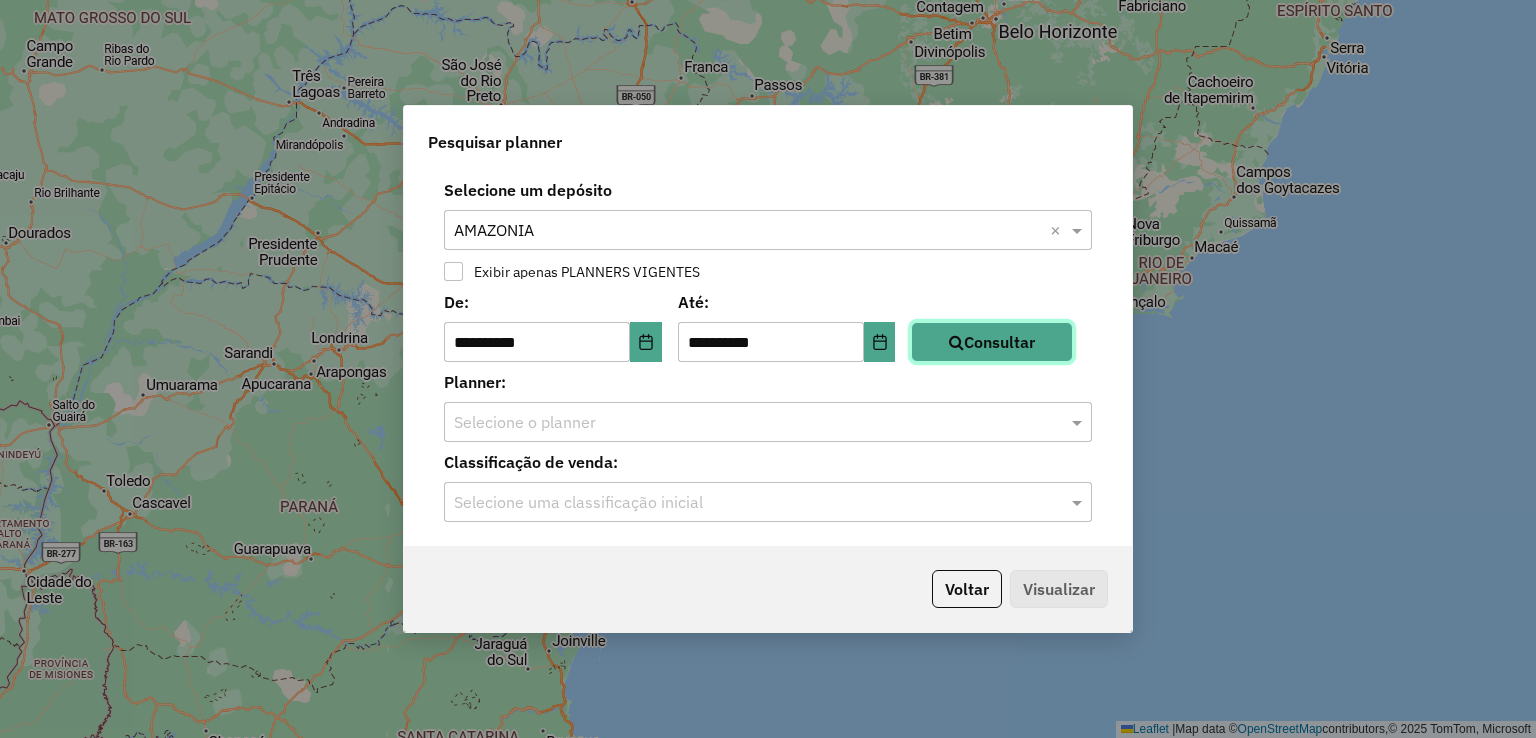 click on "Consultar" 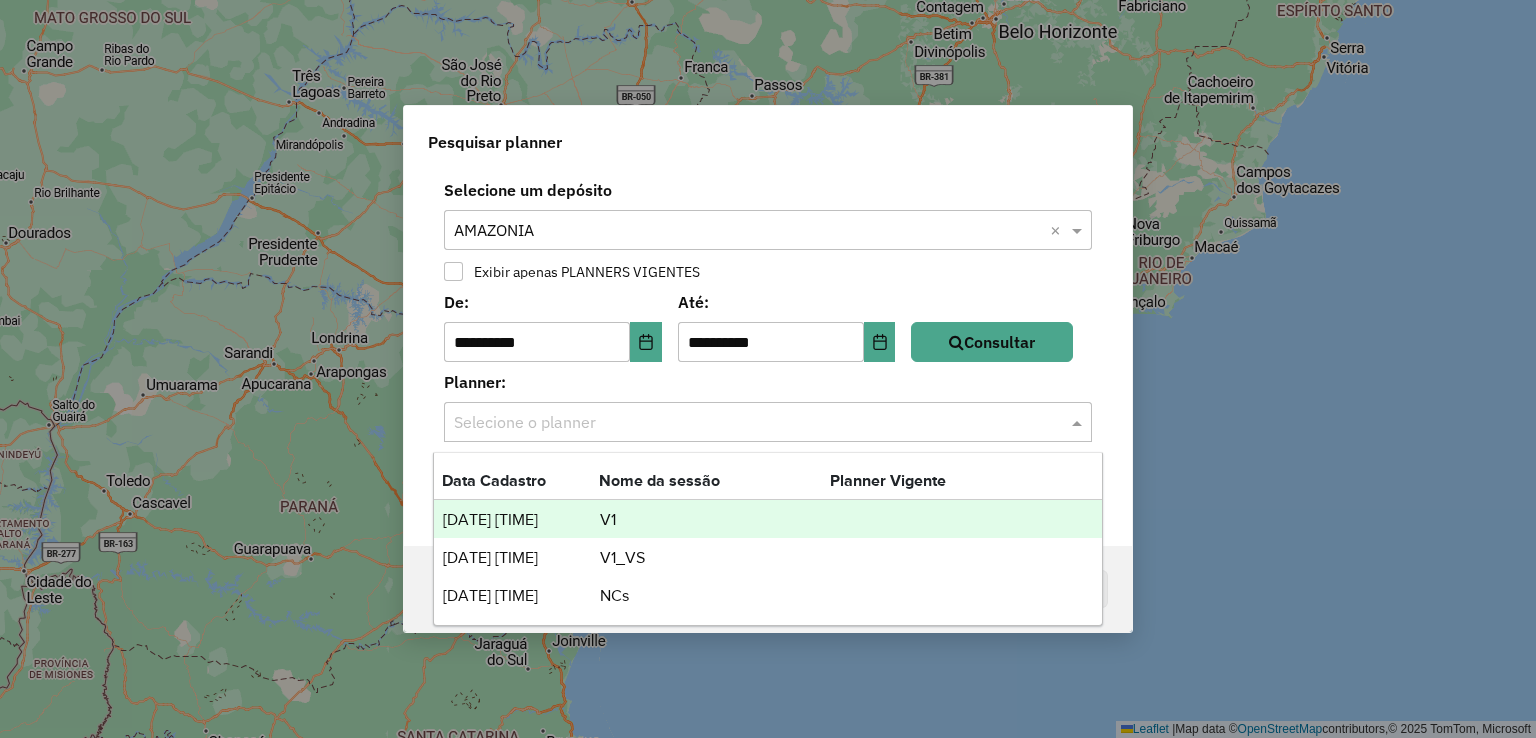 click 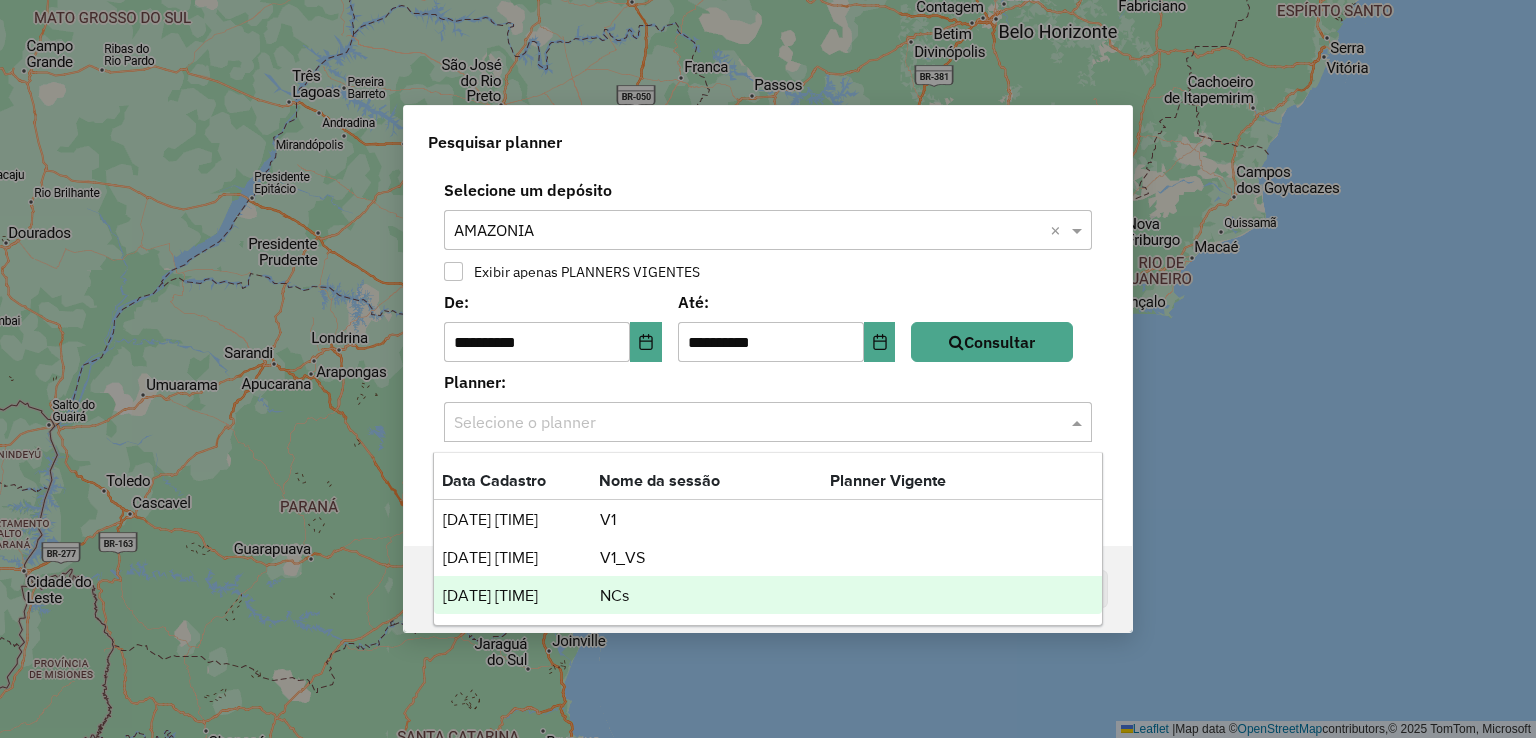 drag, startPoint x: 598, startPoint y: 600, endPoint x: 622, endPoint y: 570, distance: 38.418747 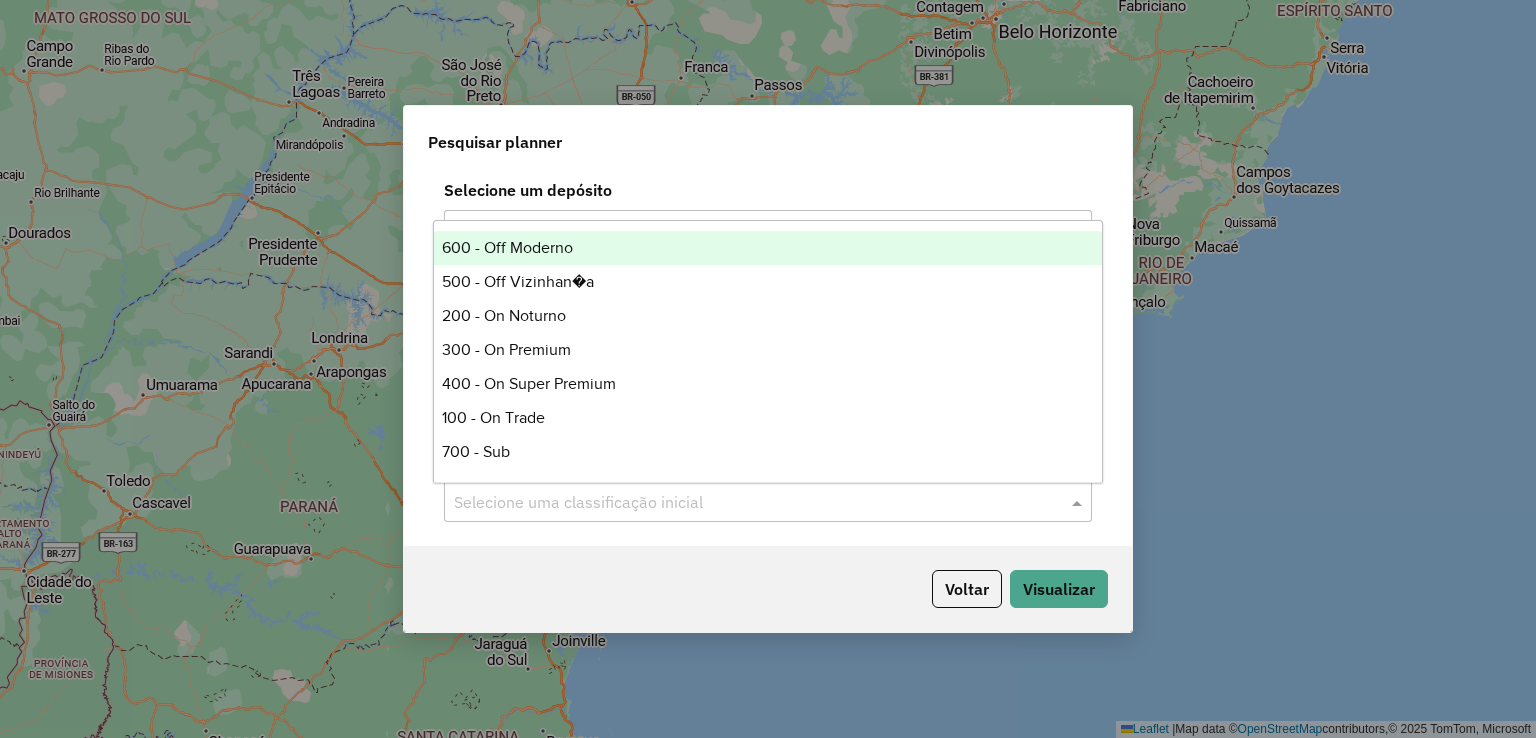 click 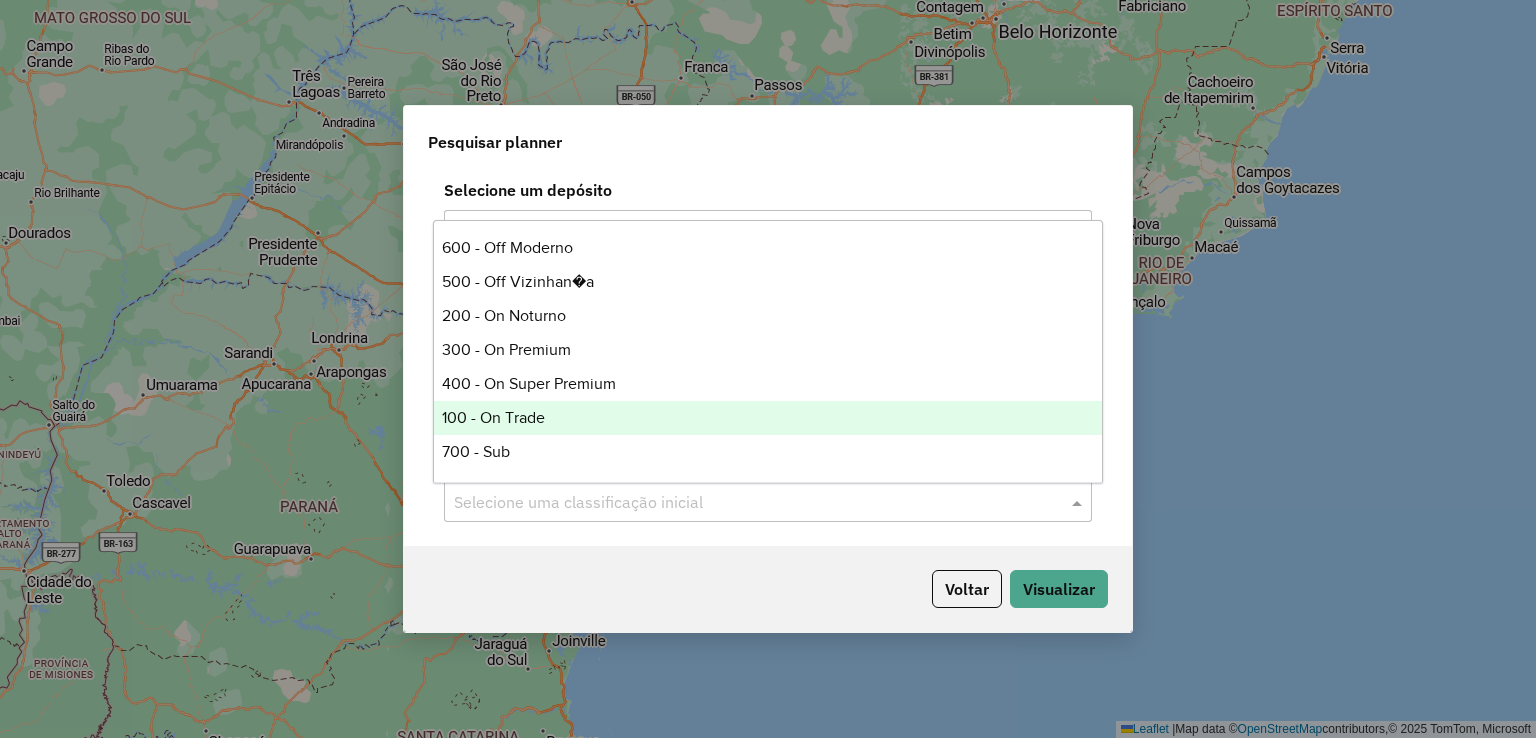 click on "100 - On Trade" at bounding box center (768, 418) 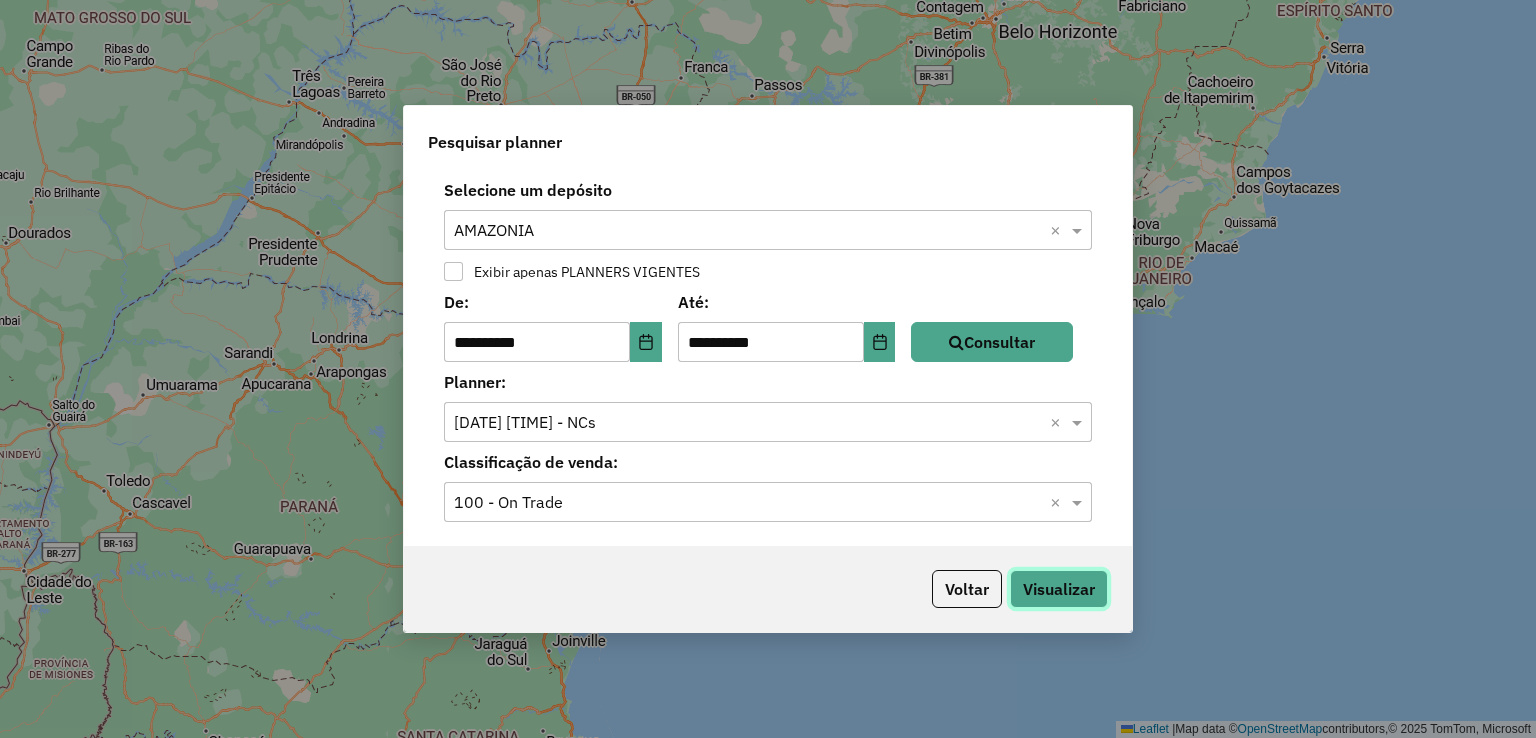 click on "Visualizar" 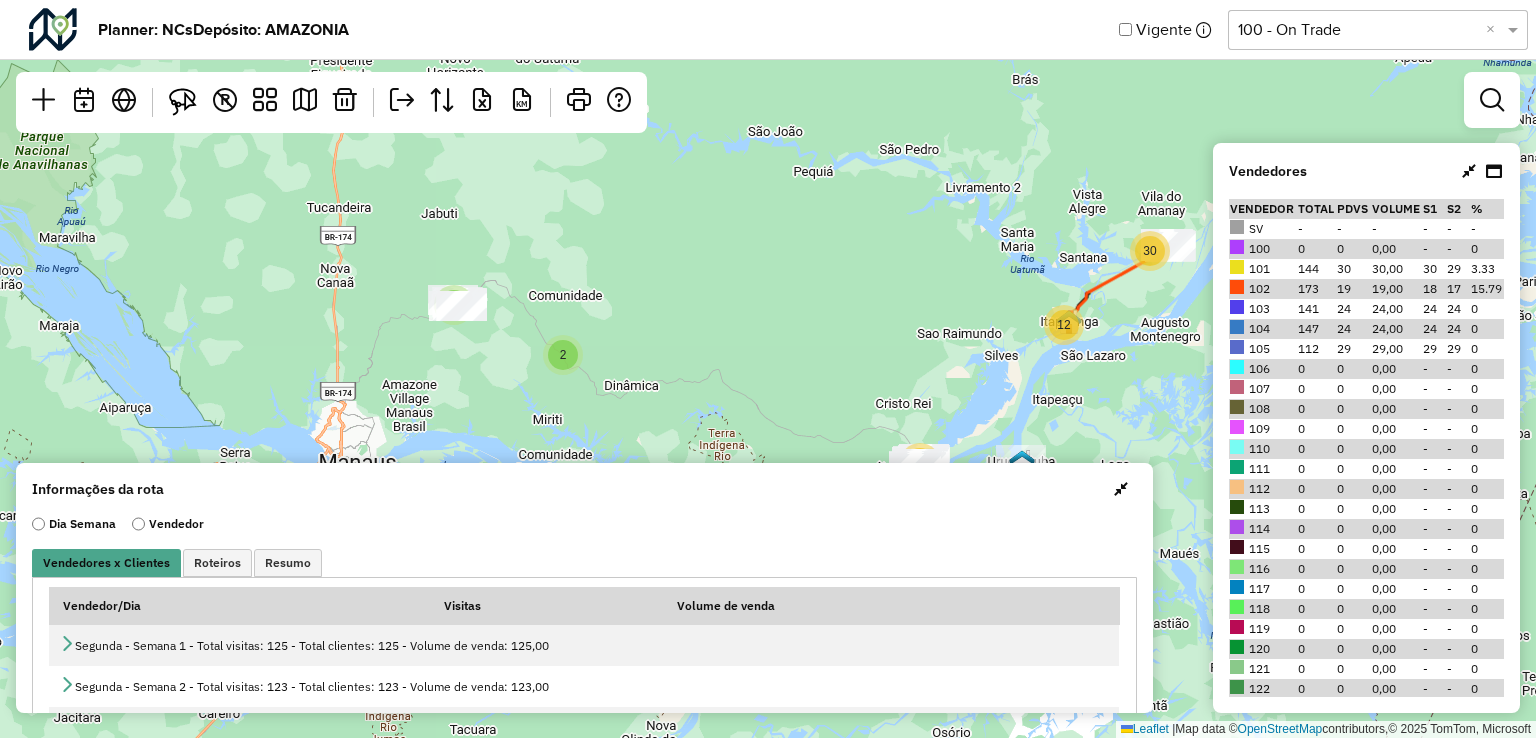 click at bounding box center (1121, 489) 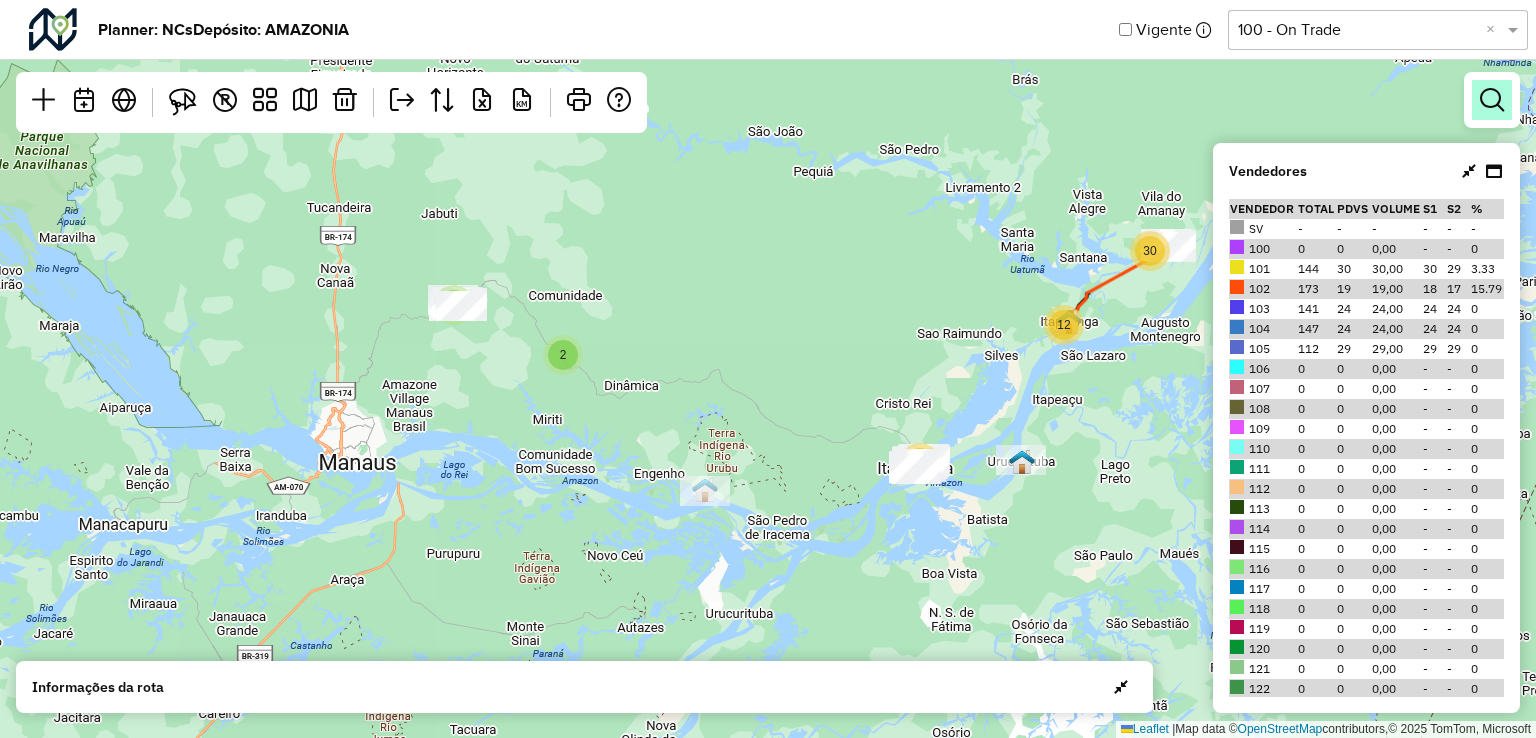click at bounding box center [1492, 100] 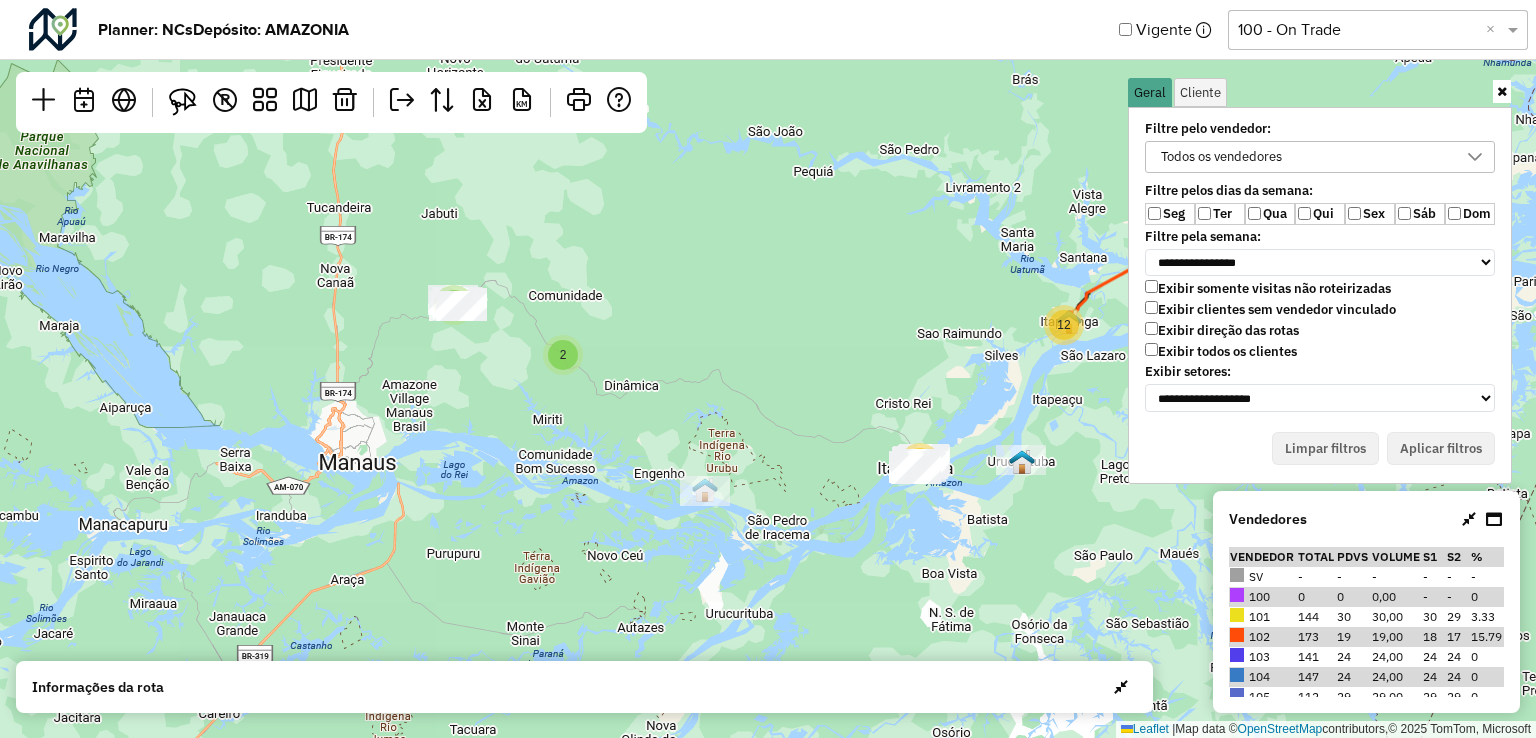 click on "Todos os vendedores" at bounding box center (1221, 157) 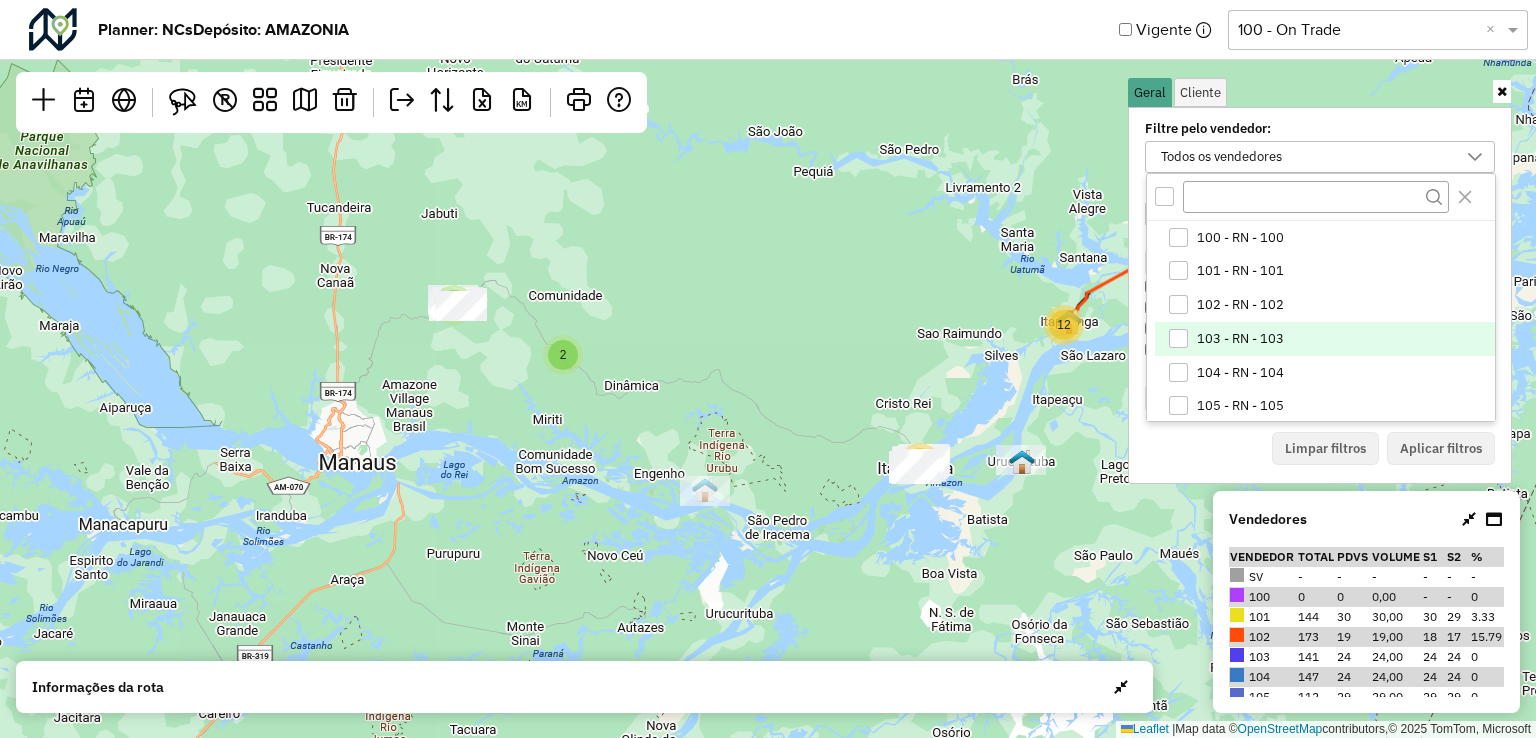 click at bounding box center [1178, 338] 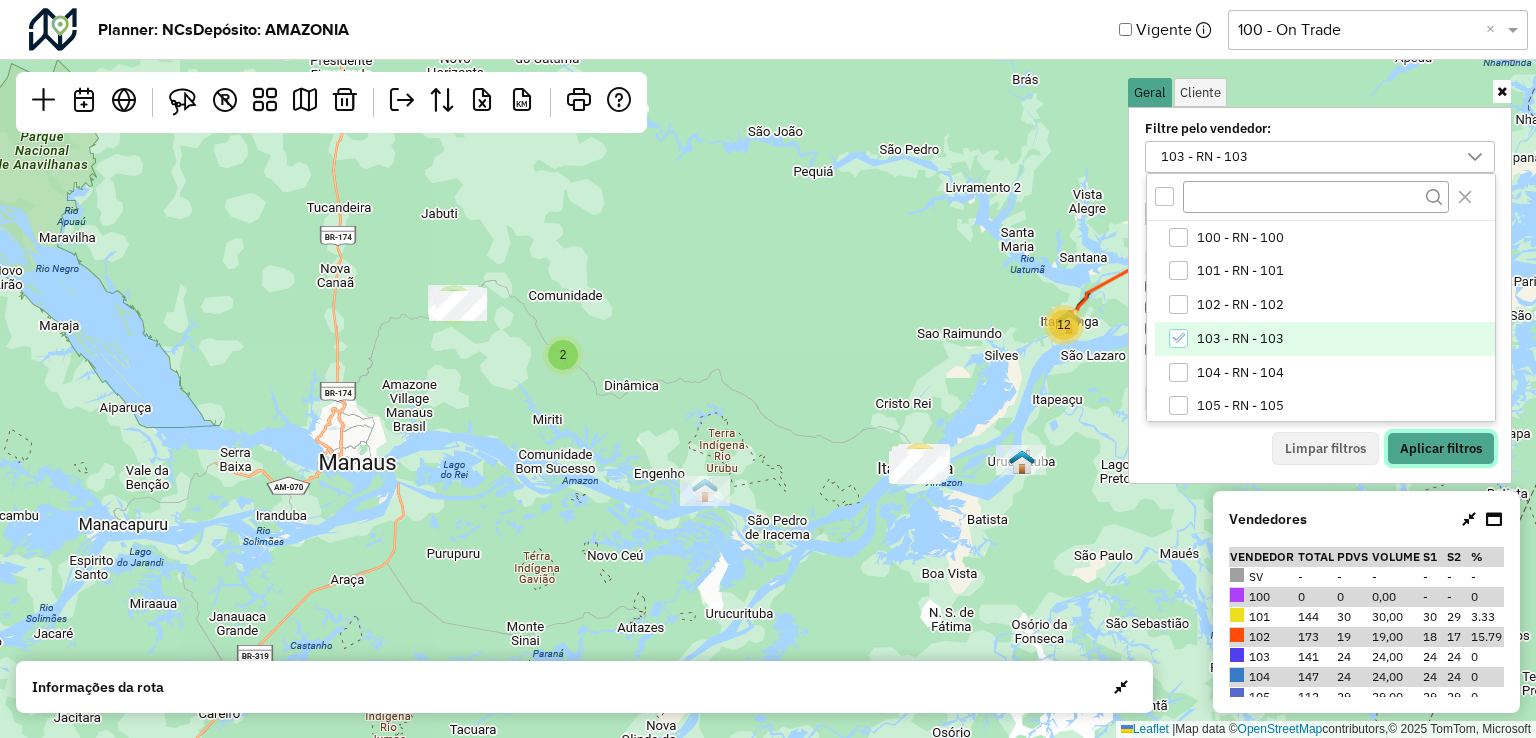 click on "Aplicar filtros" at bounding box center (1441, 449) 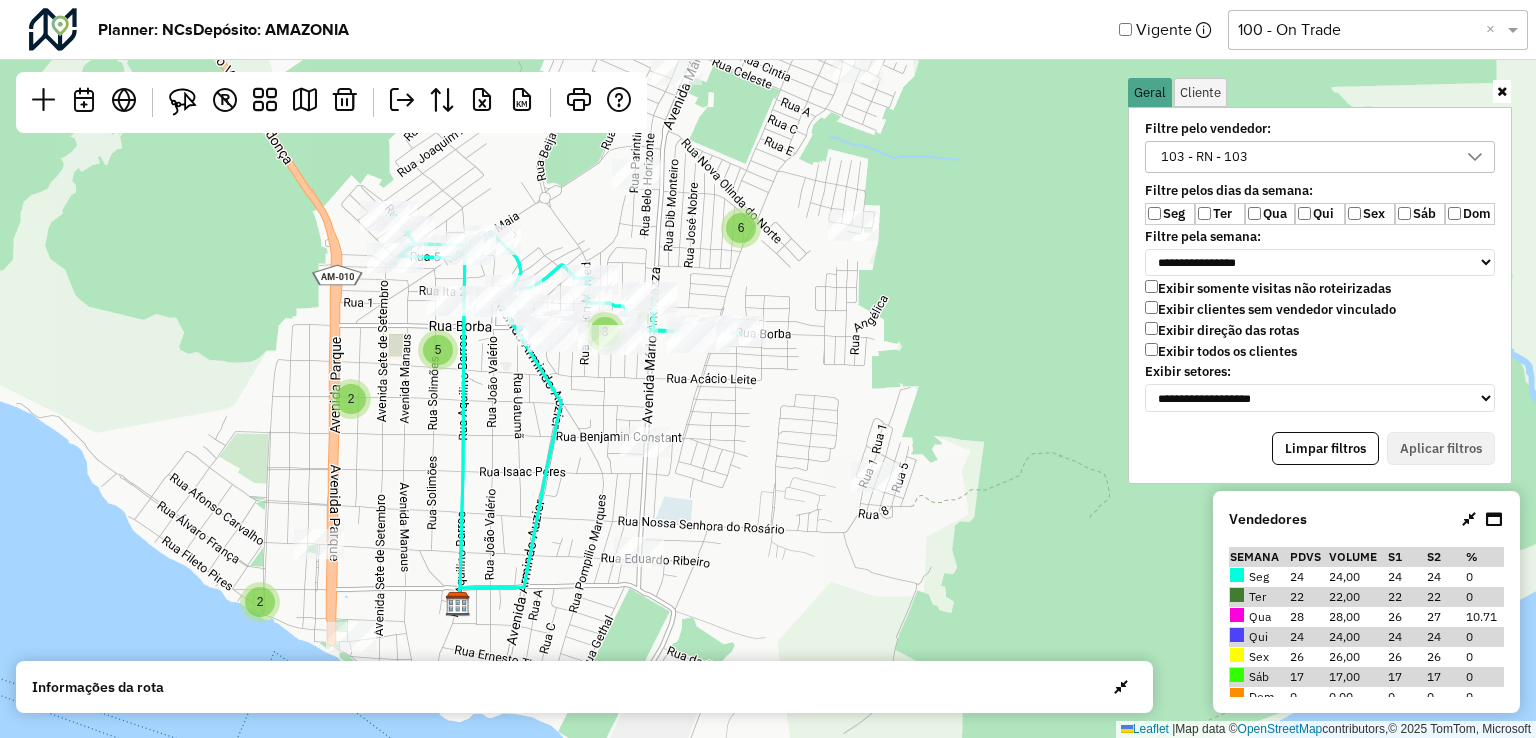 drag, startPoint x: 932, startPoint y: 528, endPoint x: 758, endPoint y: 586, distance: 183.41211 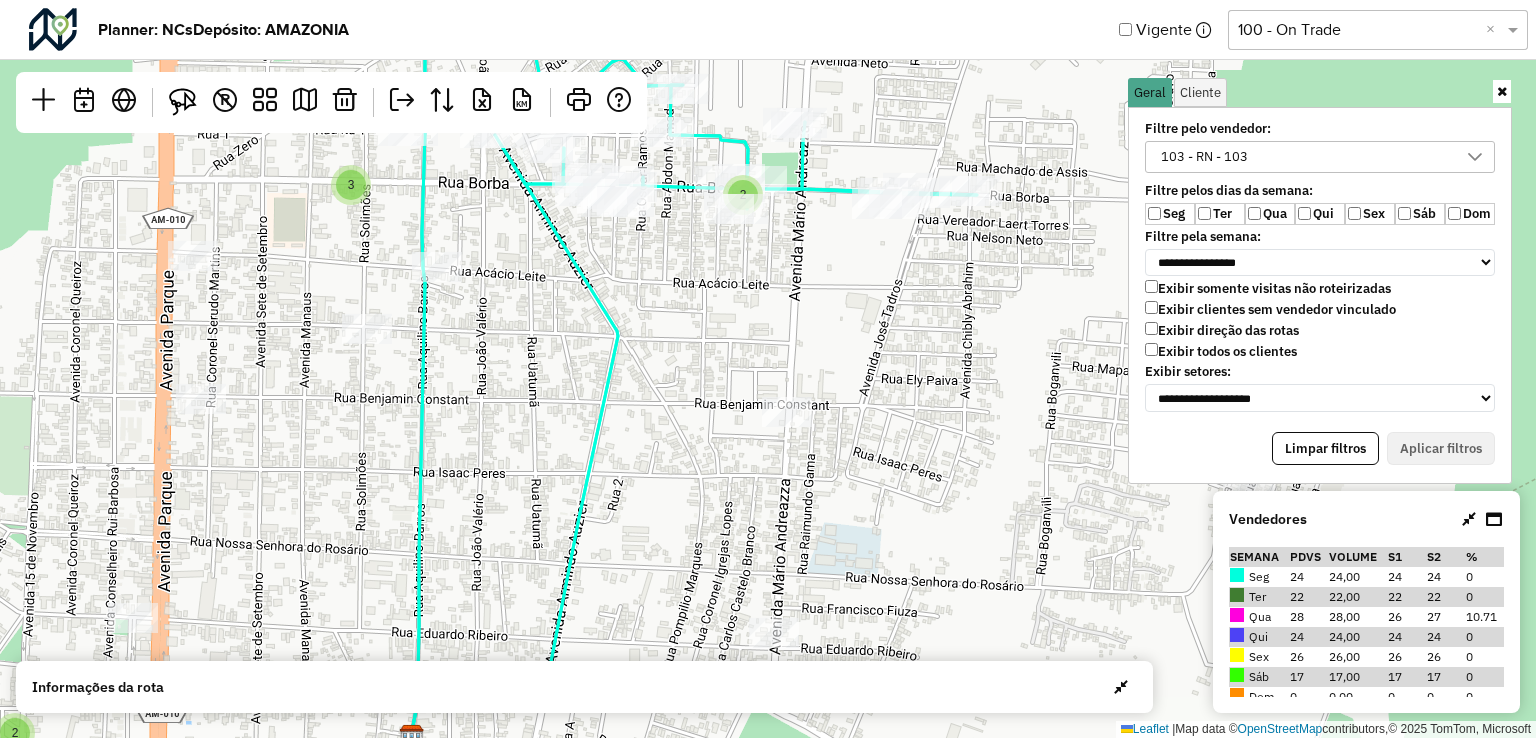 drag, startPoint x: 378, startPoint y: 275, endPoint x: 512, endPoint y: 242, distance: 138.00362 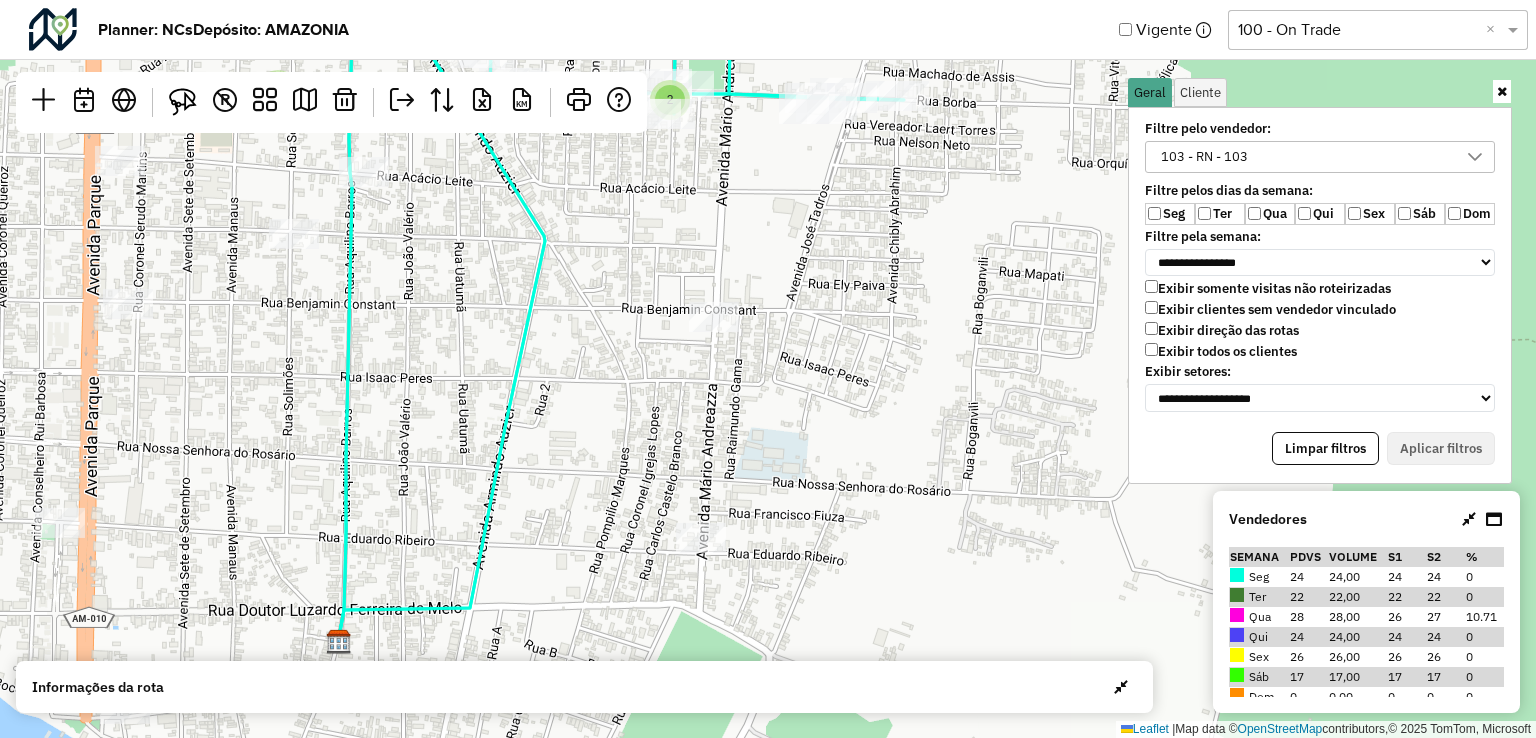 drag, startPoint x: 676, startPoint y: 477, endPoint x: 602, endPoint y: 379, distance: 122.80065 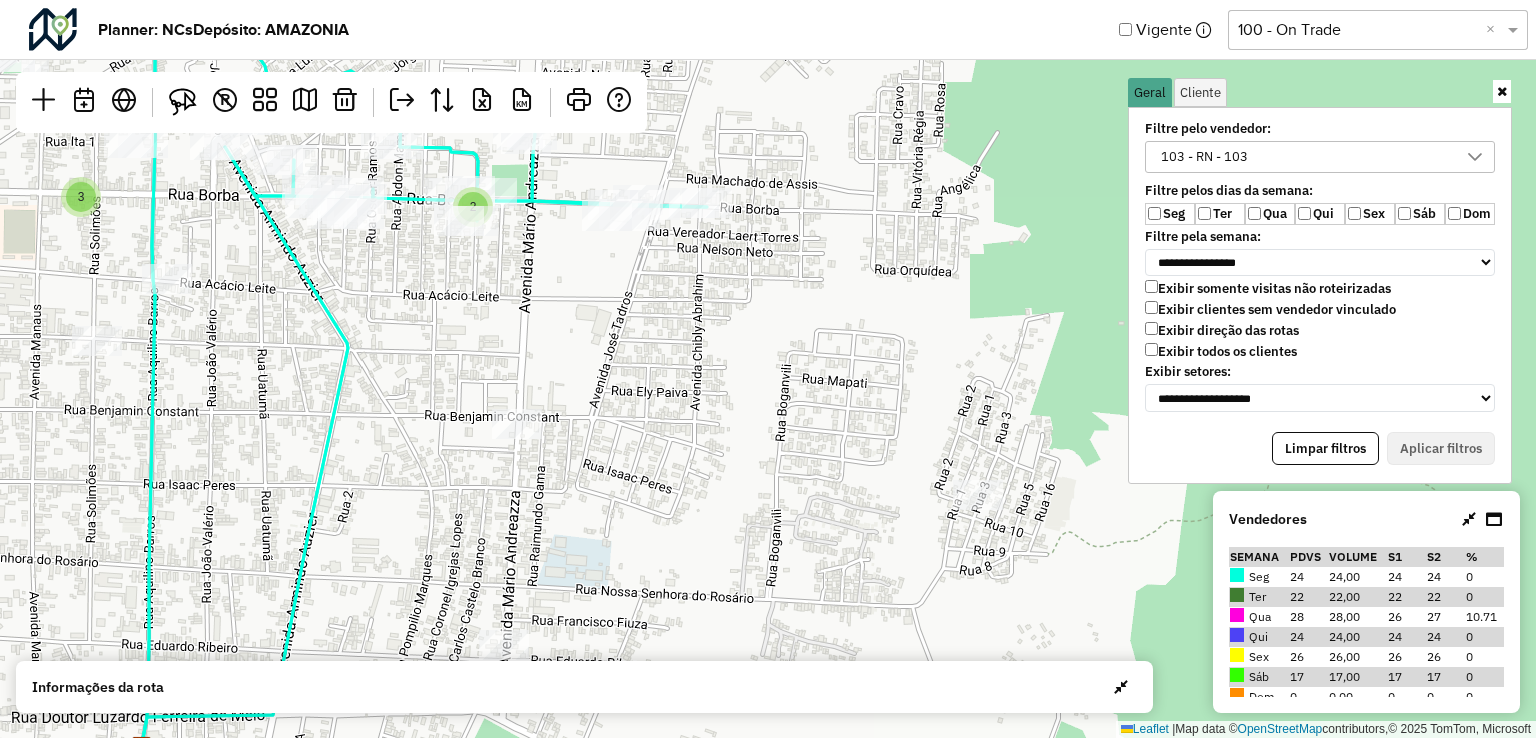 drag, startPoint x: 765, startPoint y: 342, endPoint x: 569, endPoint y: 454, distance: 225.74321 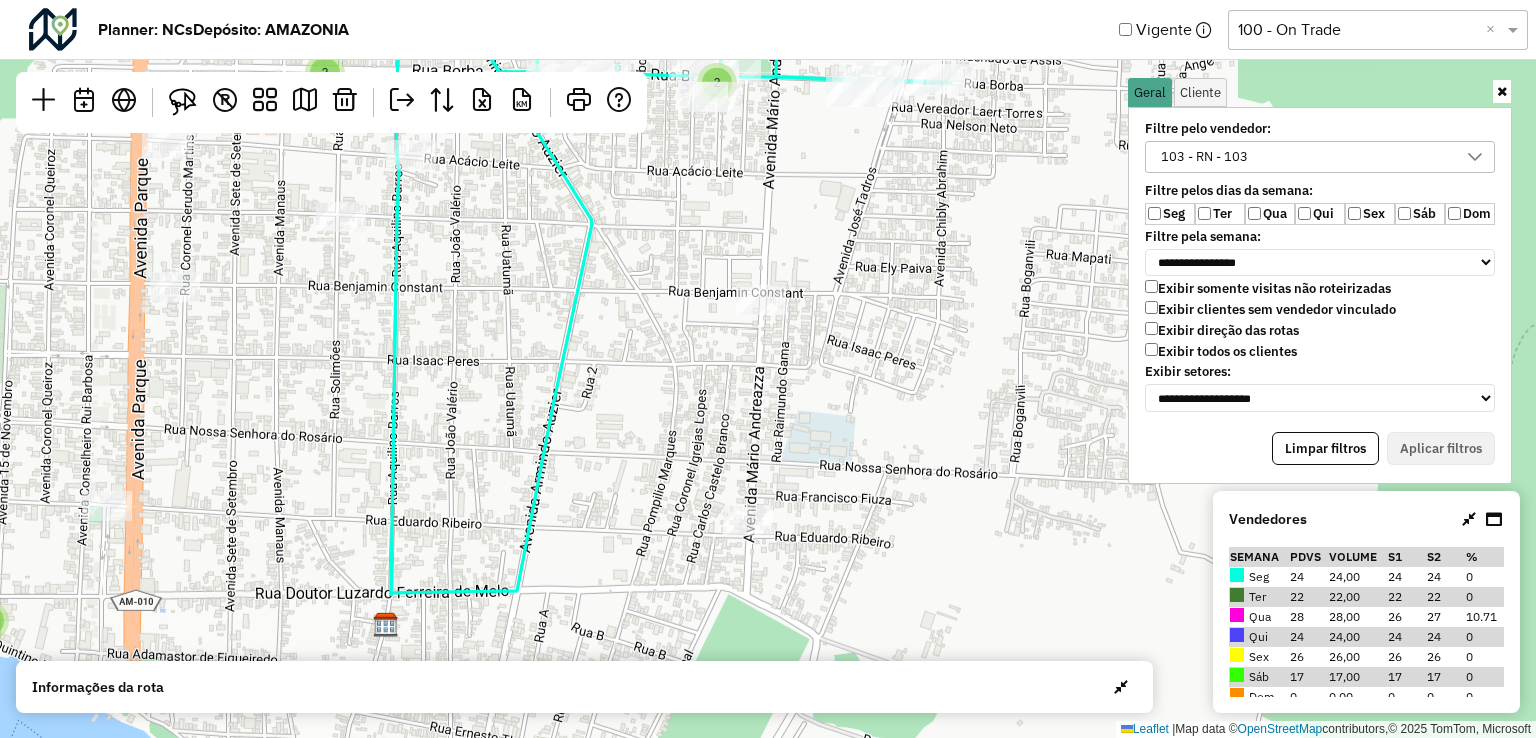drag, startPoint x: 673, startPoint y: 517, endPoint x: 673, endPoint y: 305, distance: 212 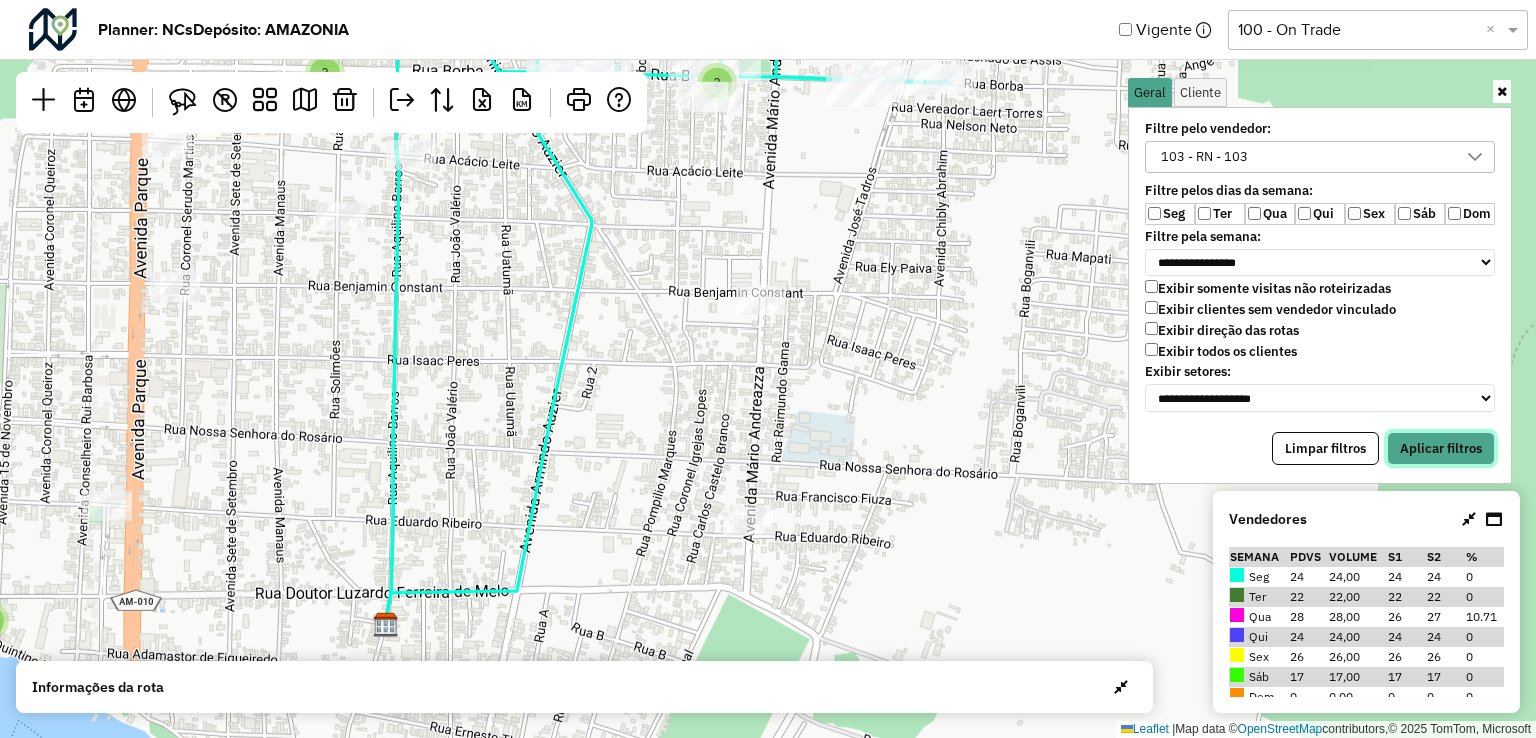 click on "Aplicar filtros" at bounding box center (1441, 449) 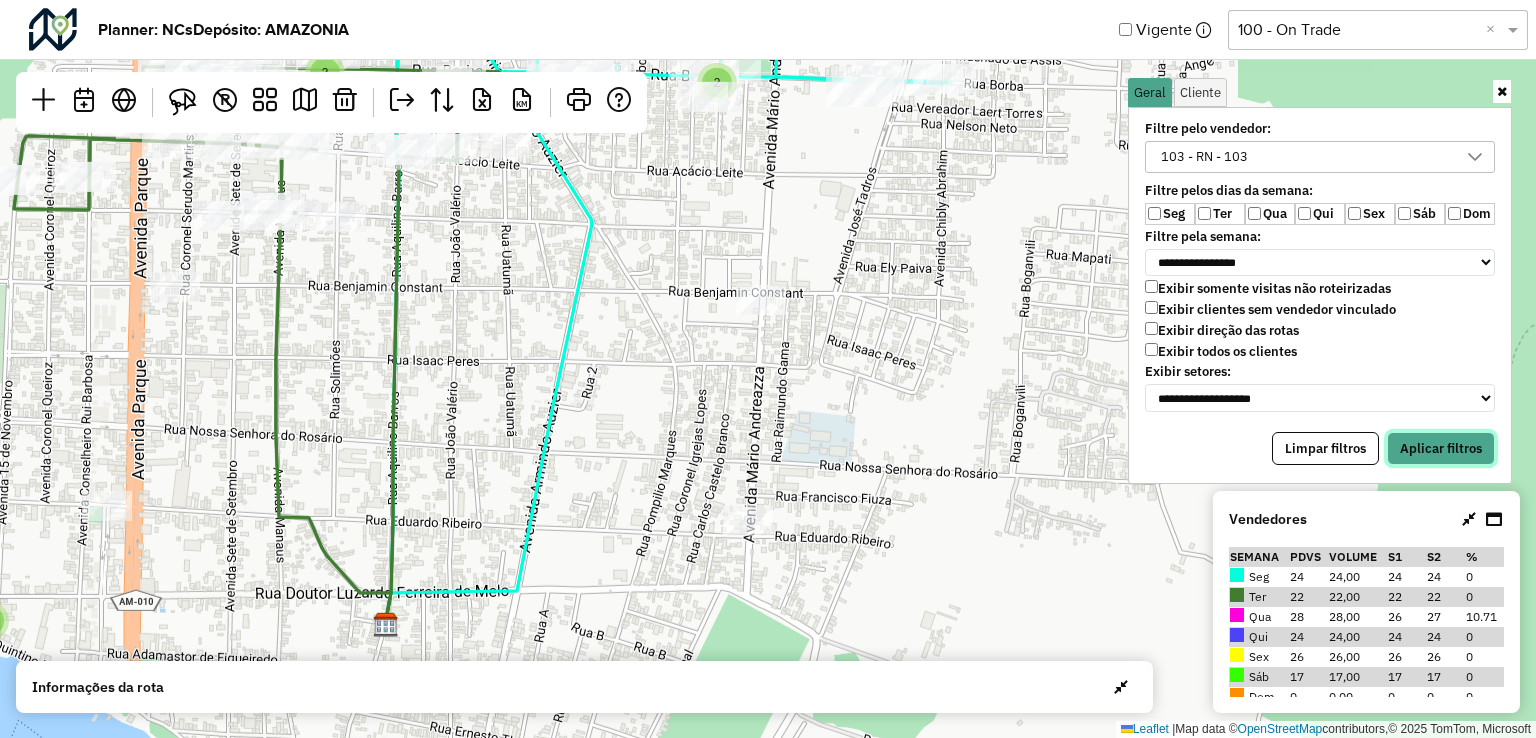 click on "Aplicar filtros" at bounding box center (1441, 449) 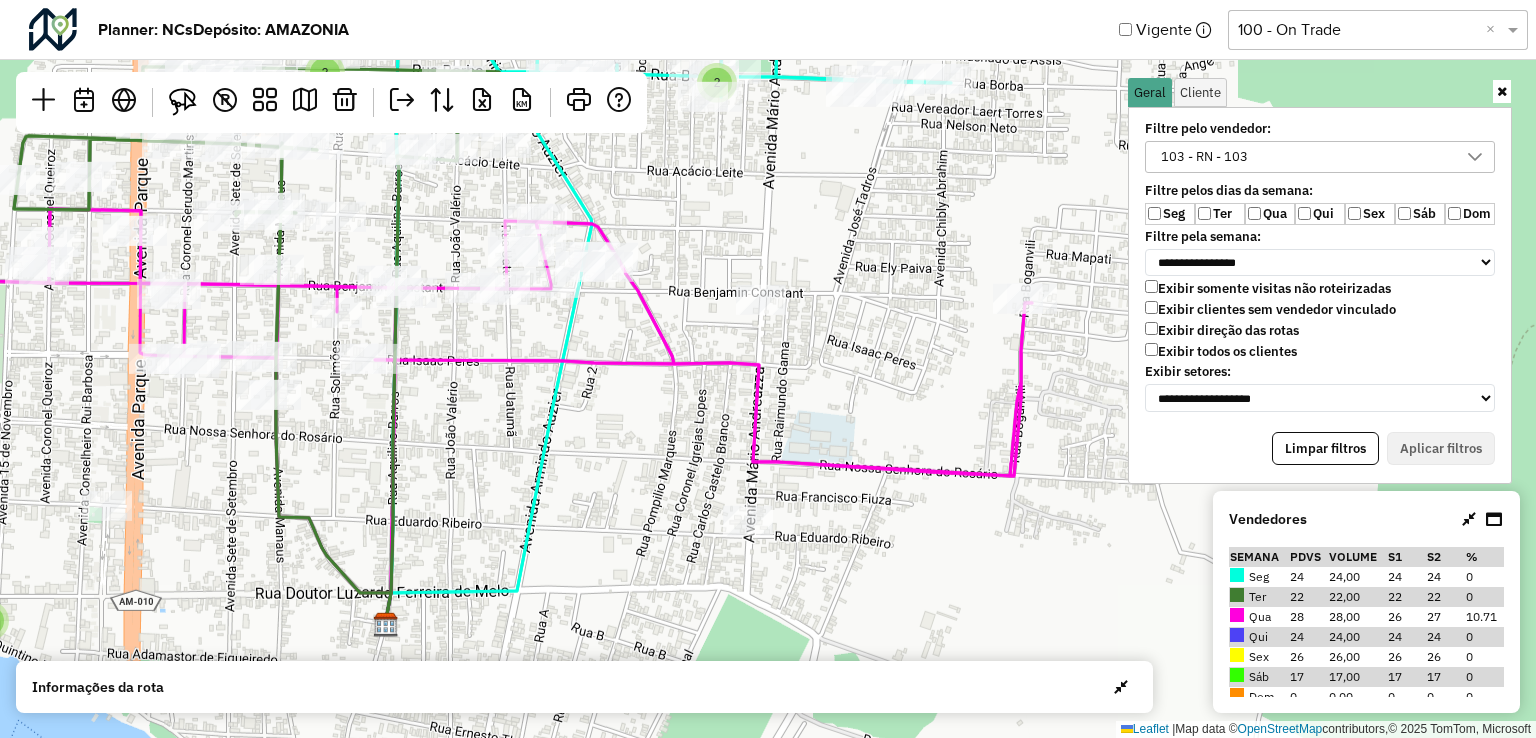 click on "Qui" at bounding box center [1320, 214] 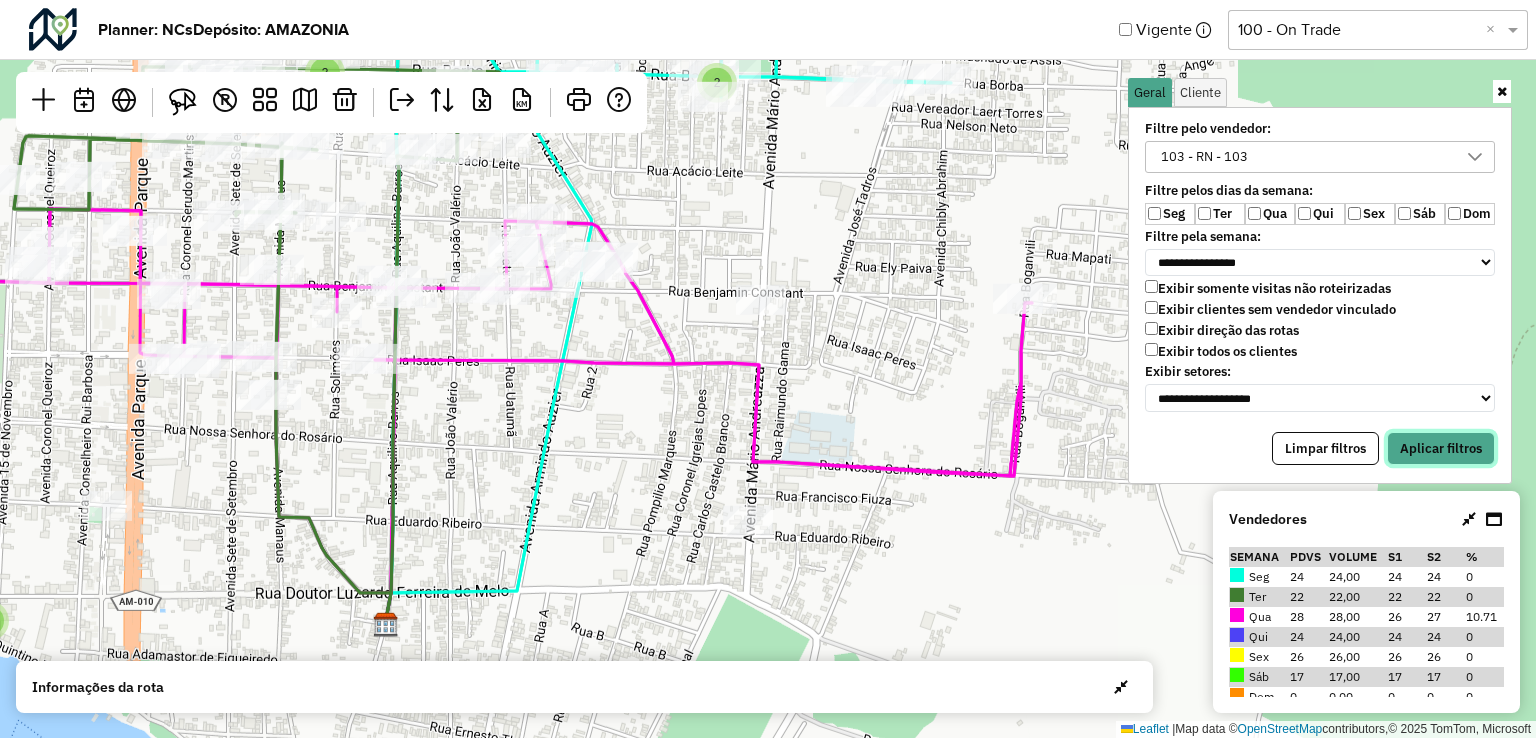 click on "Aplicar filtros" at bounding box center [1441, 449] 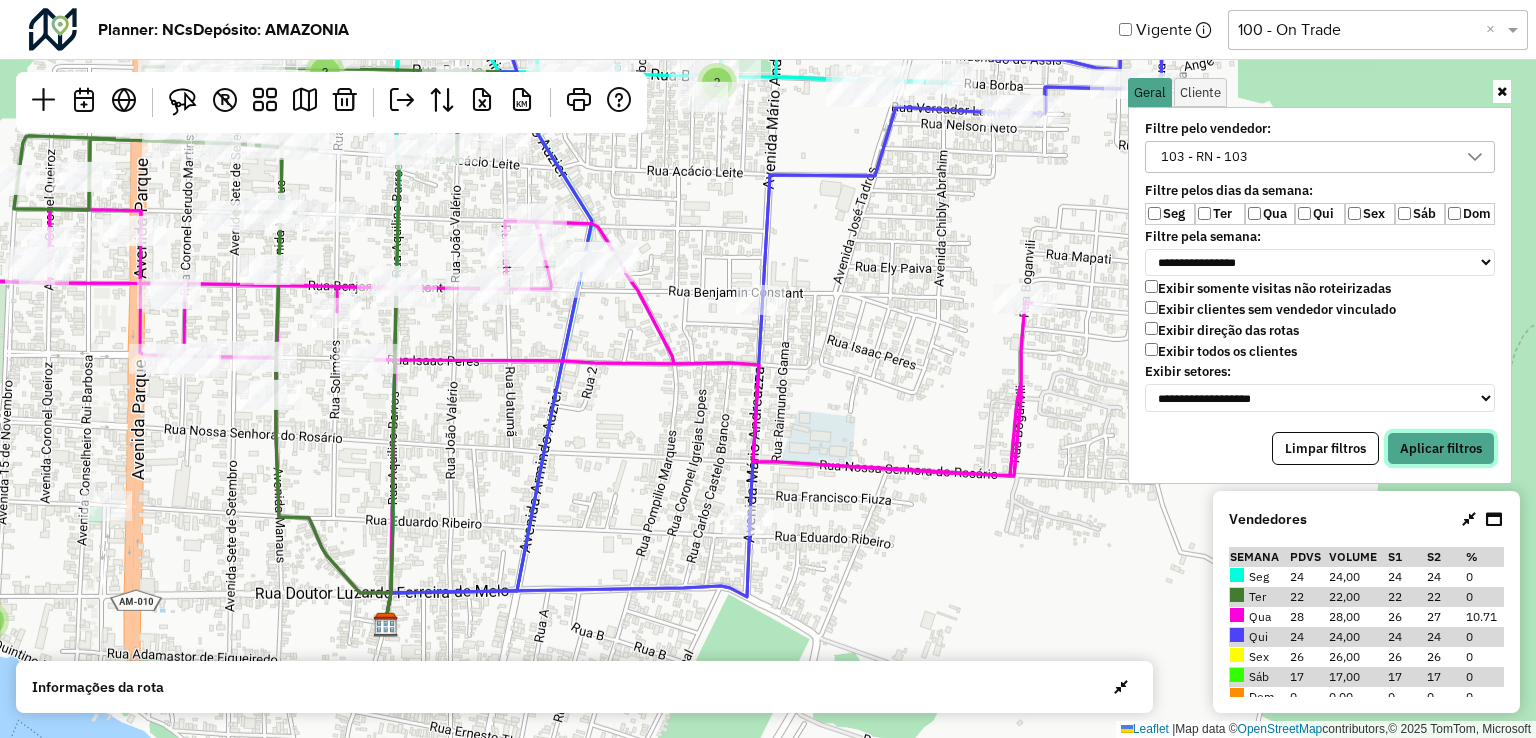 click on "Aplicar filtros" at bounding box center [1441, 449] 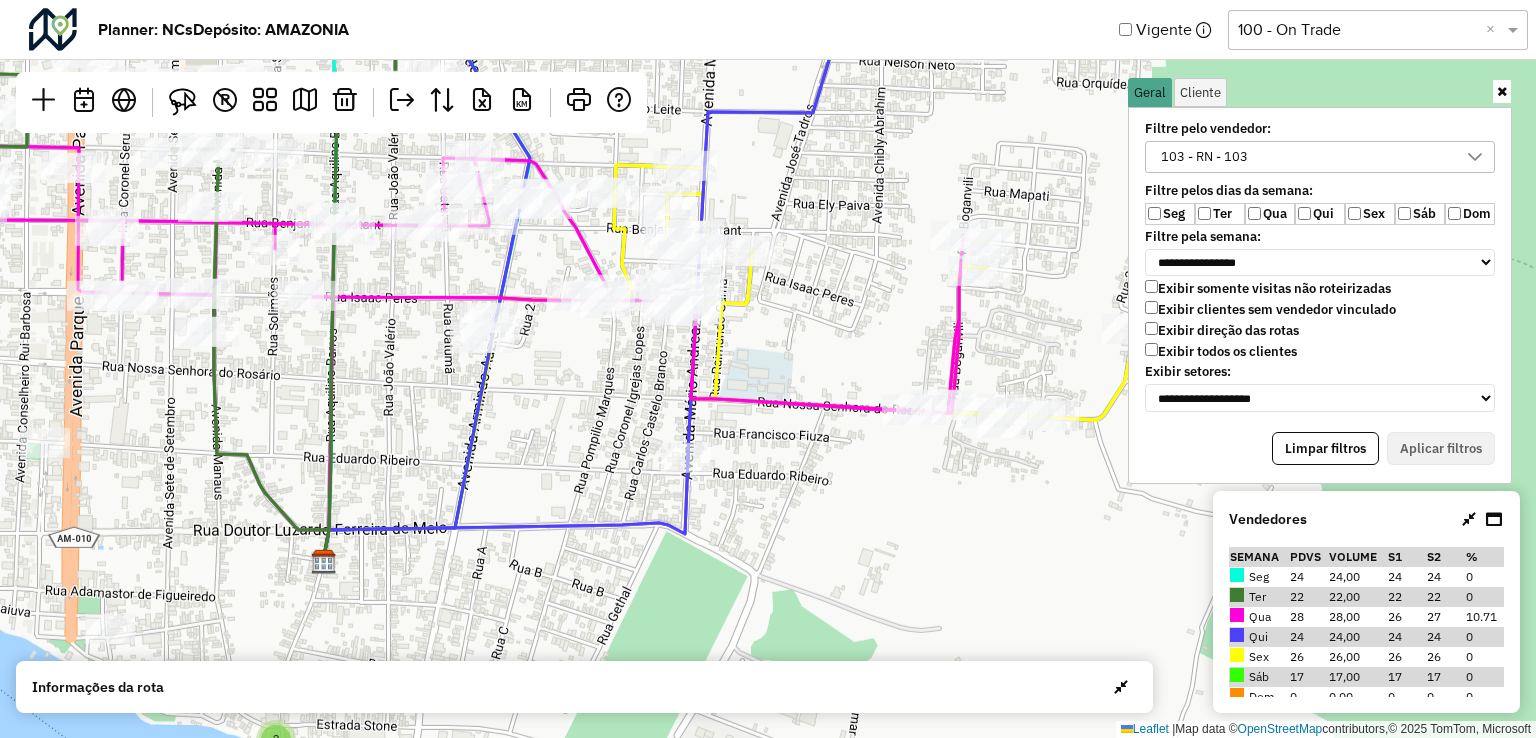drag, startPoint x: 637, startPoint y: 502, endPoint x: 627, endPoint y: 396, distance: 106.47065 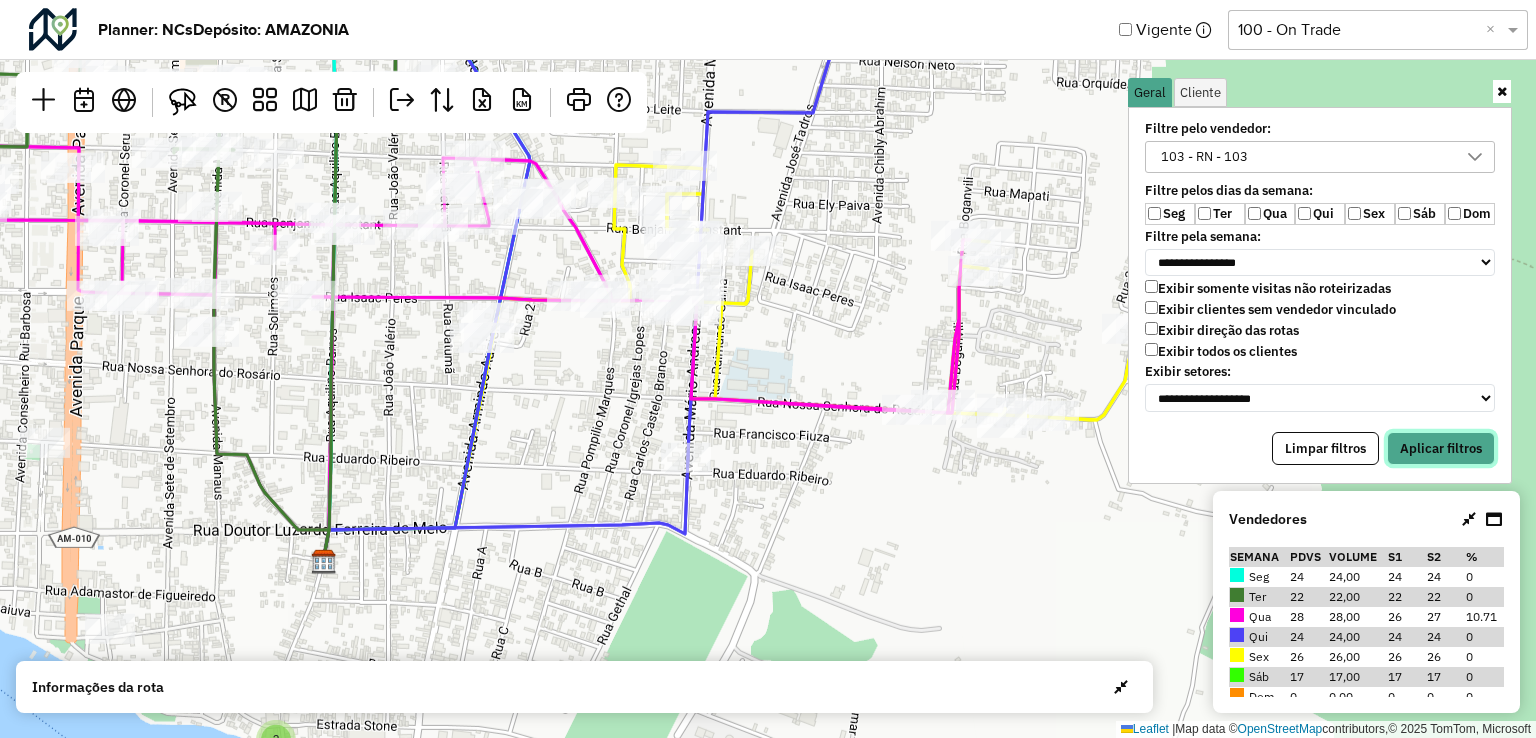 click on "Aplicar filtros" at bounding box center (1441, 449) 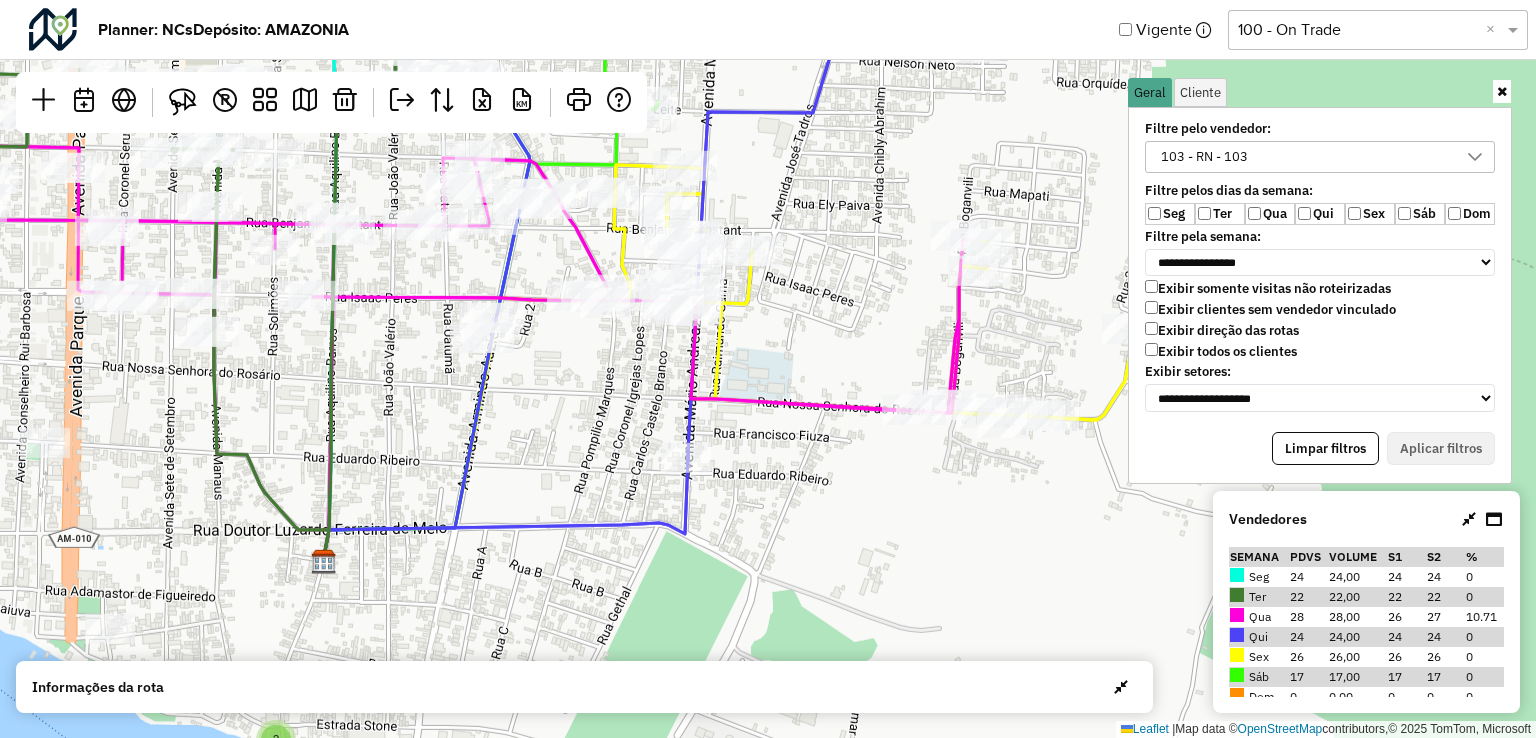 click on "103 - RN - 103" at bounding box center (1305, 157) 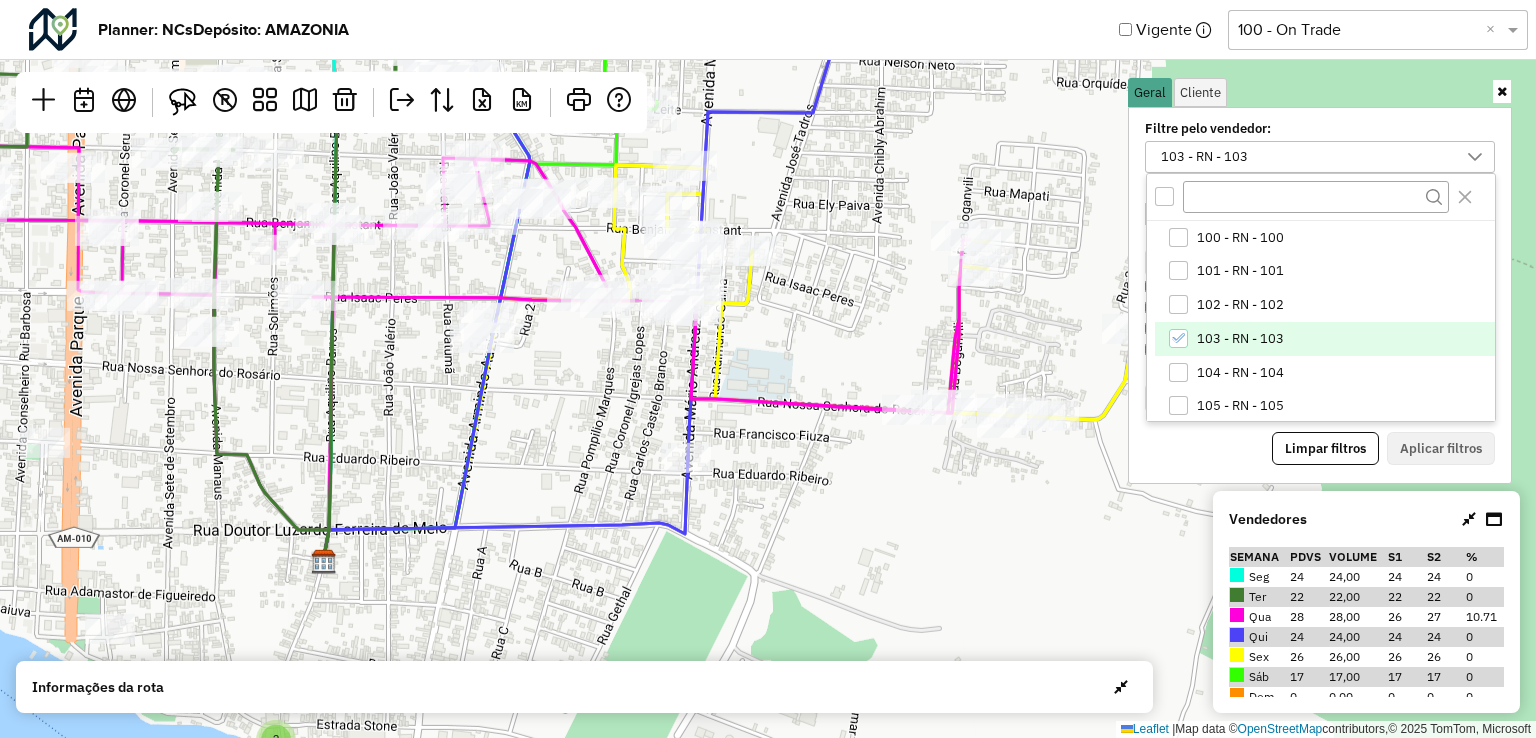 click 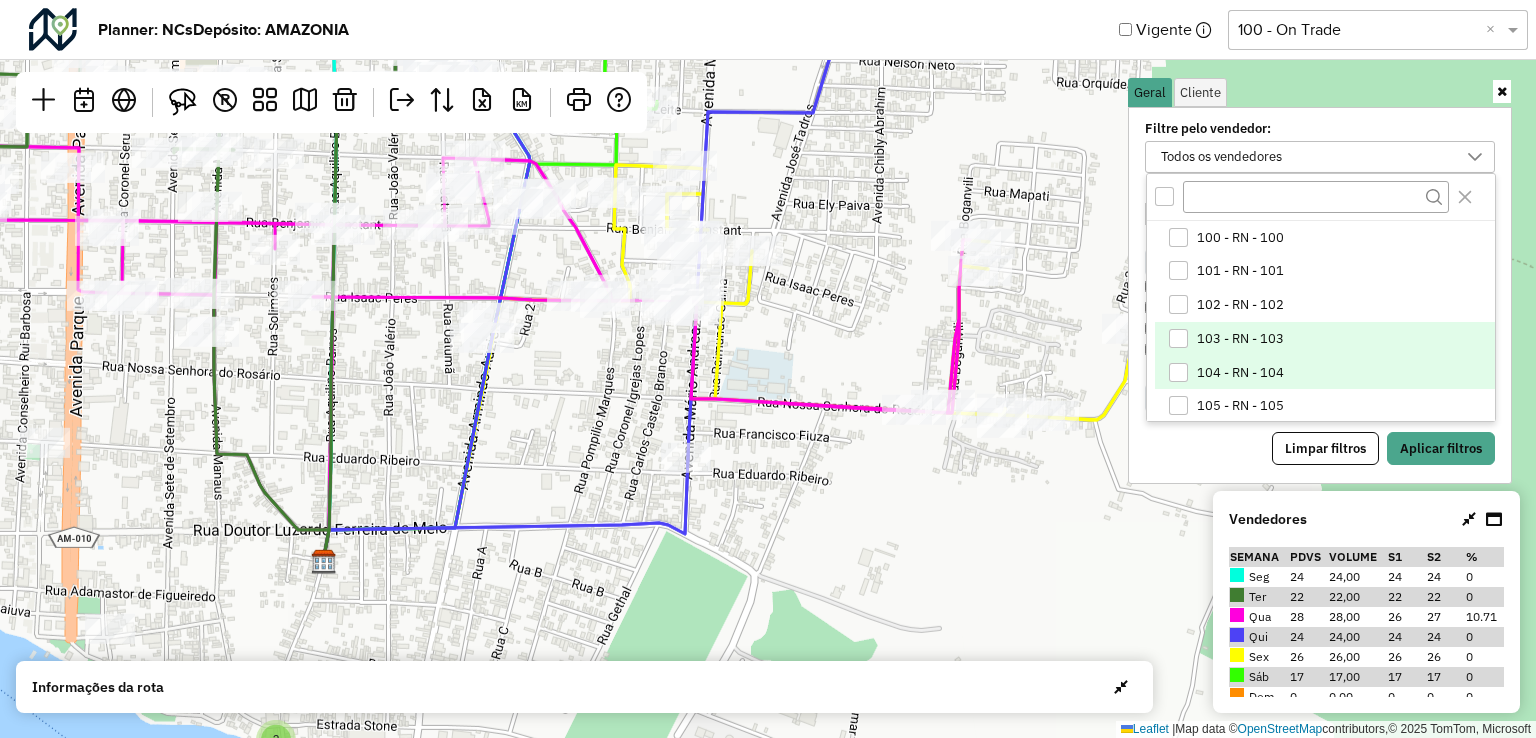 click at bounding box center (1178, 372) 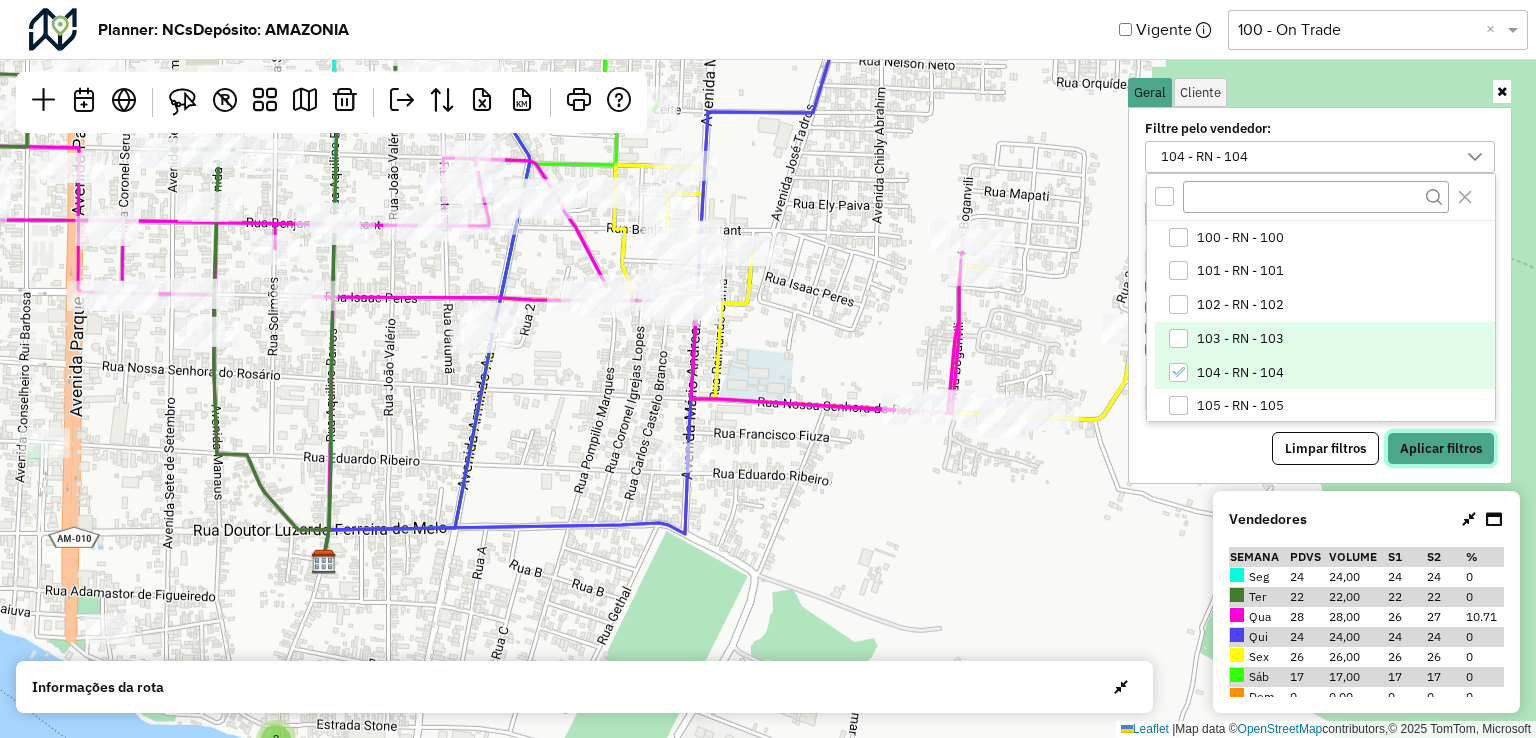 click on "Aplicar filtros" at bounding box center (1441, 449) 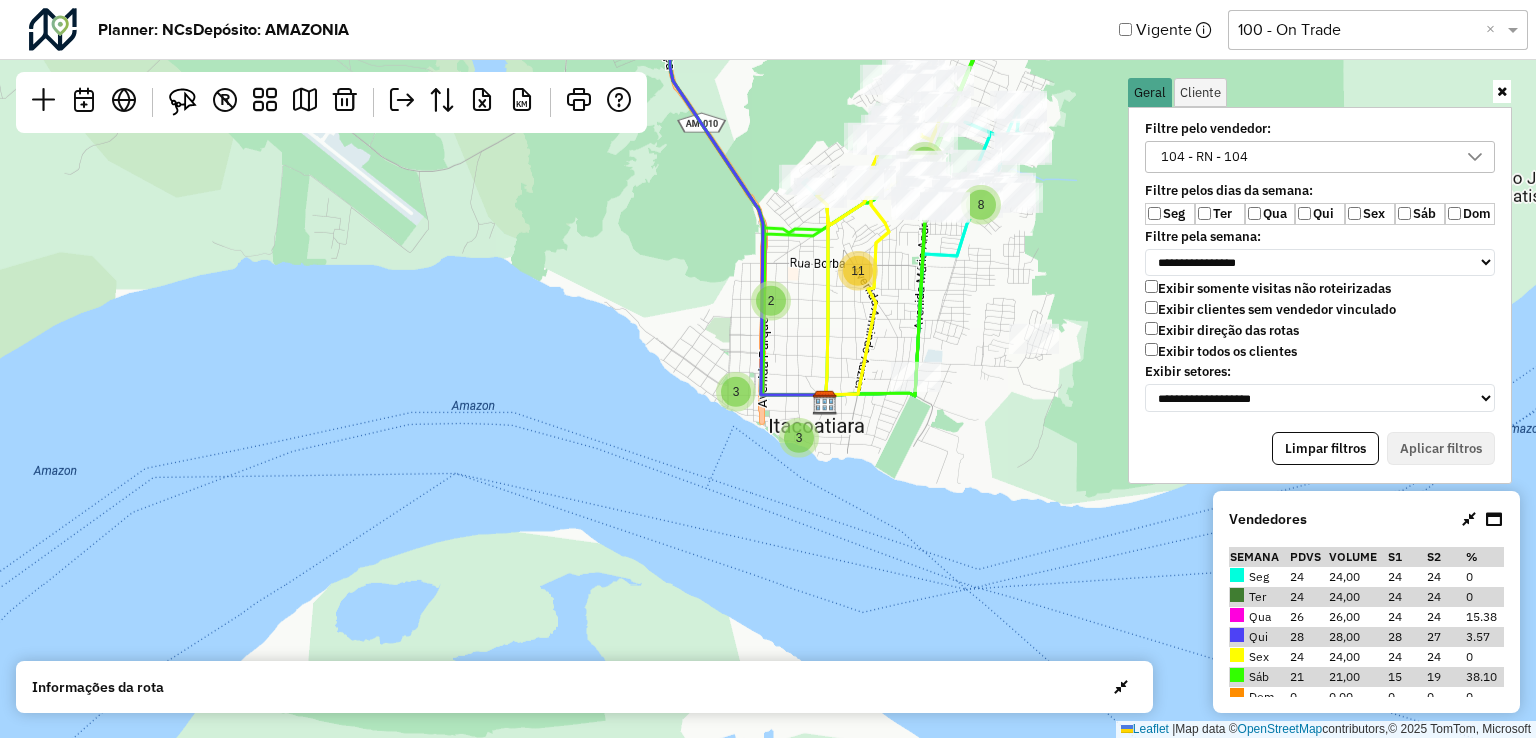 click on "104 - RN - 104" at bounding box center (1305, 157) 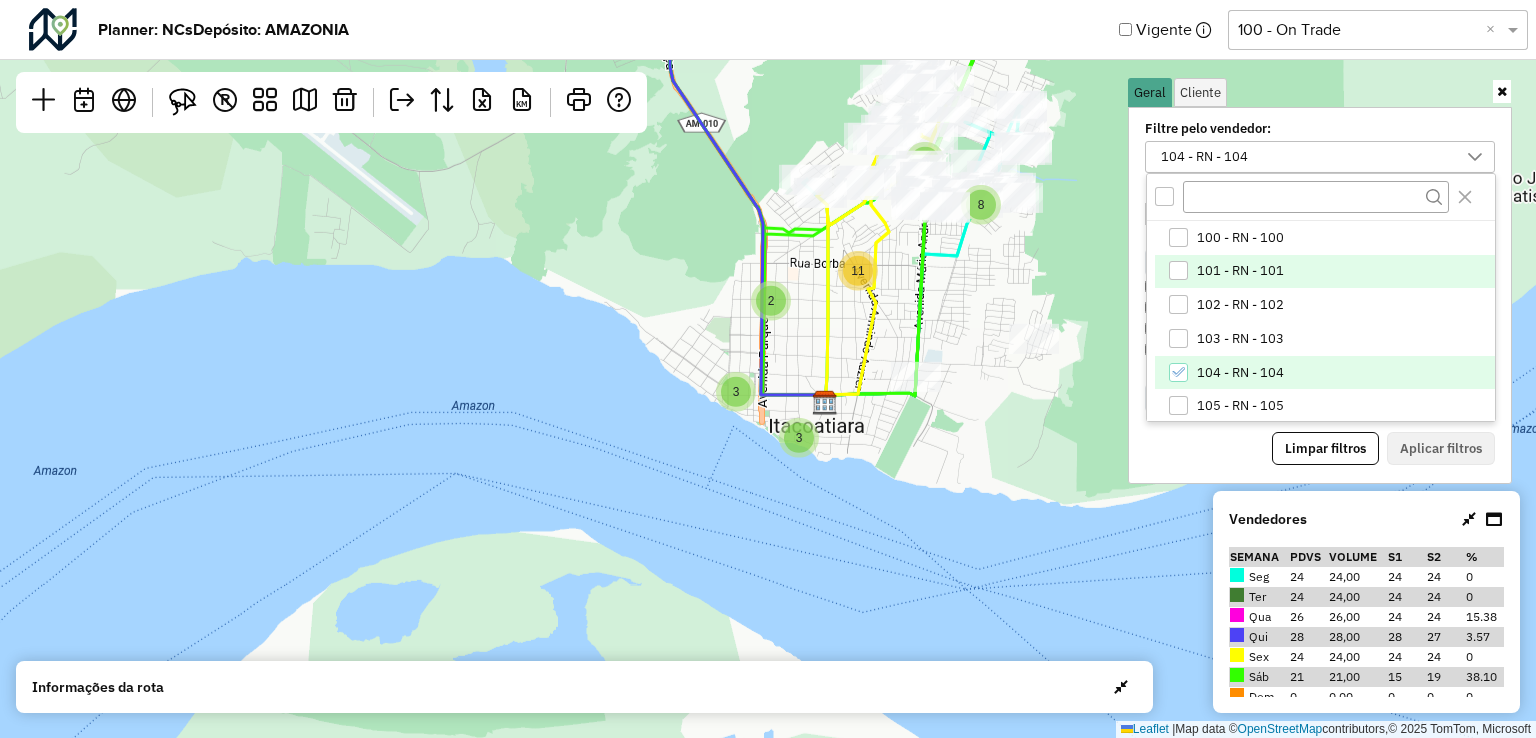 click at bounding box center (1178, 270) 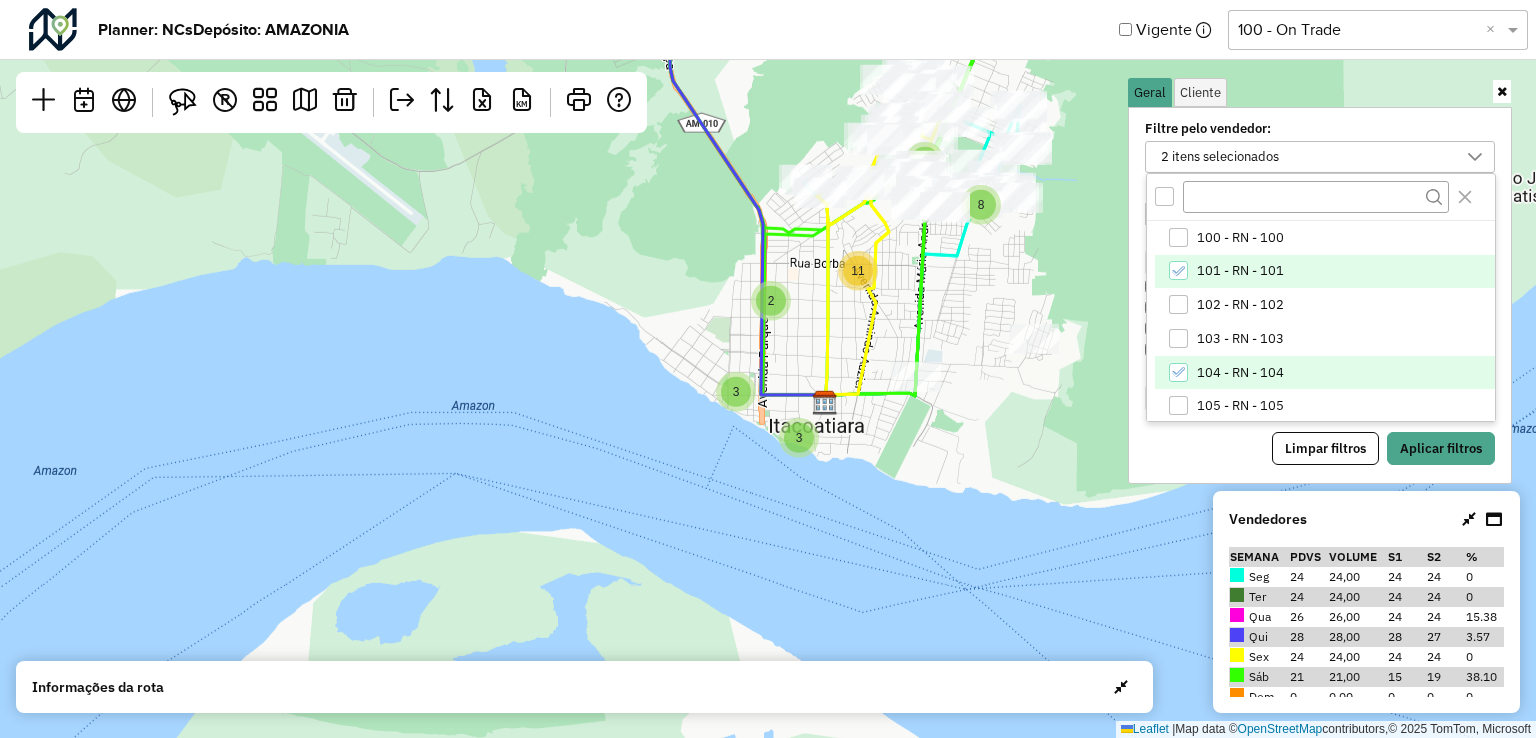 click 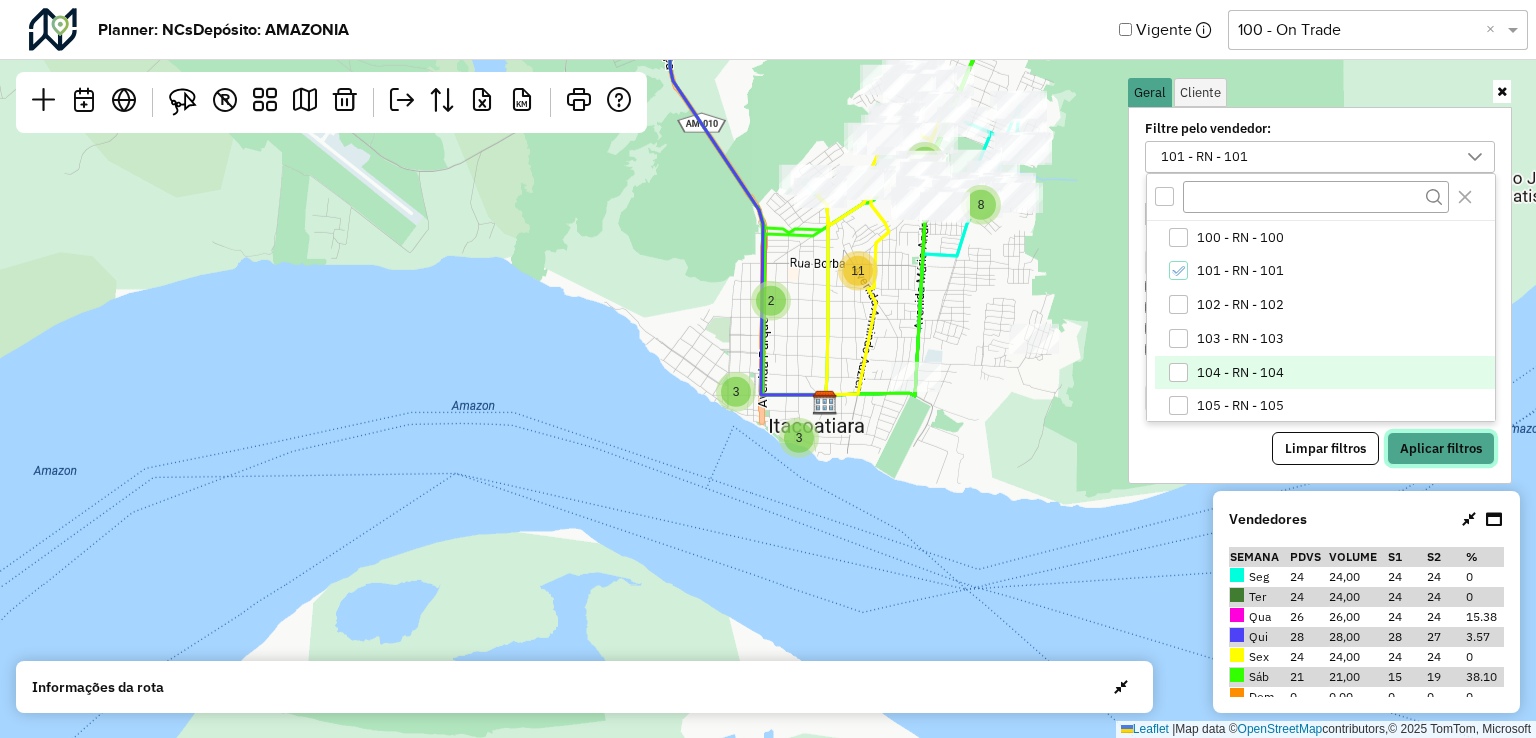click on "Aplicar filtros" at bounding box center [1441, 449] 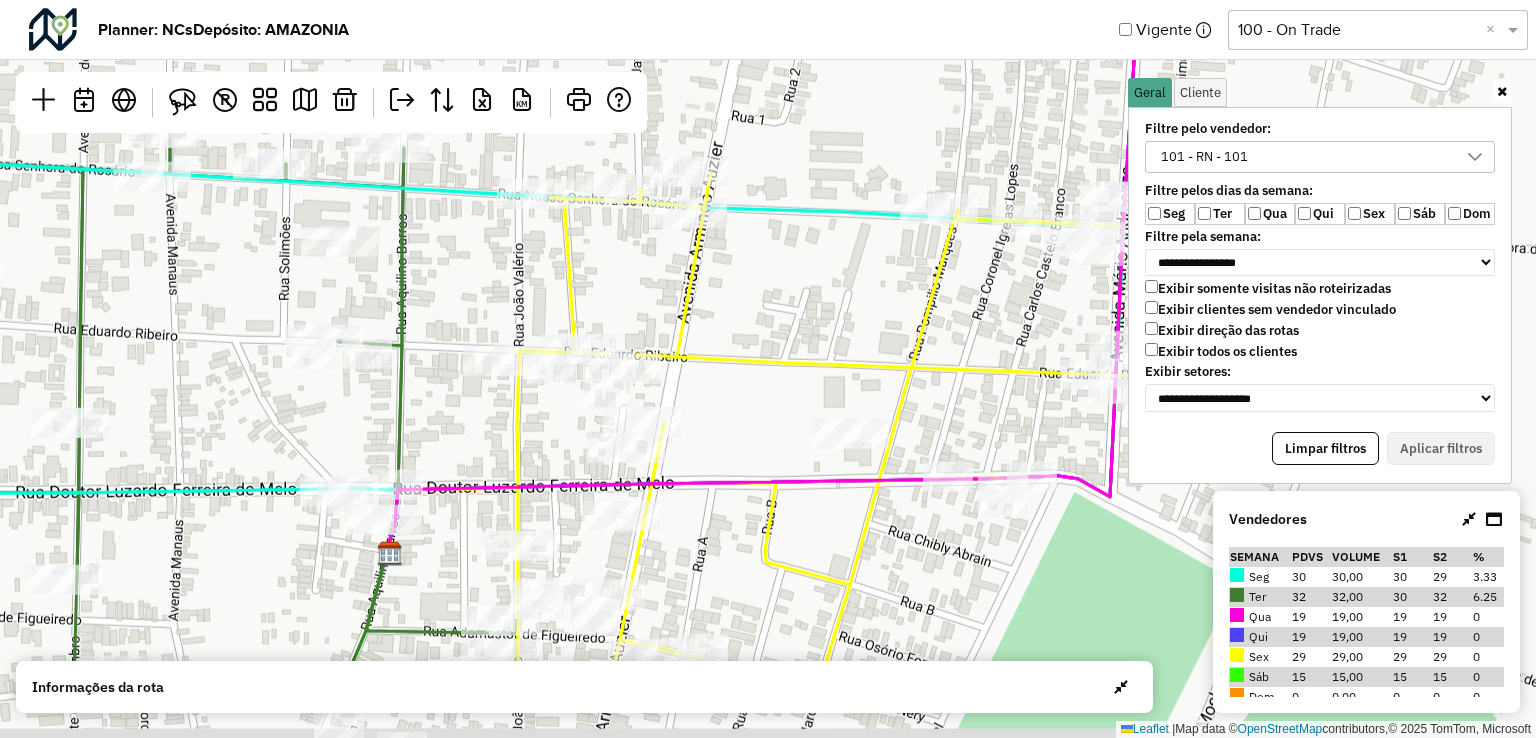 drag, startPoint x: 802, startPoint y: 403, endPoint x: 710, endPoint y: 279, distance: 154.40207 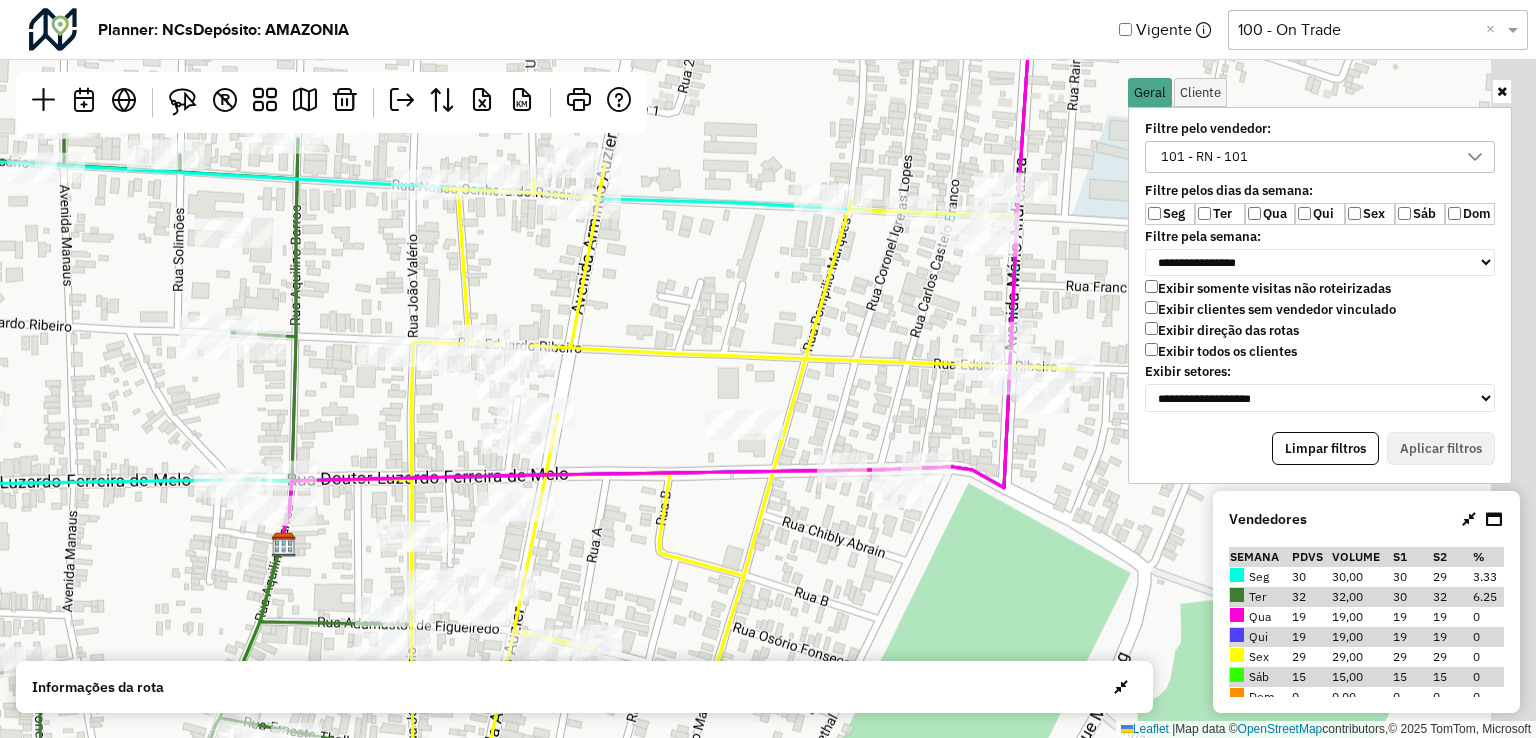 drag, startPoint x: 822, startPoint y: 322, endPoint x: 680, endPoint y: 304, distance: 143.13629 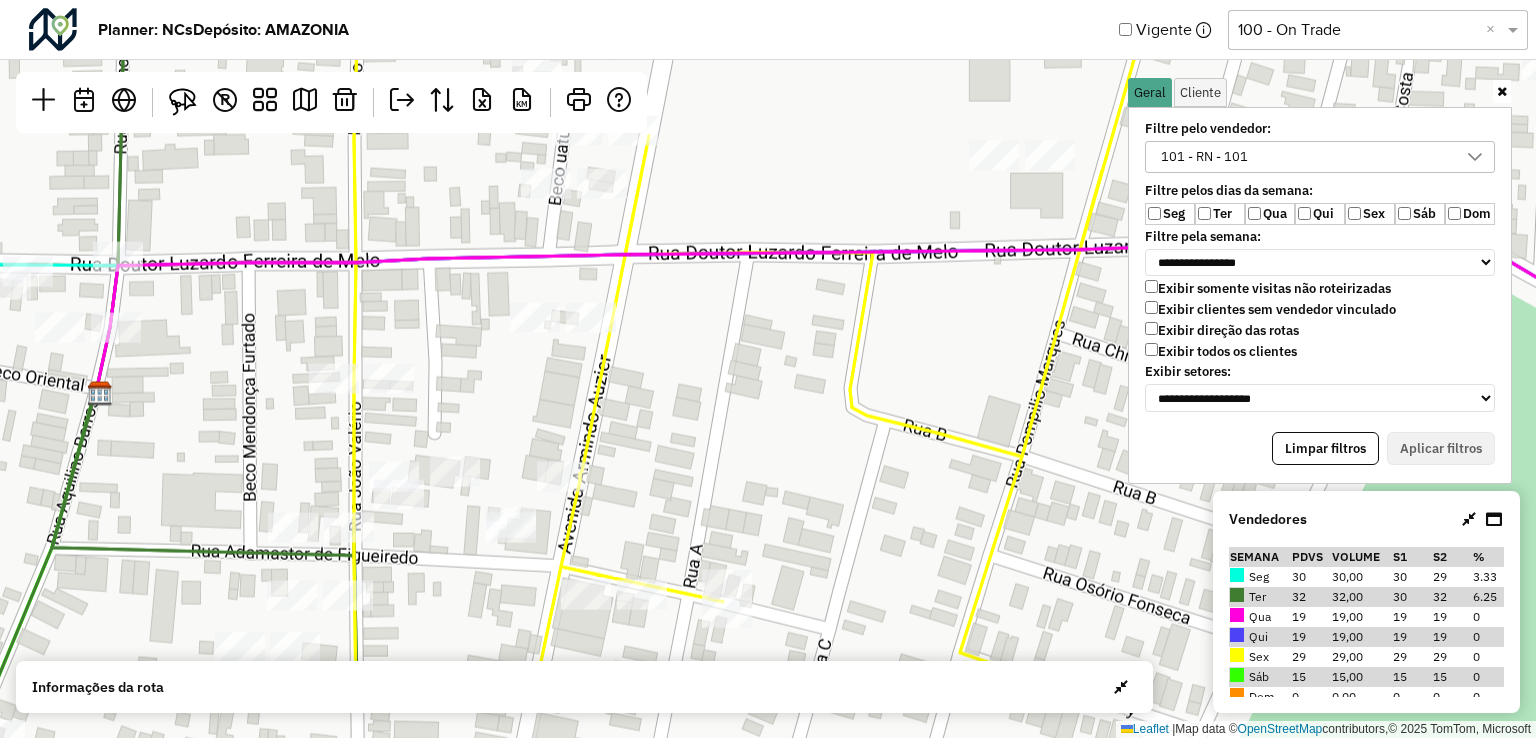 drag, startPoint x: 517, startPoint y: 465, endPoint x: 509, endPoint y: 352, distance: 113.28283 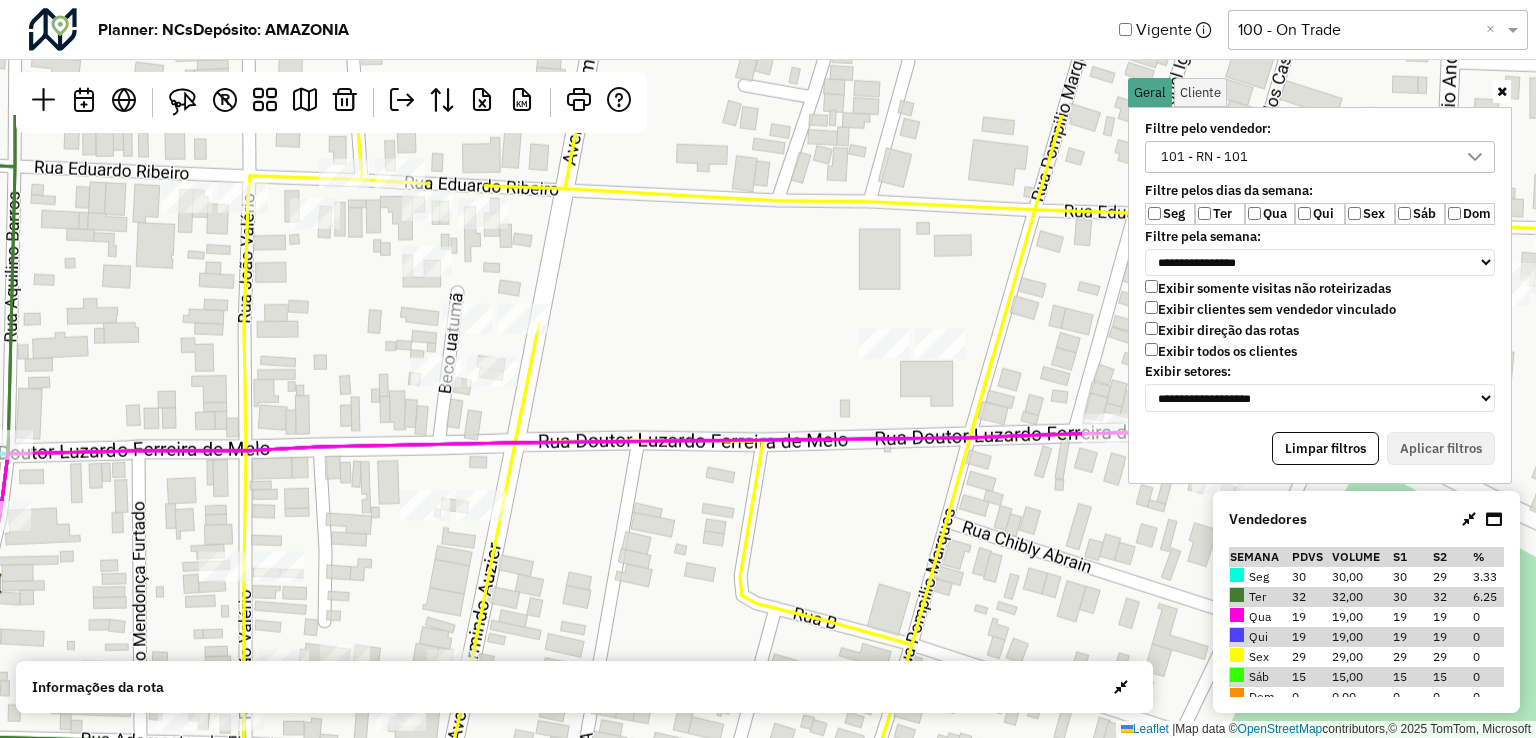 drag, startPoint x: 761, startPoint y: 236, endPoint x: 640, endPoint y: 443, distance: 239.77072 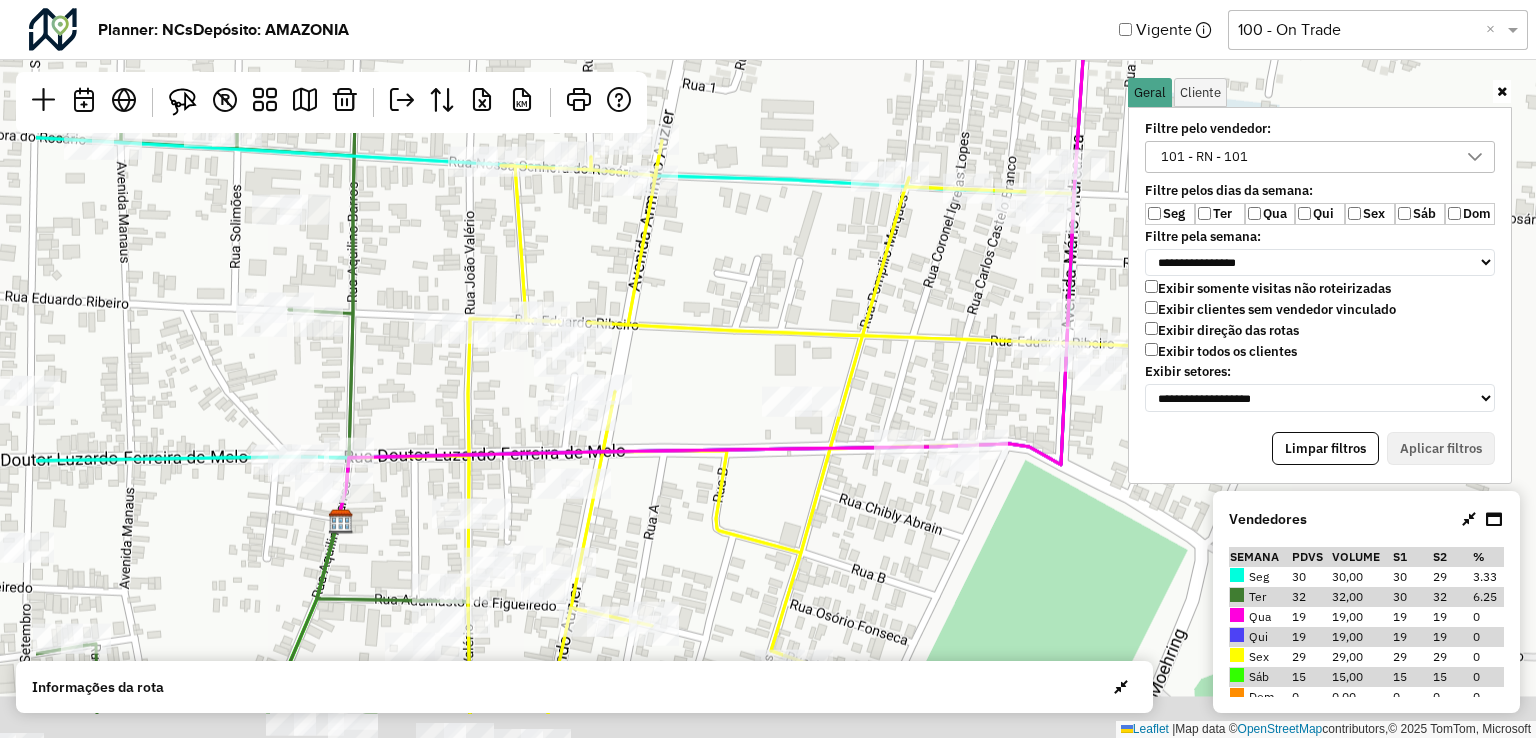 drag, startPoint x: 694, startPoint y: 323, endPoint x: 878, endPoint y: 240, distance: 201.85391 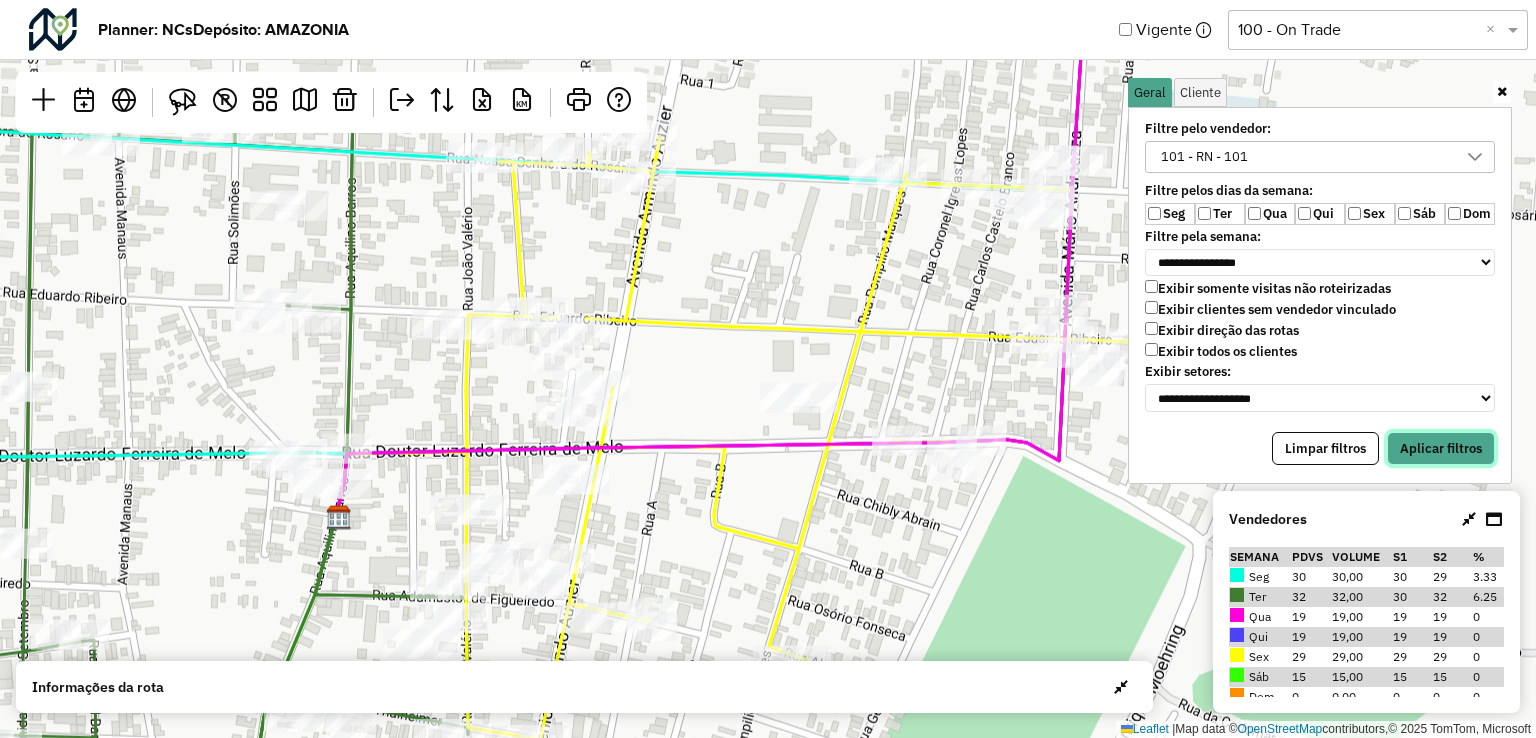 click on "Aplicar filtros" at bounding box center [1441, 449] 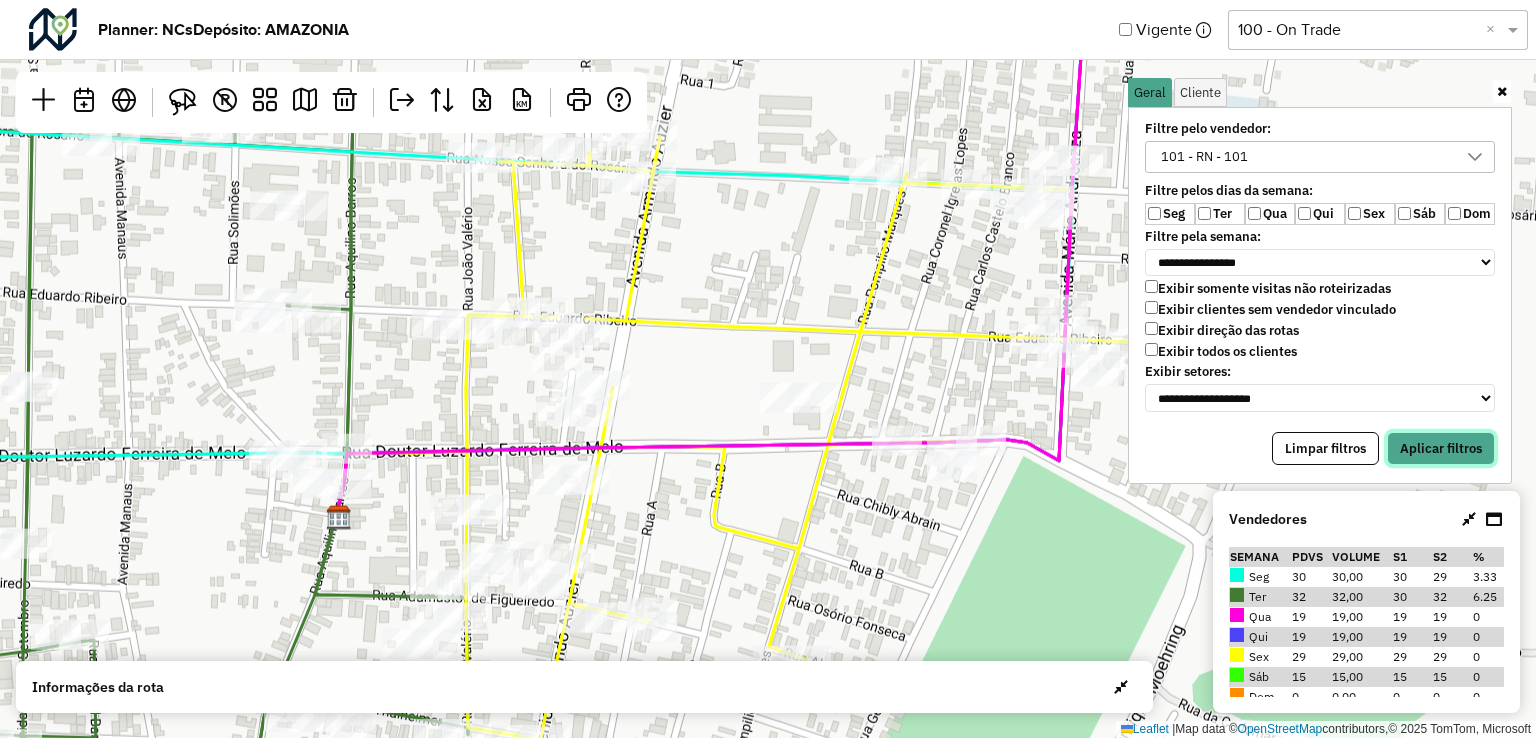 click on "Aplicar filtros" at bounding box center (1441, 449) 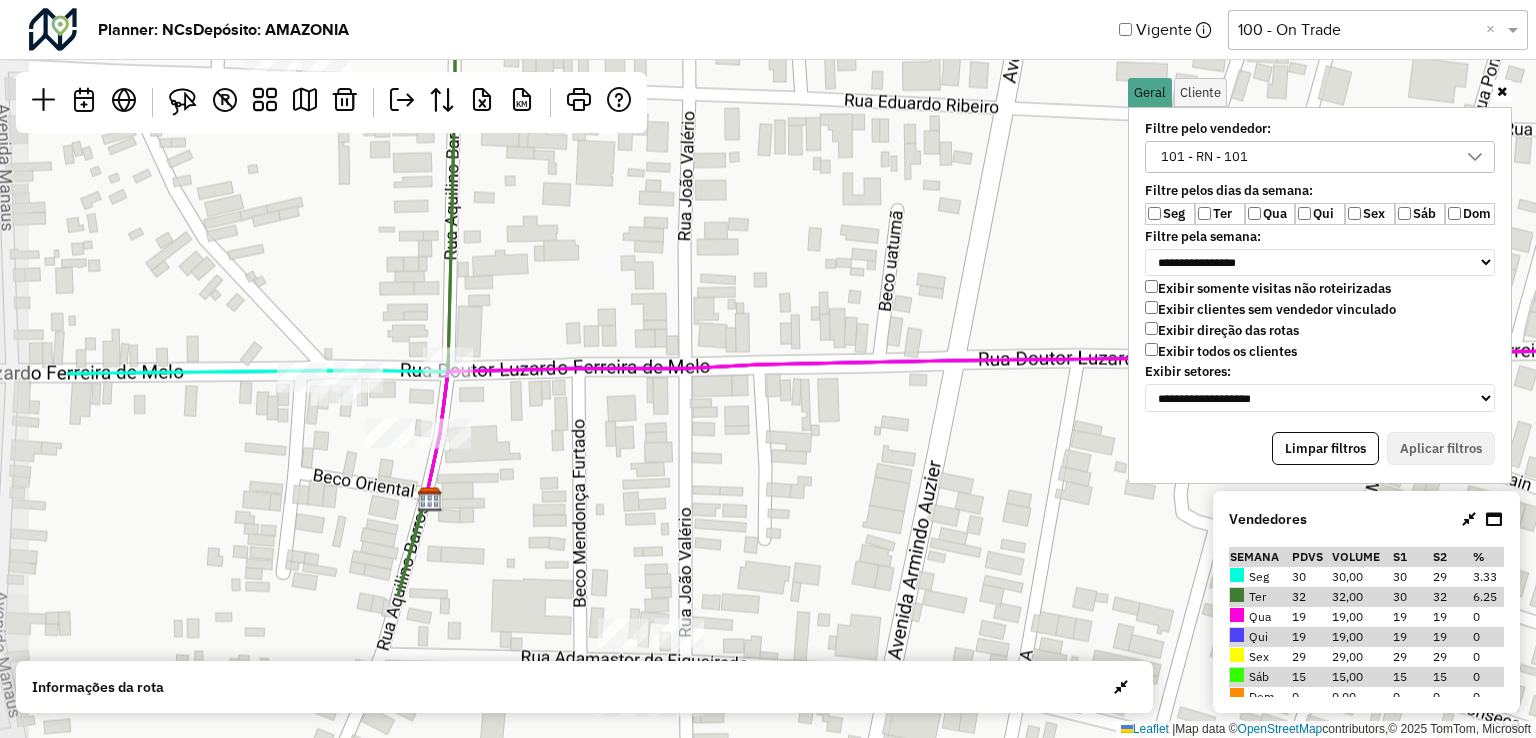 drag, startPoint x: 556, startPoint y: 368, endPoint x: 782, endPoint y: 133, distance: 326.03833 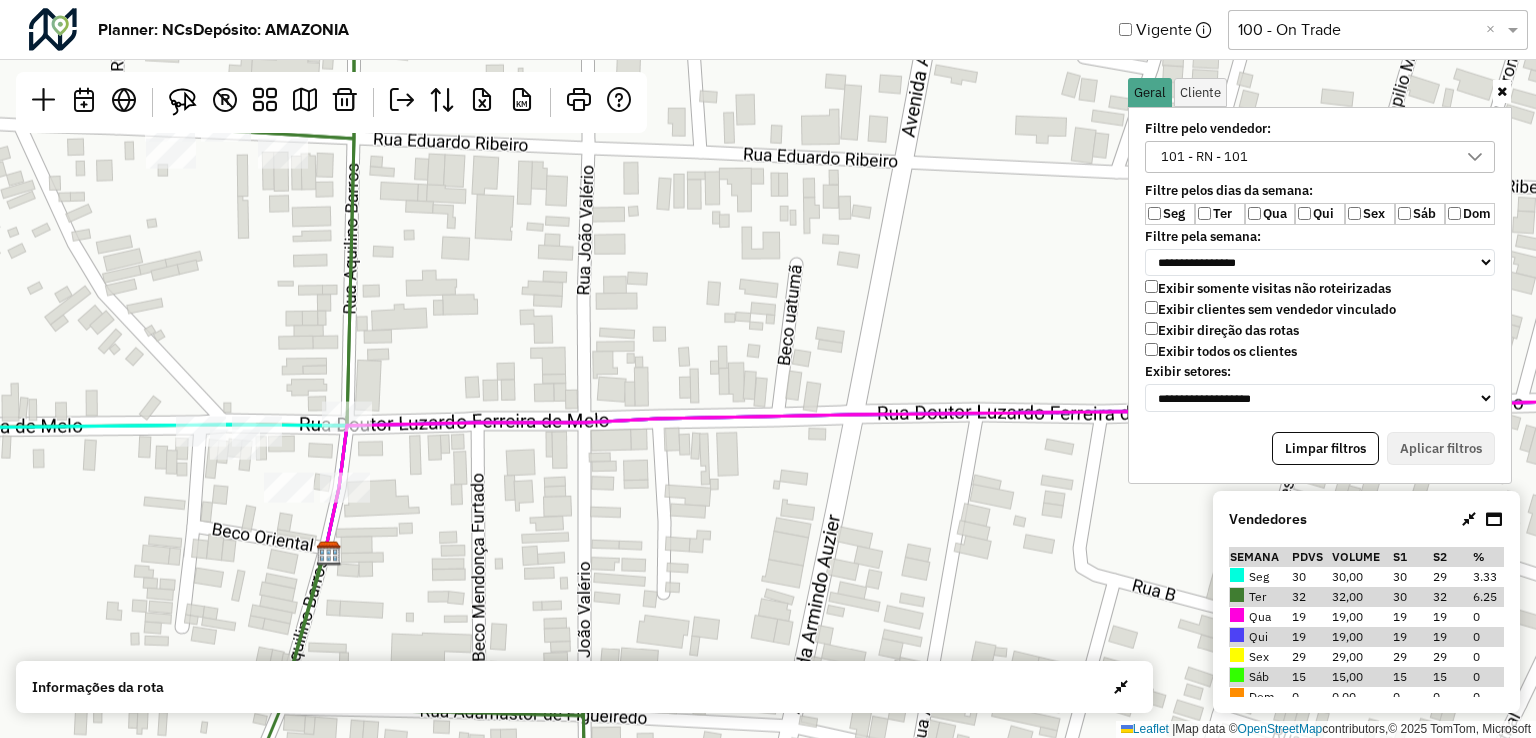 drag, startPoint x: 822, startPoint y: 434, endPoint x: 746, endPoint y: 466, distance: 82.46211 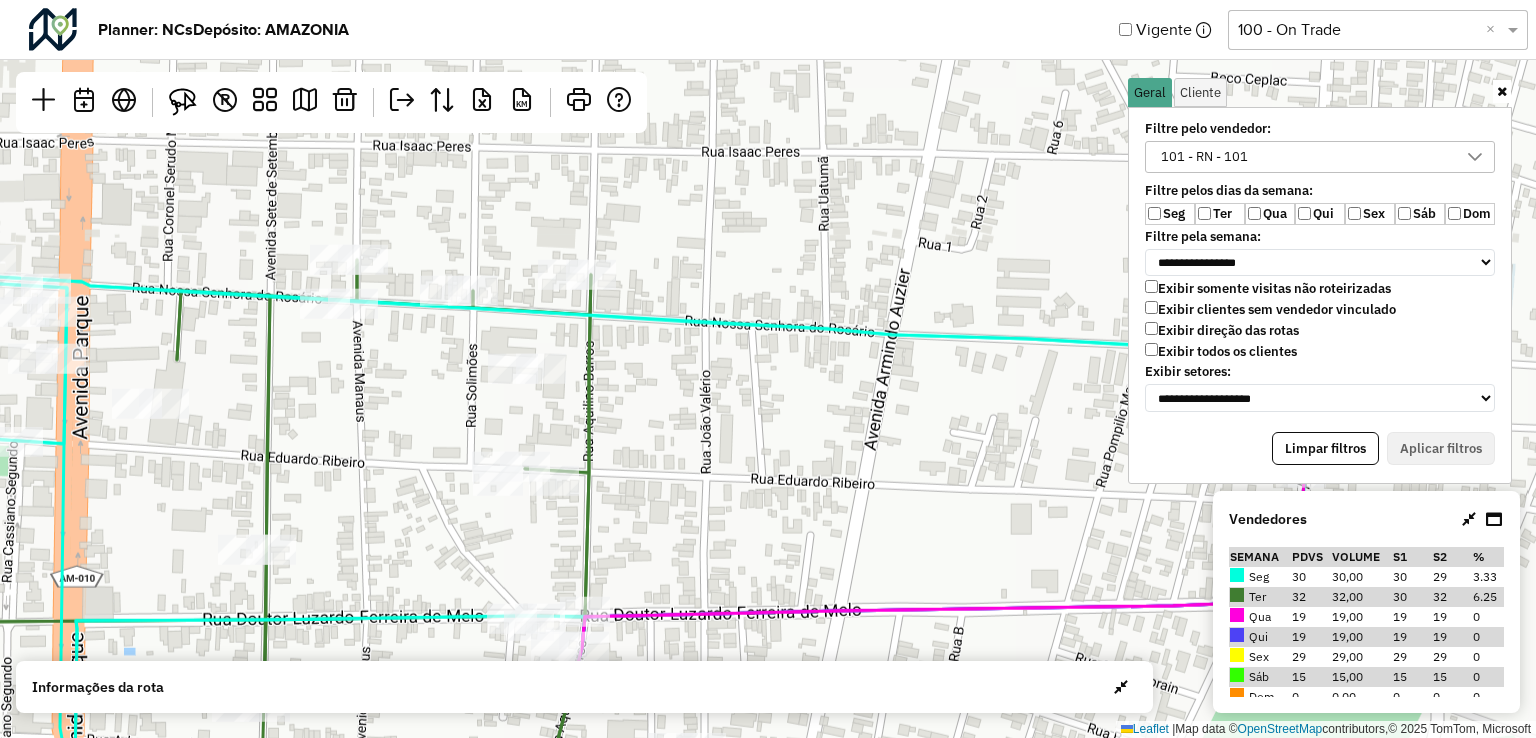 drag, startPoint x: 776, startPoint y: 247, endPoint x: 793, endPoint y: 378, distance: 132.09845 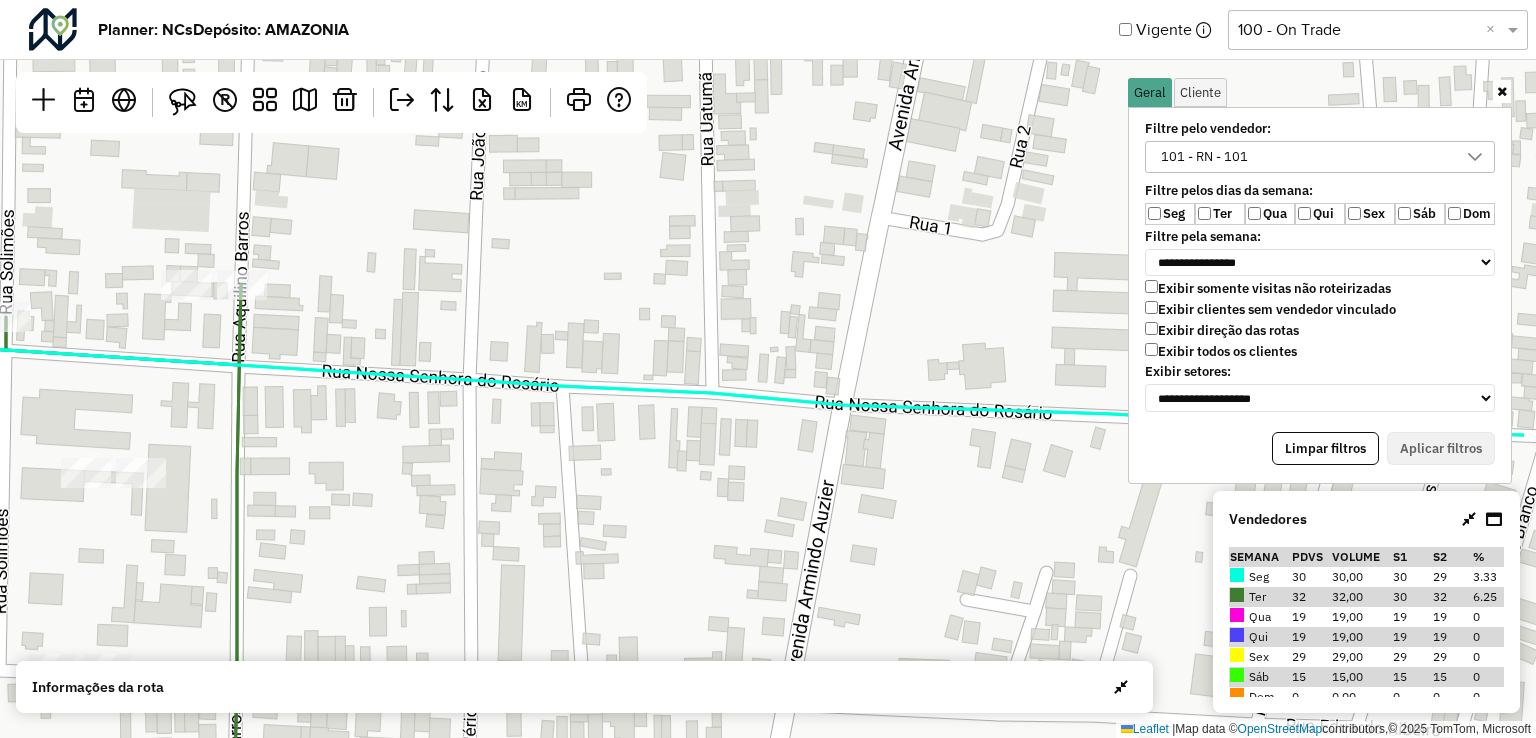 drag, startPoint x: 798, startPoint y: 299, endPoint x: 708, endPoint y: 348, distance: 102.47439 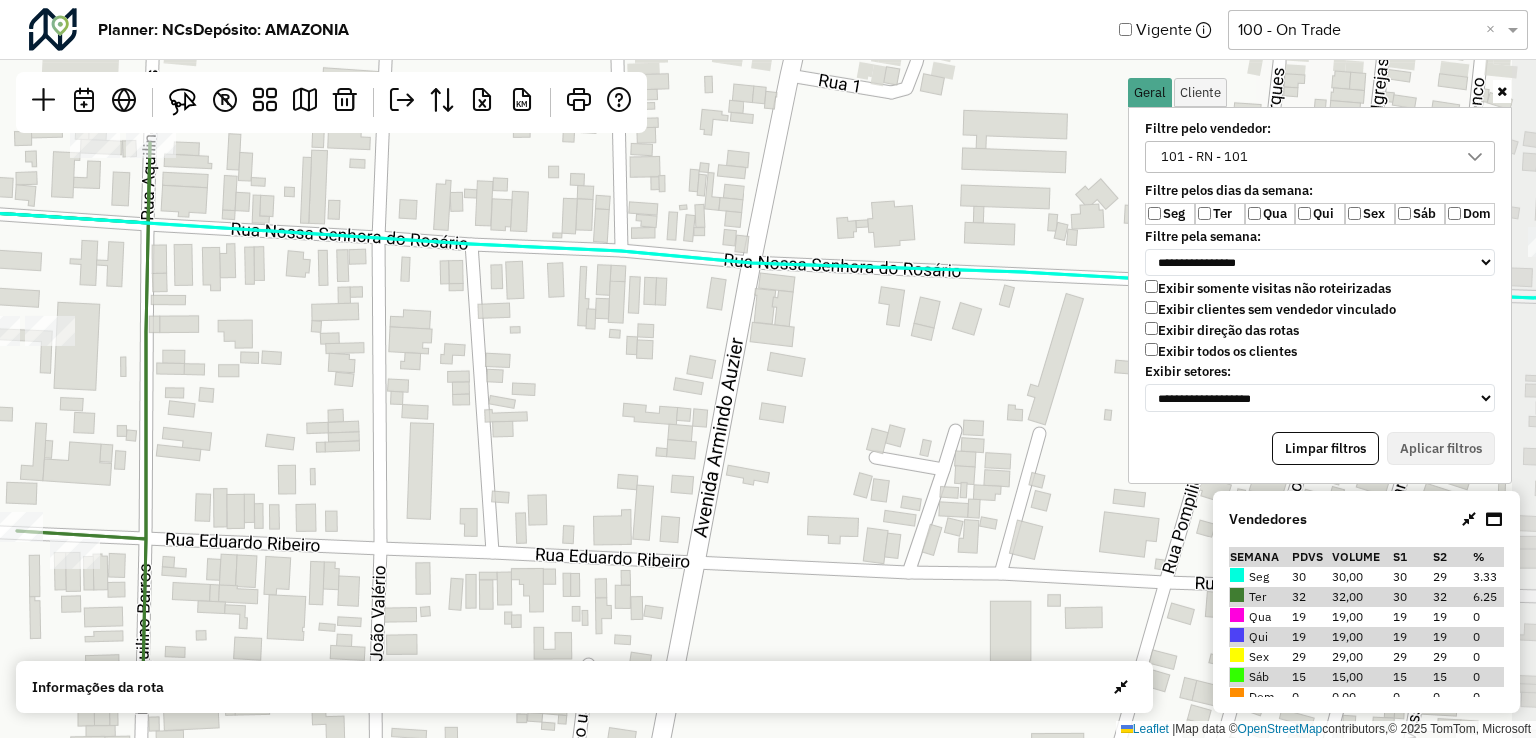 drag, startPoint x: 913, startPoint y: 441, endPoint x: 822, endPoint y: 305, distance: 163.6368 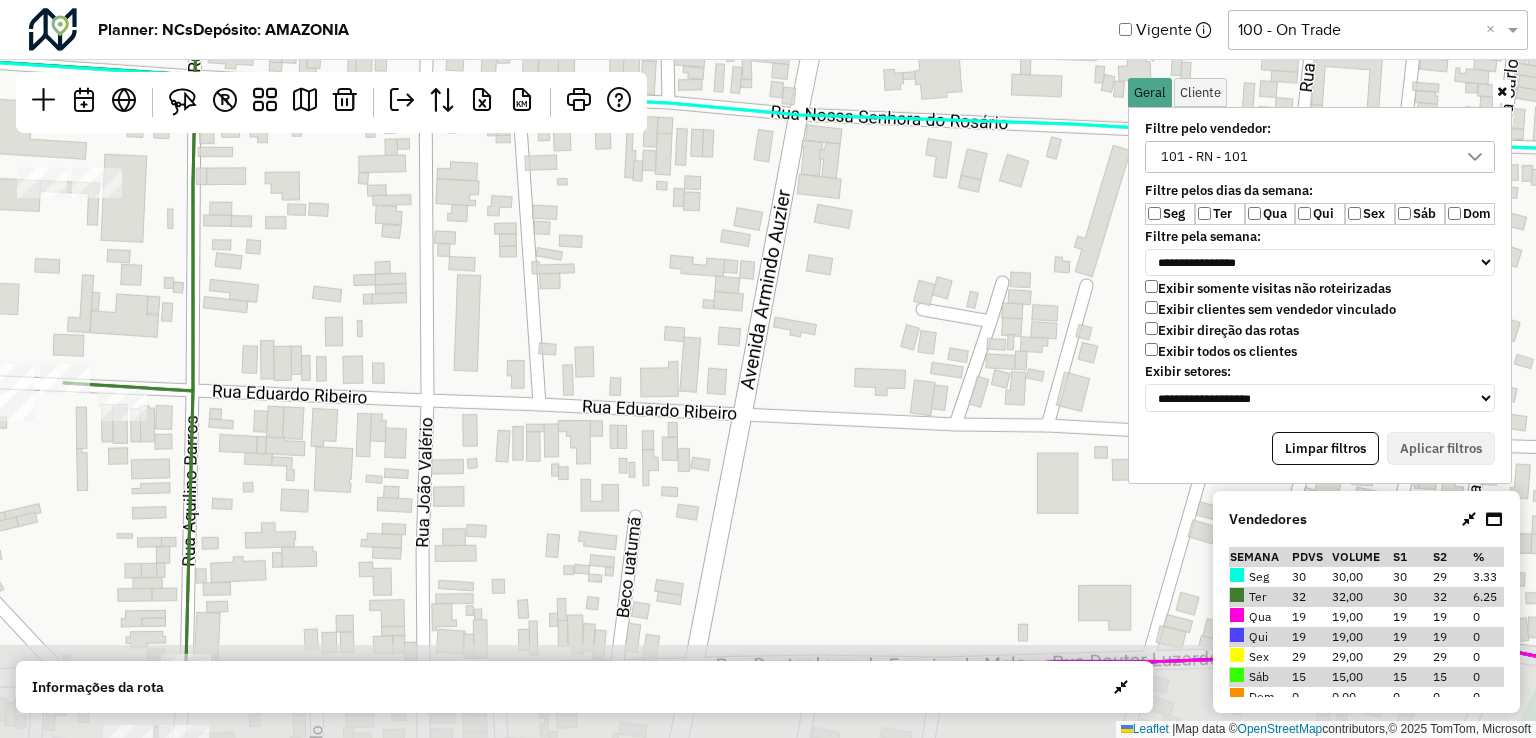 drag, startPoint x: 844, startPoint y: 449, endPoint x: 896, endPoint y: 291, distance: 166.337 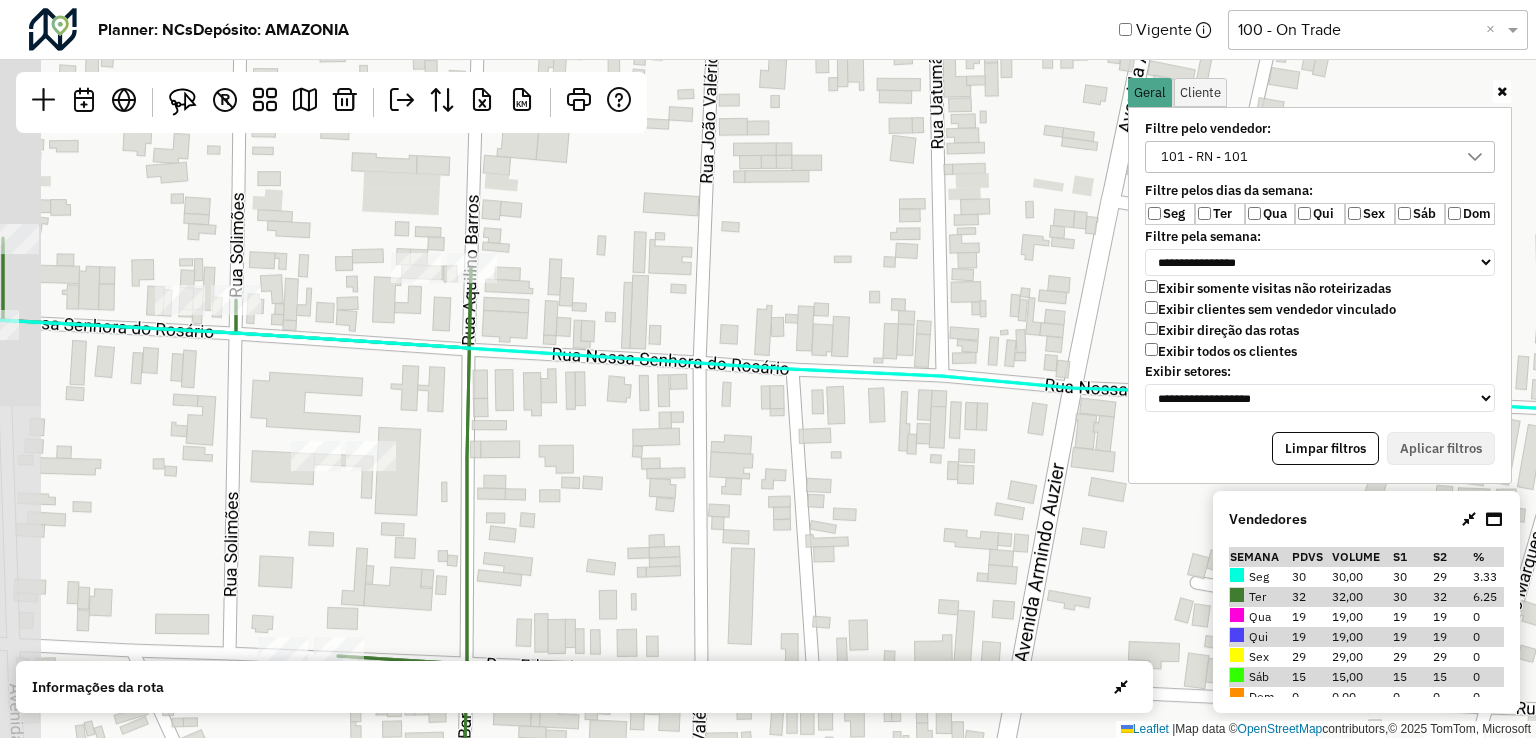 drag, startPoint x: 657, startPoint y: 312, endPoint x: 720, endPoint y: 406, distance: 113.15918 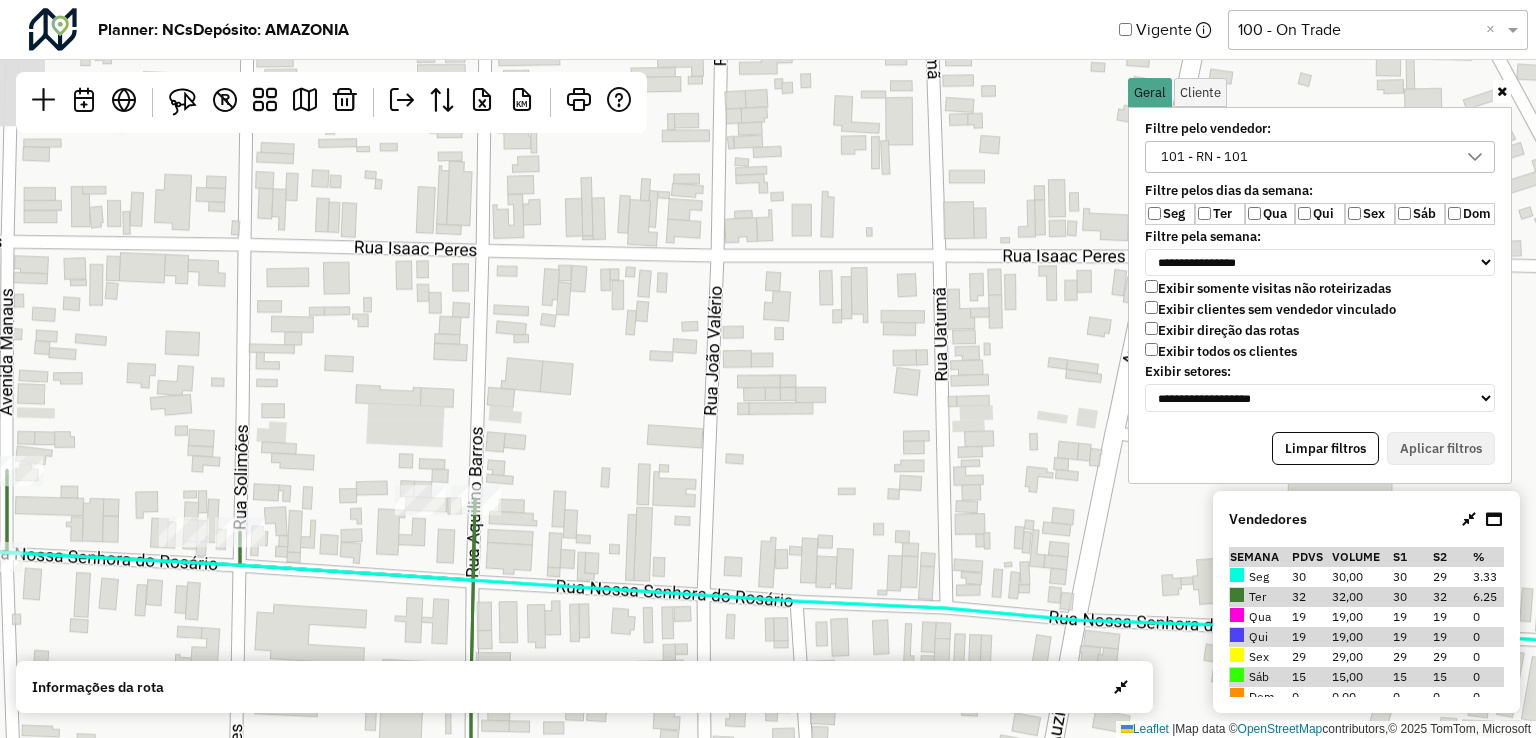 drag, startPoint x: 772, startPoint y: 190, endPoint x: 775, endPoint y: 422, distance: 232.0194 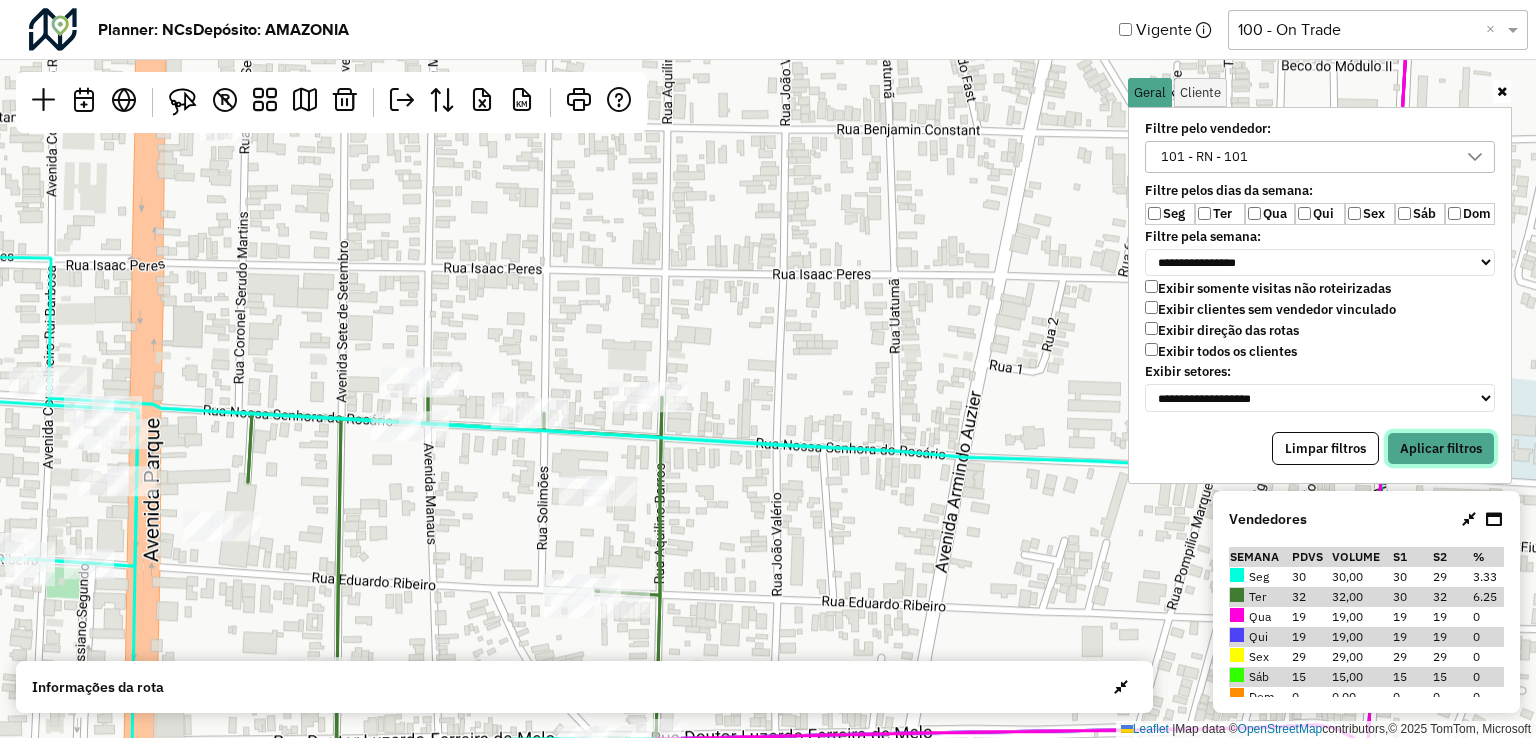 click on "Aplicar filtros" at bounding box center [1441, 449] 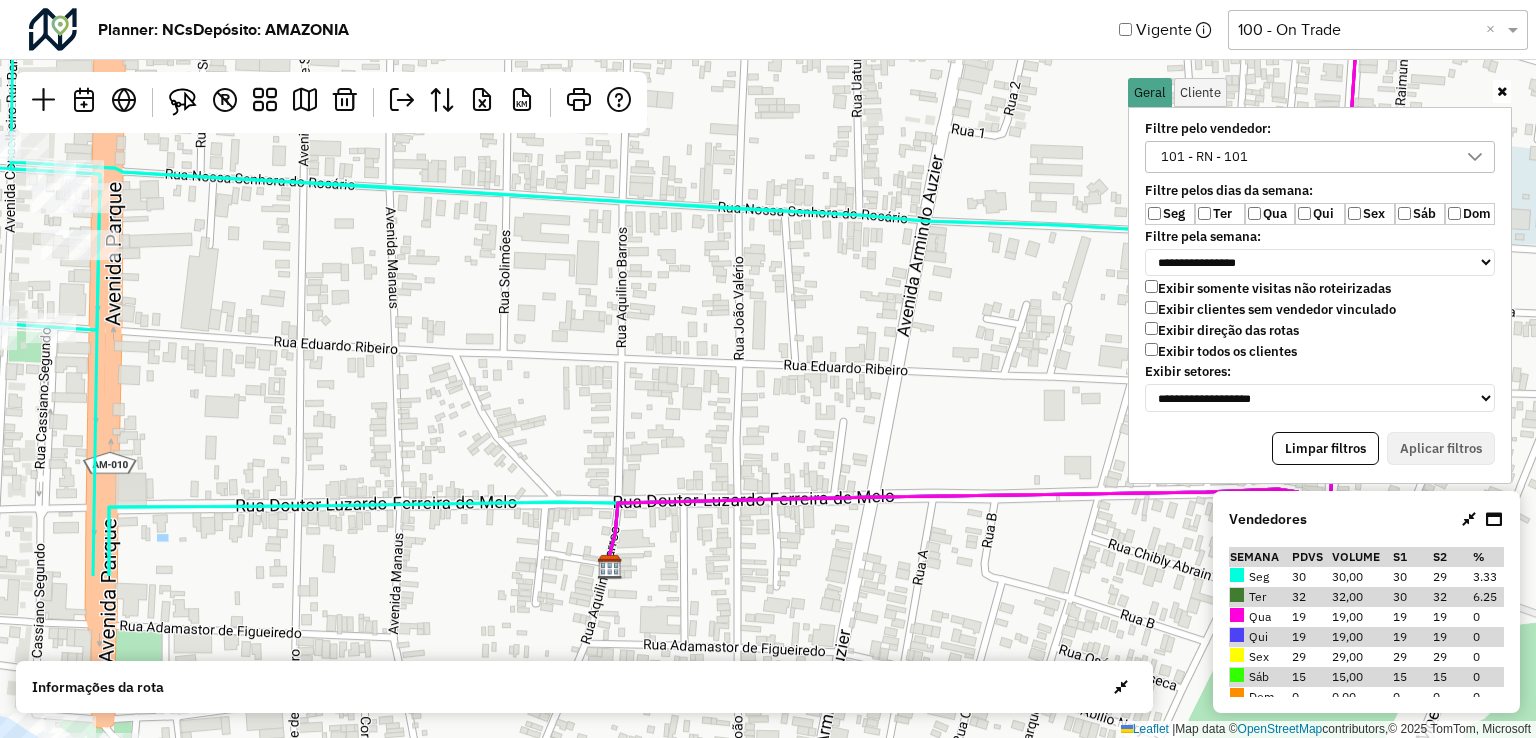 drag, startPoint x: 758, startPoint y: 490, endPoint x: 720, endPoint y: 215, distance: 277.61304 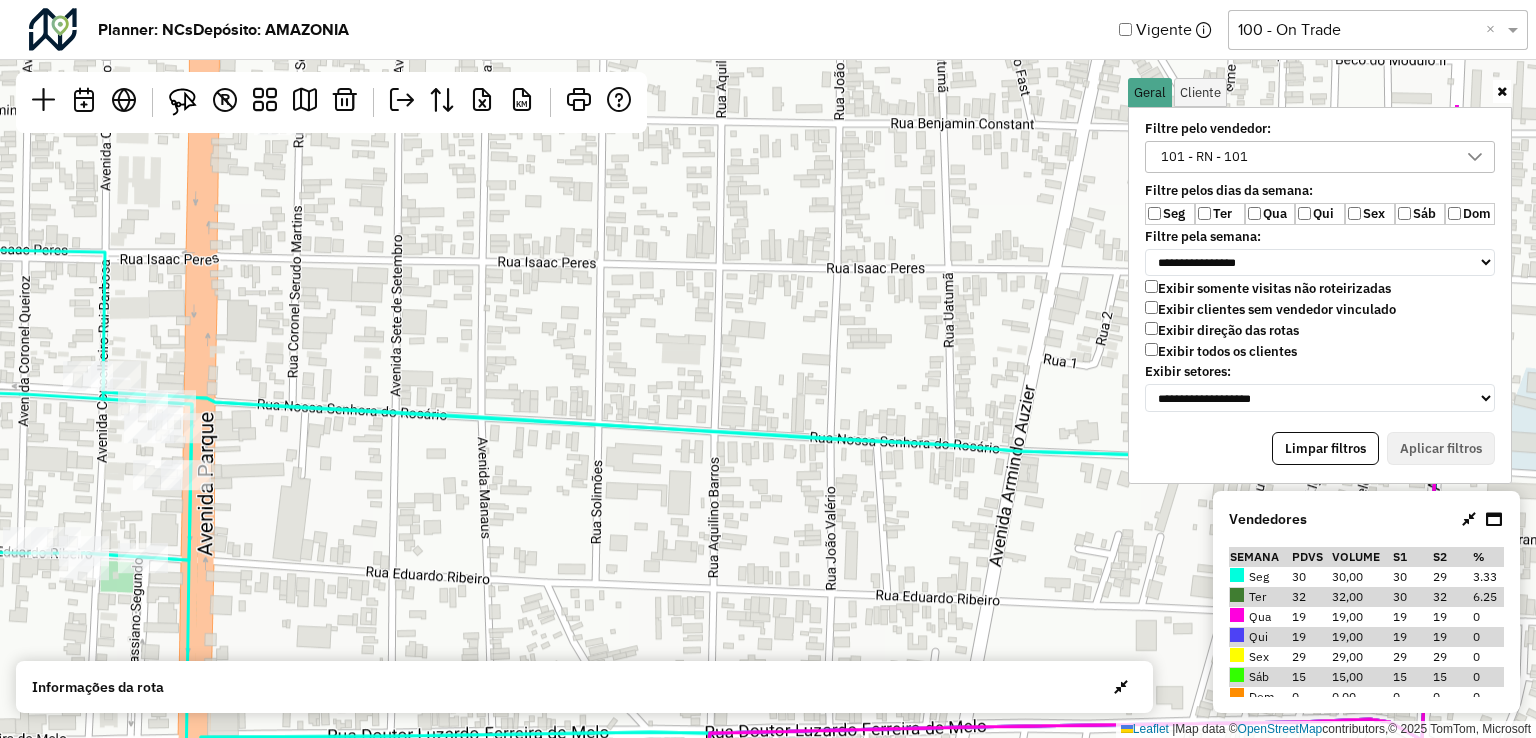 drag, startPoint x: 697, startPoint y: 275, endPoint x: 620, endPoint y: 455, distance: 195.77794 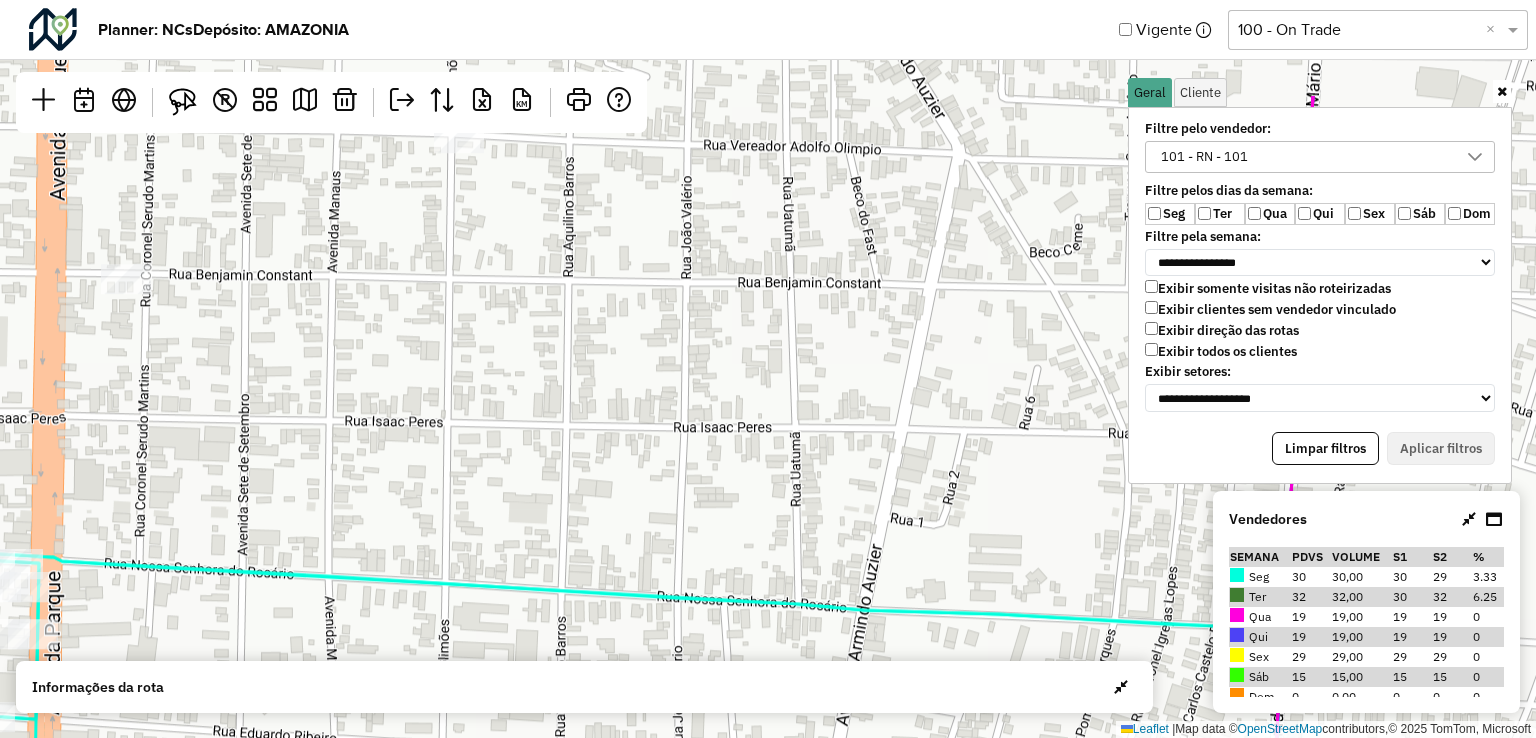 drag, startPoint x: 805, startPoint y: 291, endPoint x: 501, endPoint y: 448, distance: 342.14764 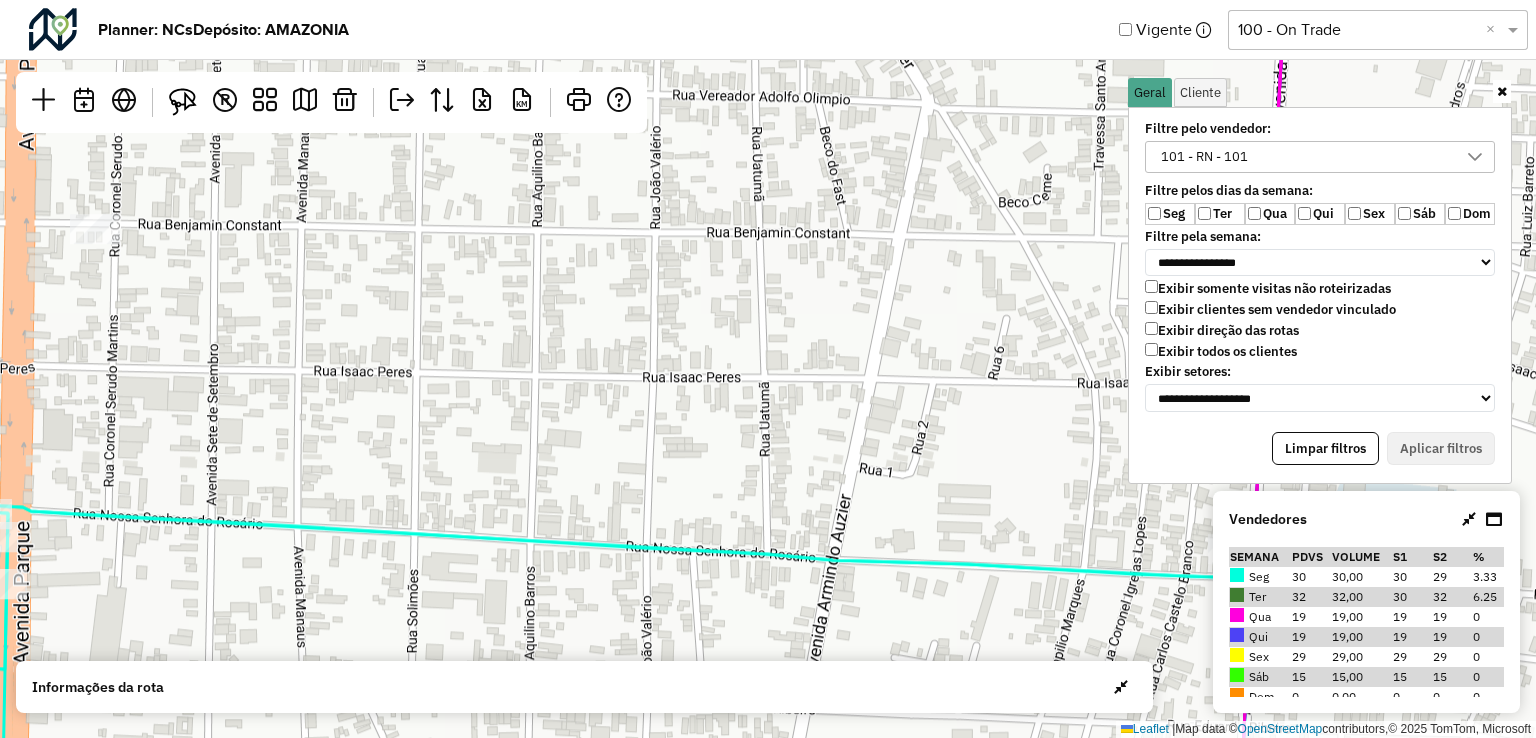 drag, startPoint x: 783, startPoint y: 410, endPoint x: 788, endPoint y: 365, distance: 45.276924 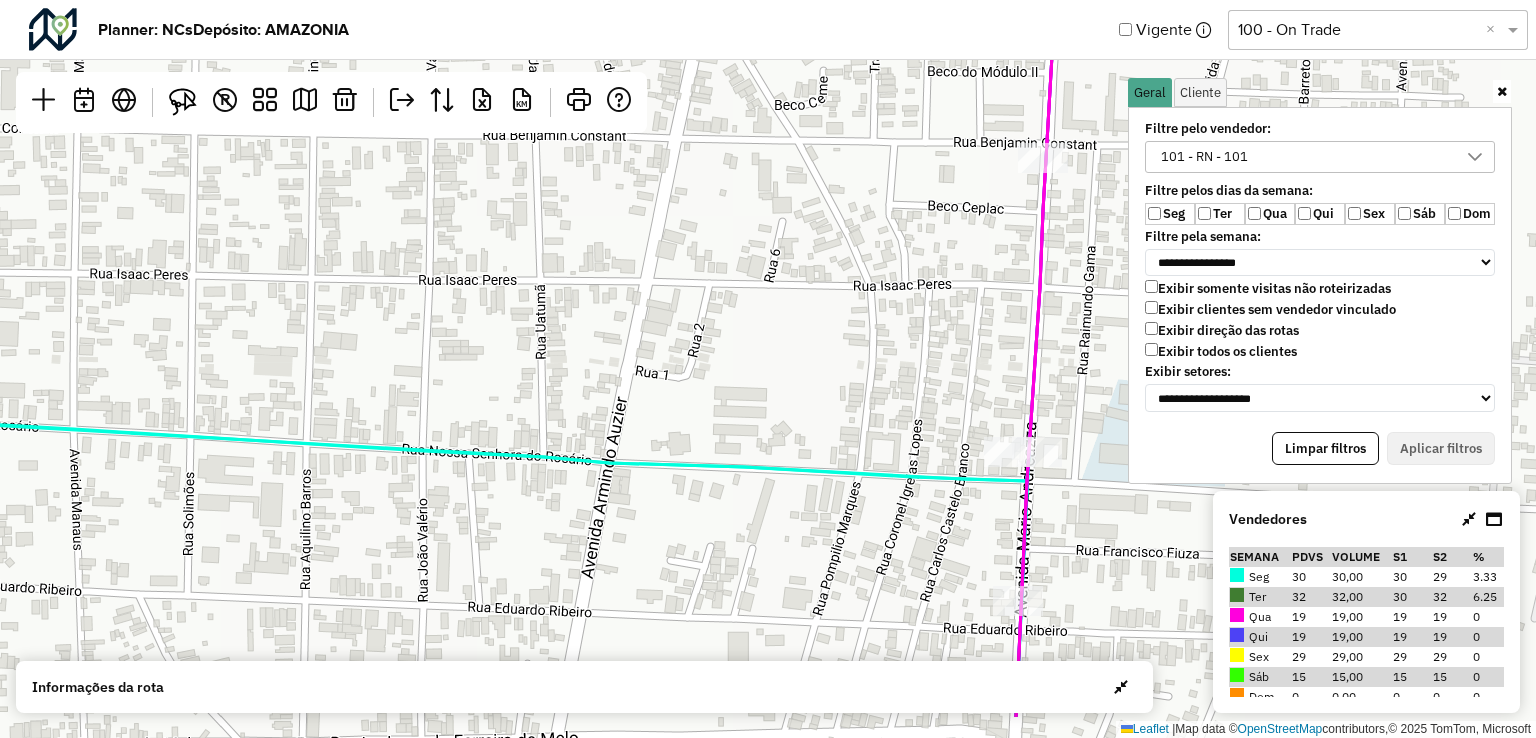 drag, startPoint x: 838, startPoint y: 371, endPoint x: 616, endPoint y: 276, distance: 241.47256 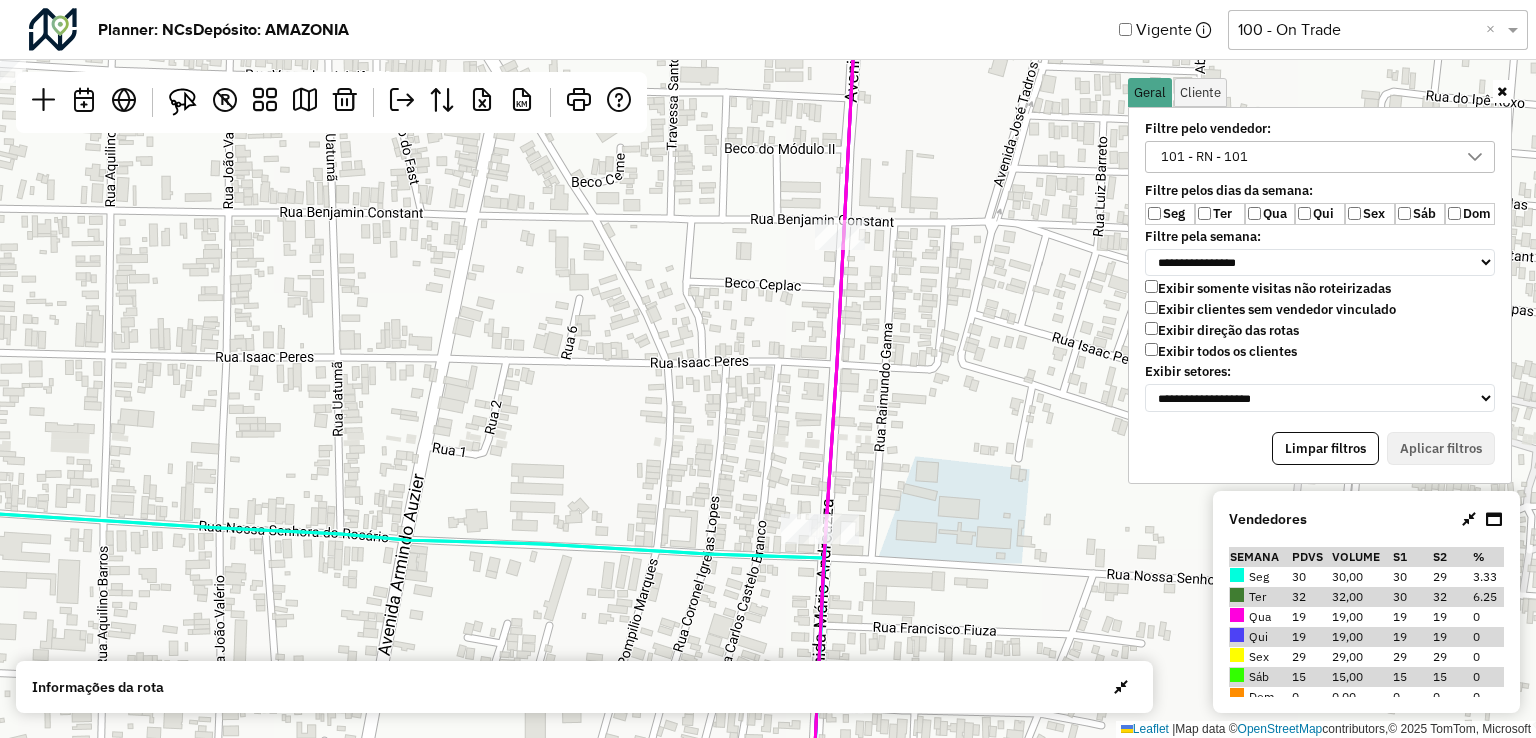 drag, startPoint x: 876, startPoint y: 233, endPoint x: 673, endPoint y: 310, distance: 217.11287 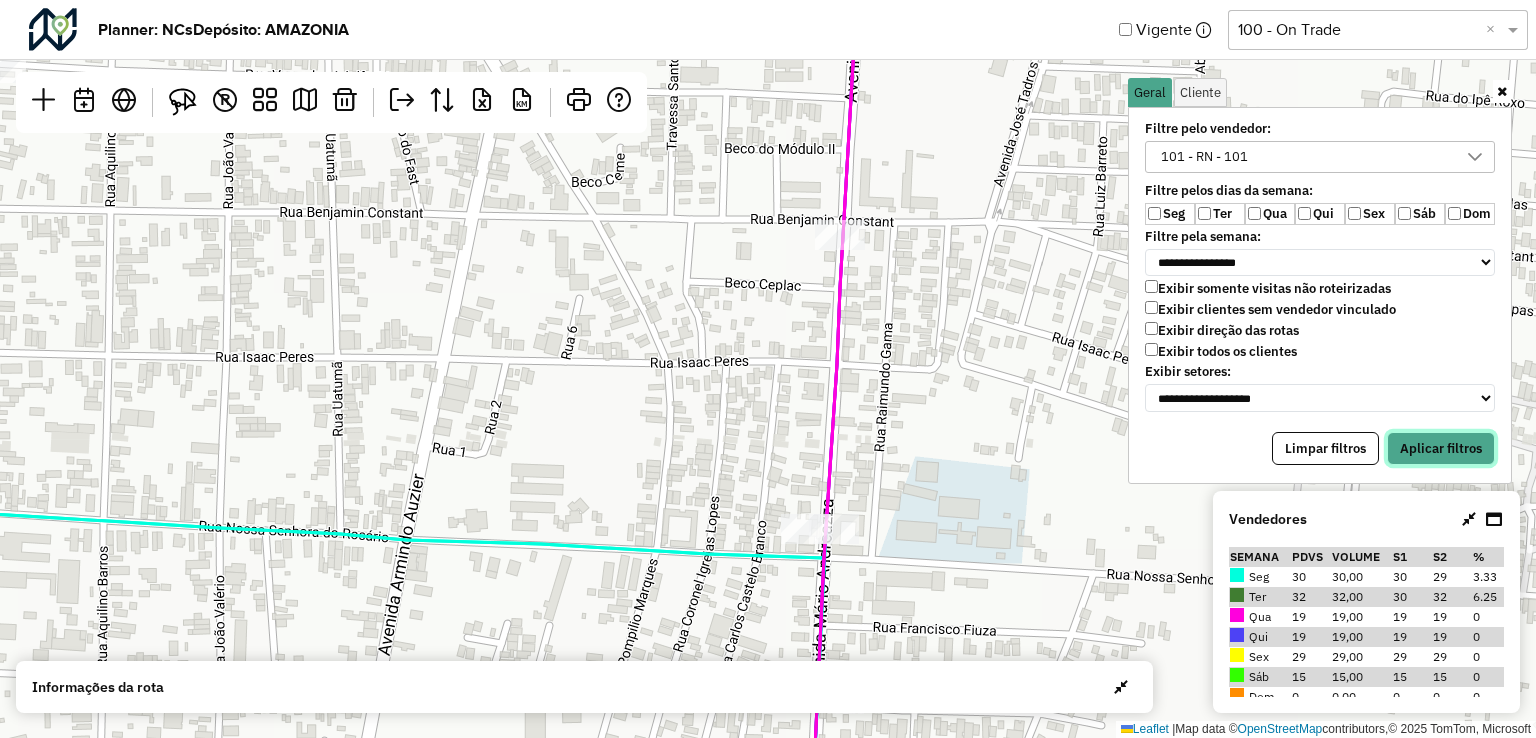 click on "Aplicar filtros" at bounding box center [1441, 449] 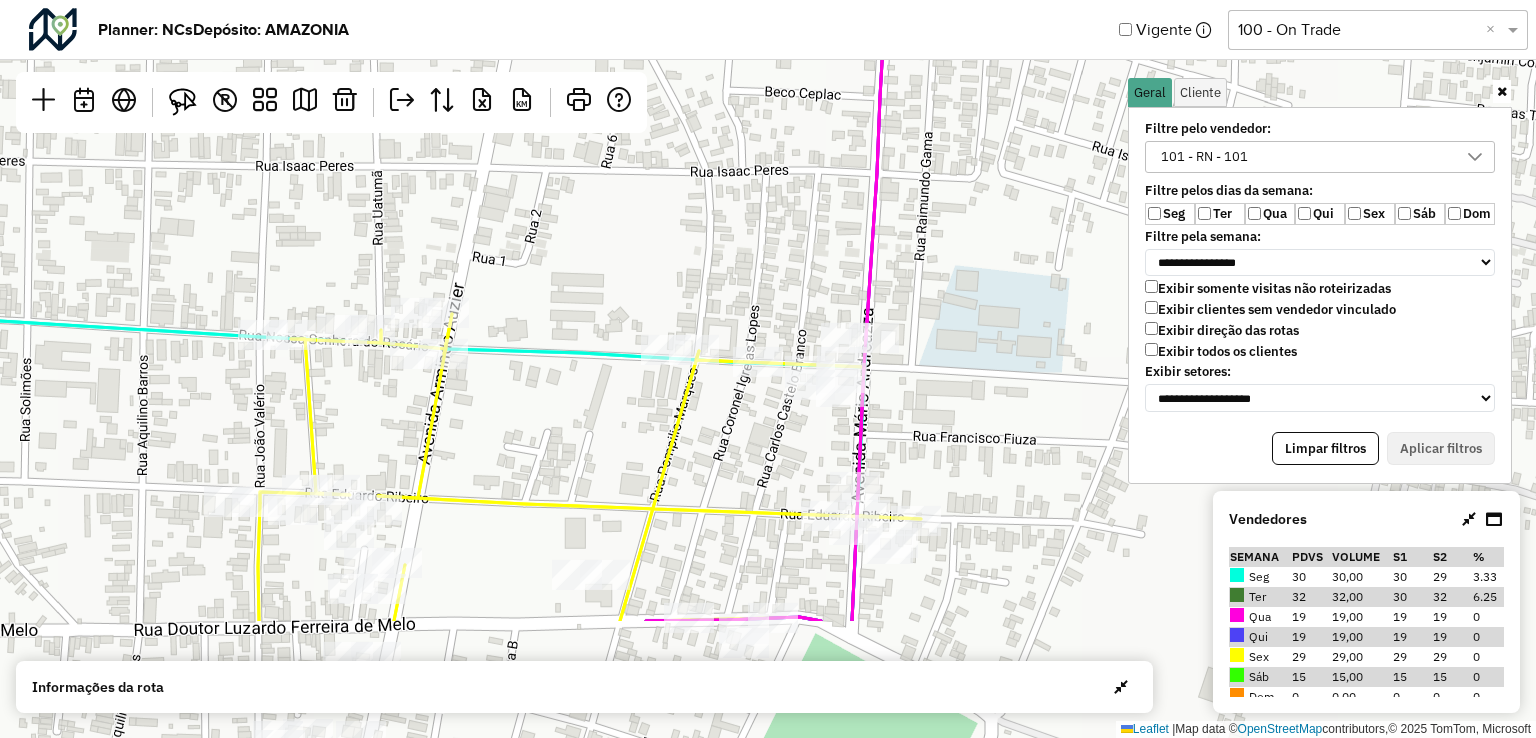 drag, startPoint x: 759, startPoint y: 439, endPoint x: 860, endPoint y: 299, distance: 172.62965 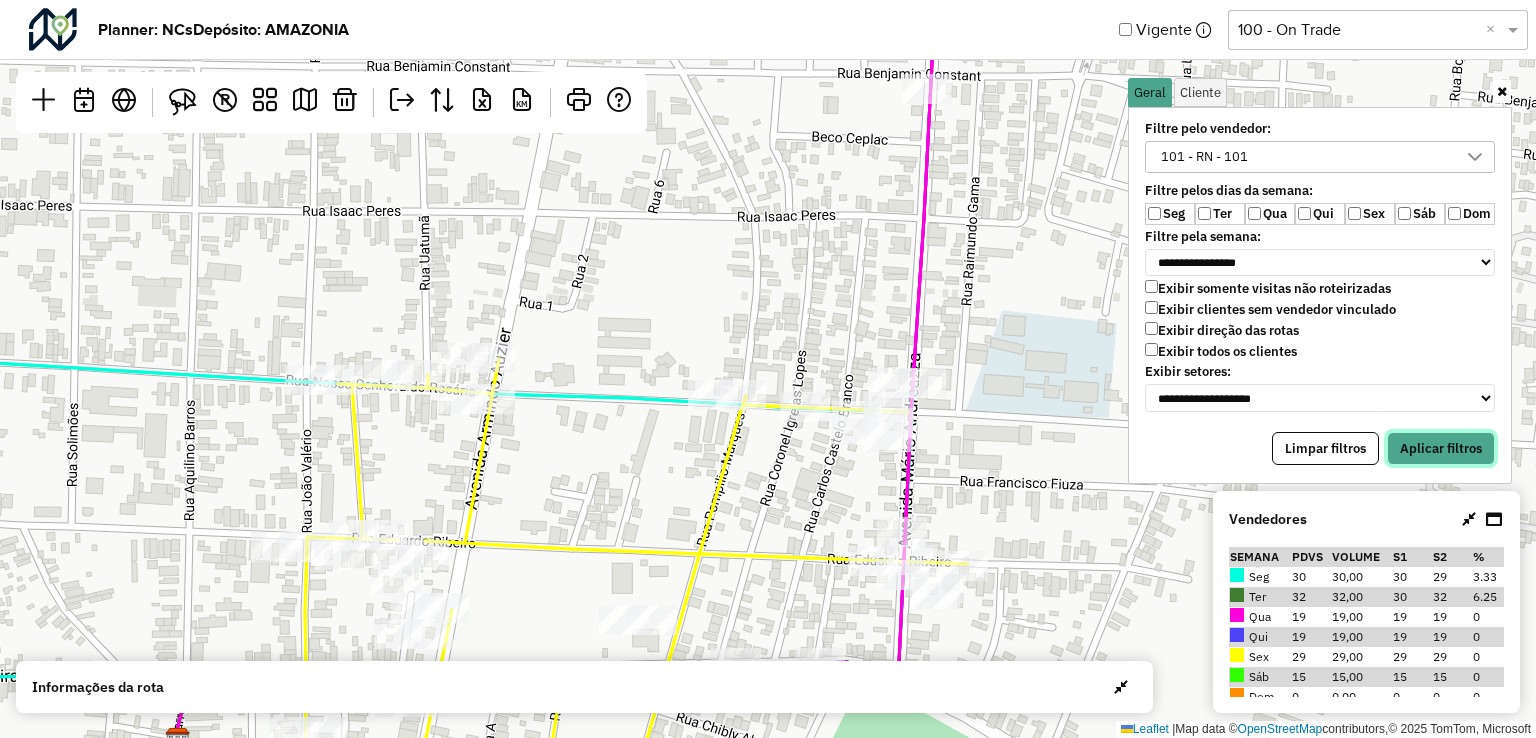 click on "Aplicar filtros" at bounding box center [1441, 449] 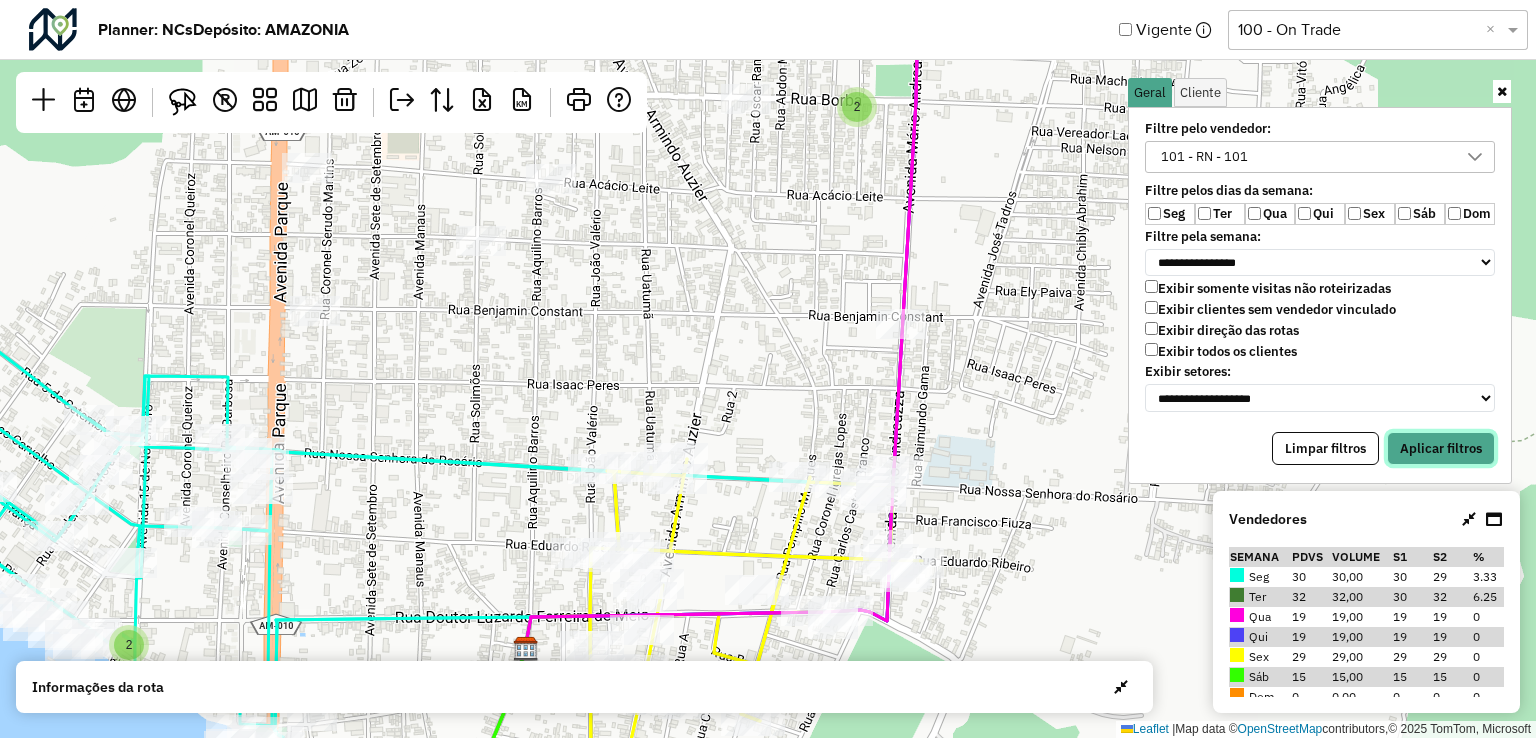 click on "Aplicar filtros" at bounding box center (1441, 449) 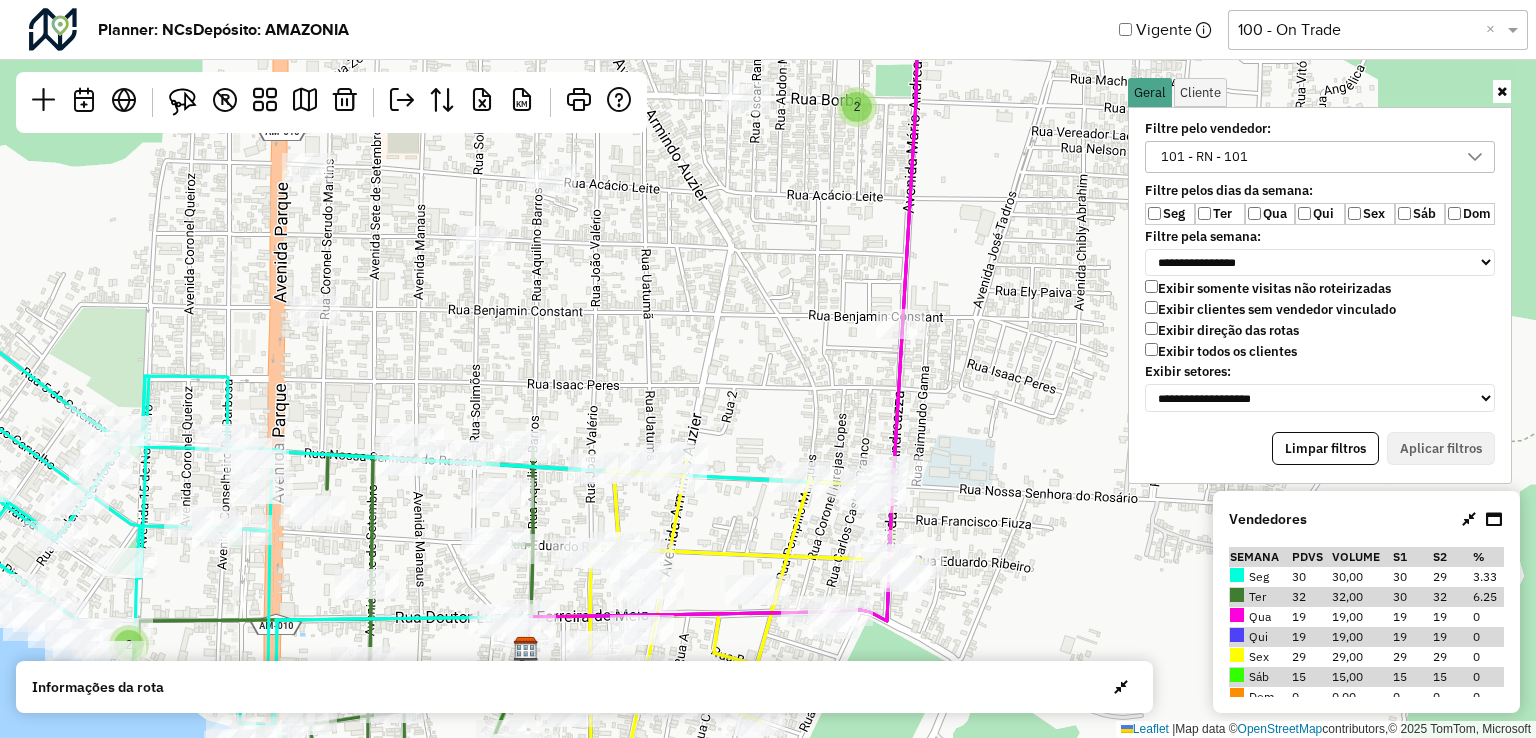 click on "101 - RN - 101" at bounding box center [1305, 157] 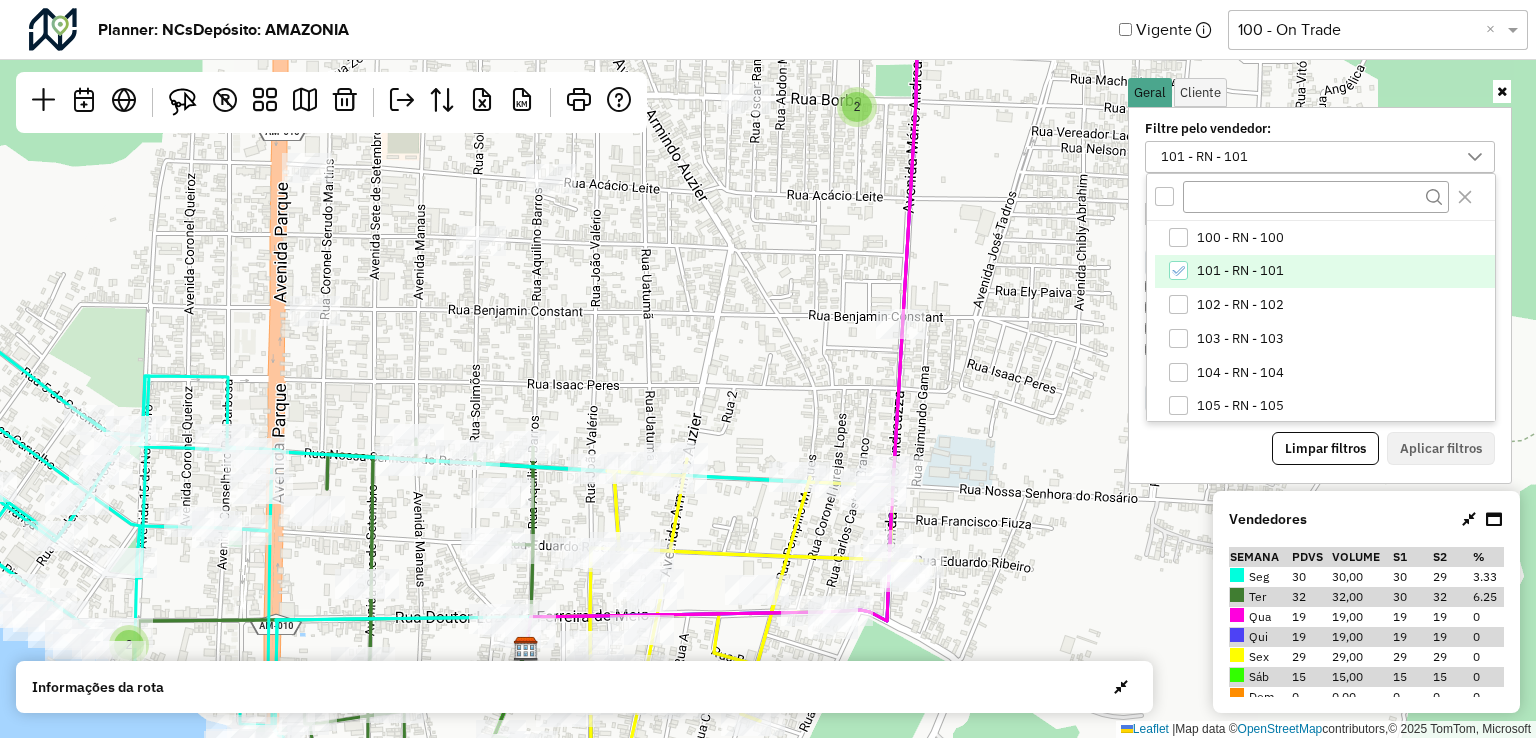 click 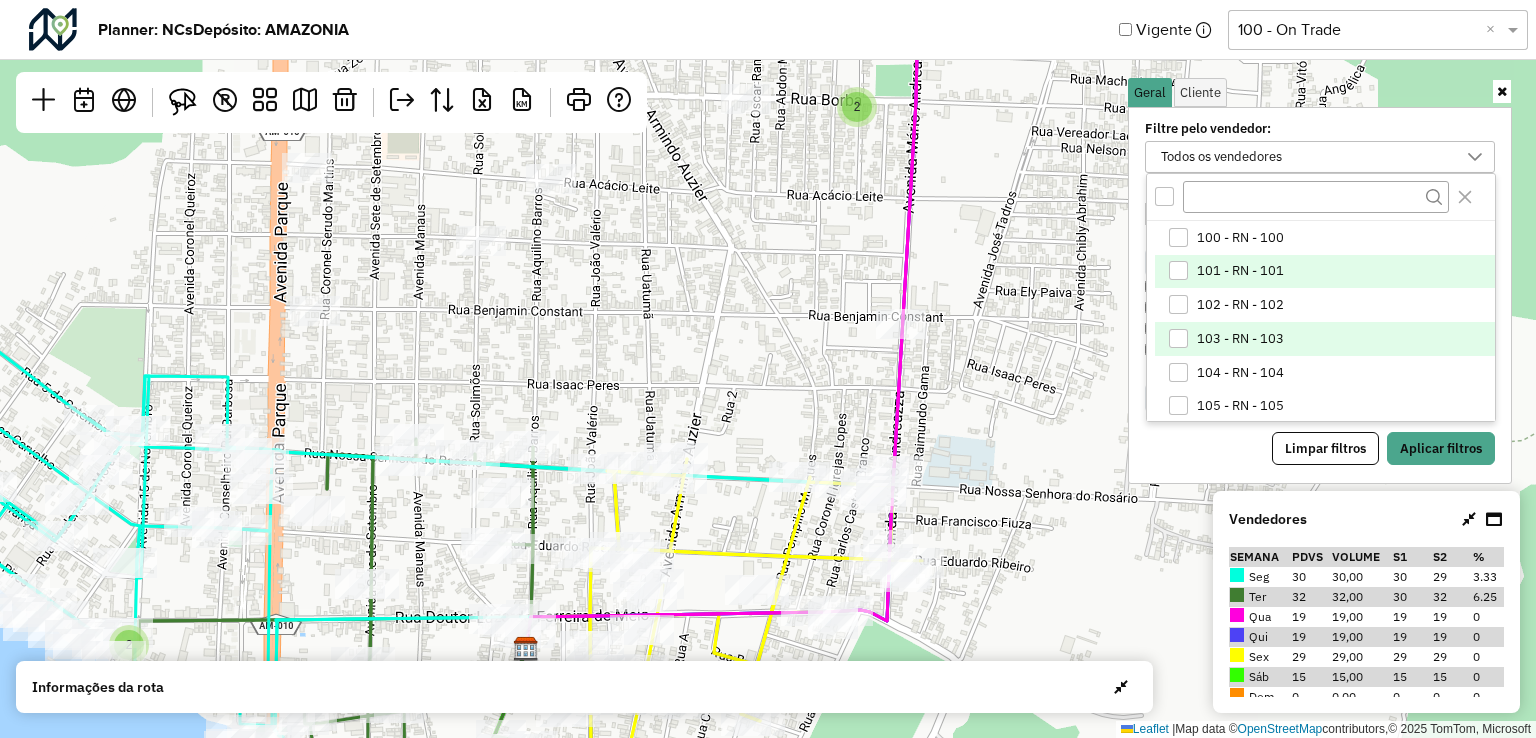 drag, startPoint x: 1179, startPoint y: 341, endPoint x: 1191, endPoint y: 349, distance: 14.422205 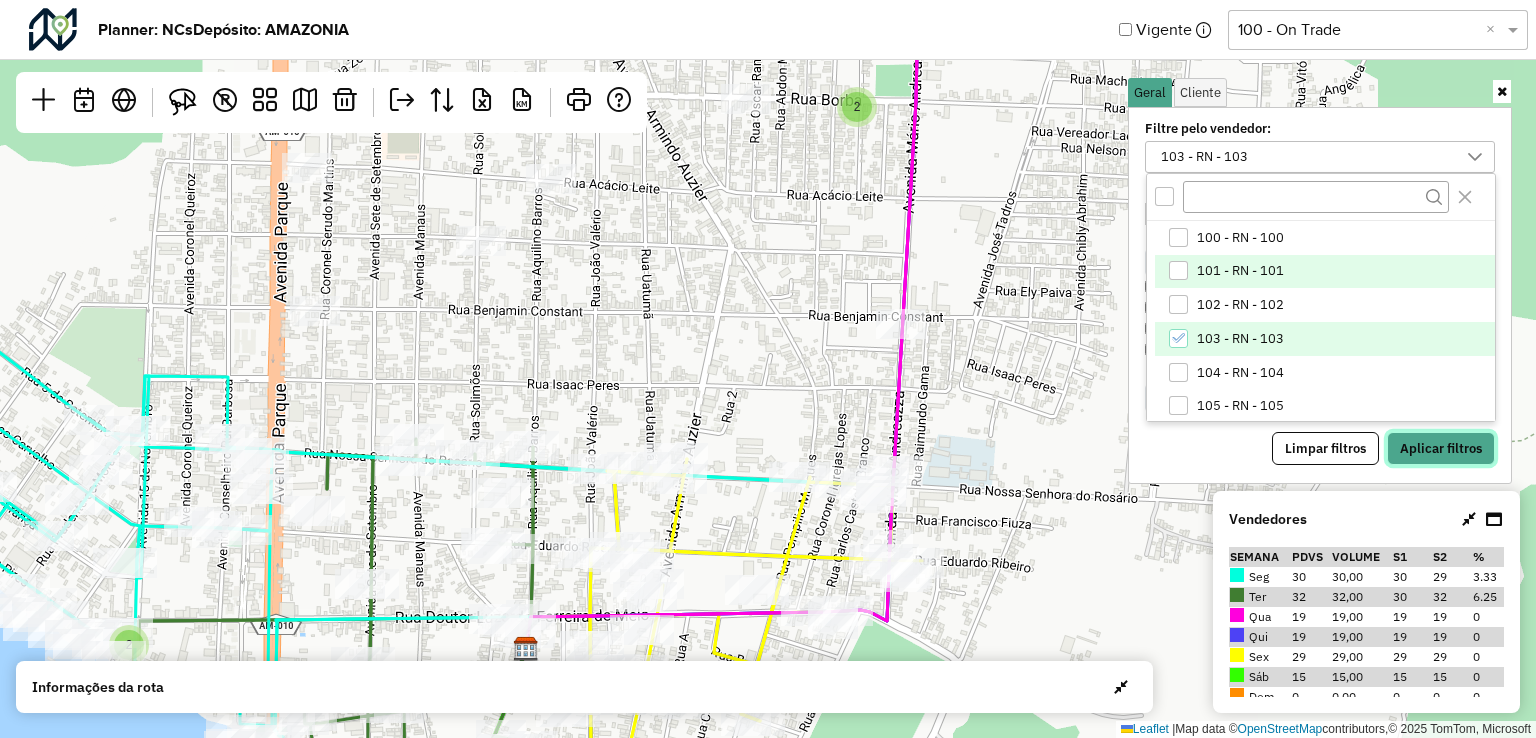 click on "Aplicar filtros" at bounding box center [1441, 449] 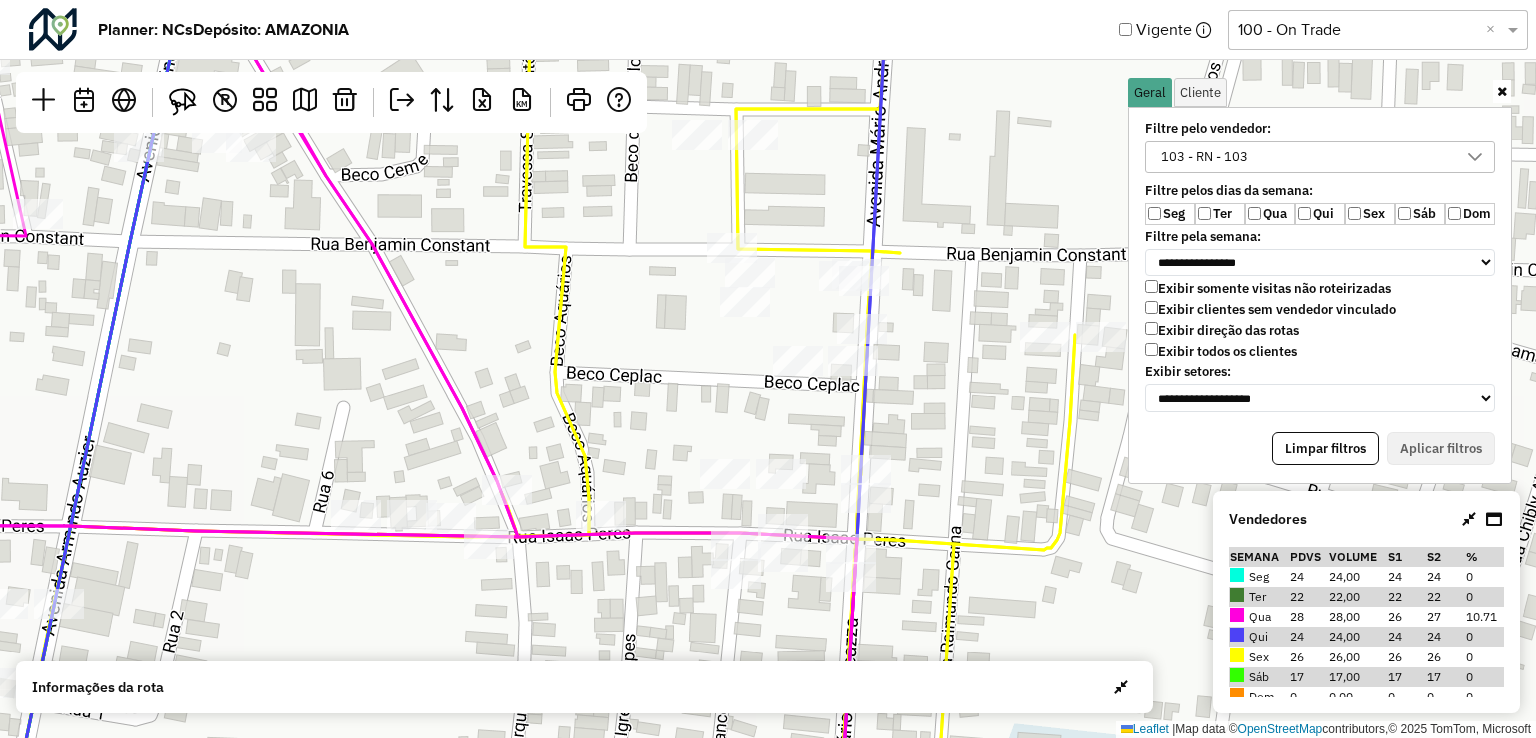drag, startPoint x: 946, startPoint y: 385, endPoint x: 714, endPoint y: 342, distance: 235.95126 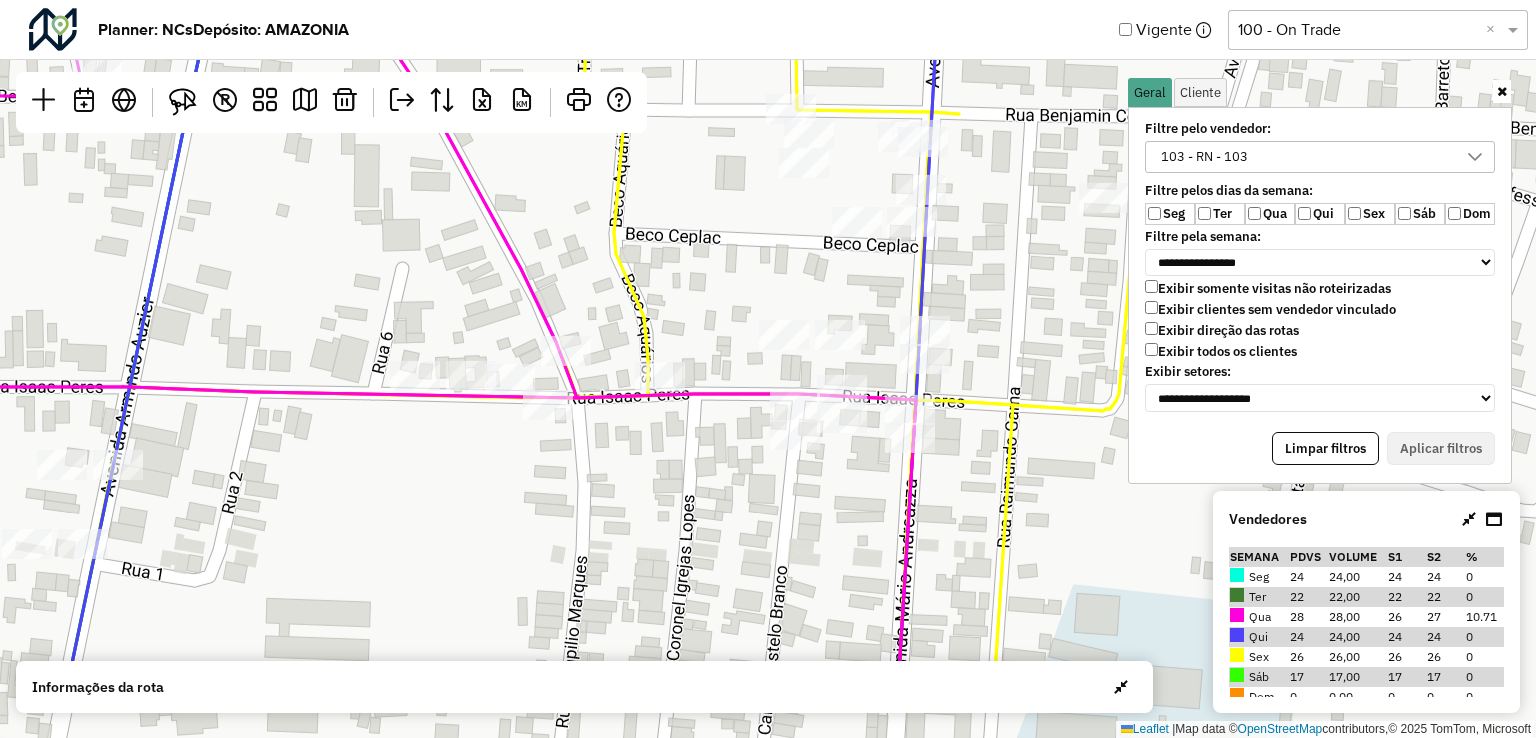 drag, startPoint x: 726, startPoint y: 336, endPoint x: 788, endPoint y: 184, distance: 164.15846 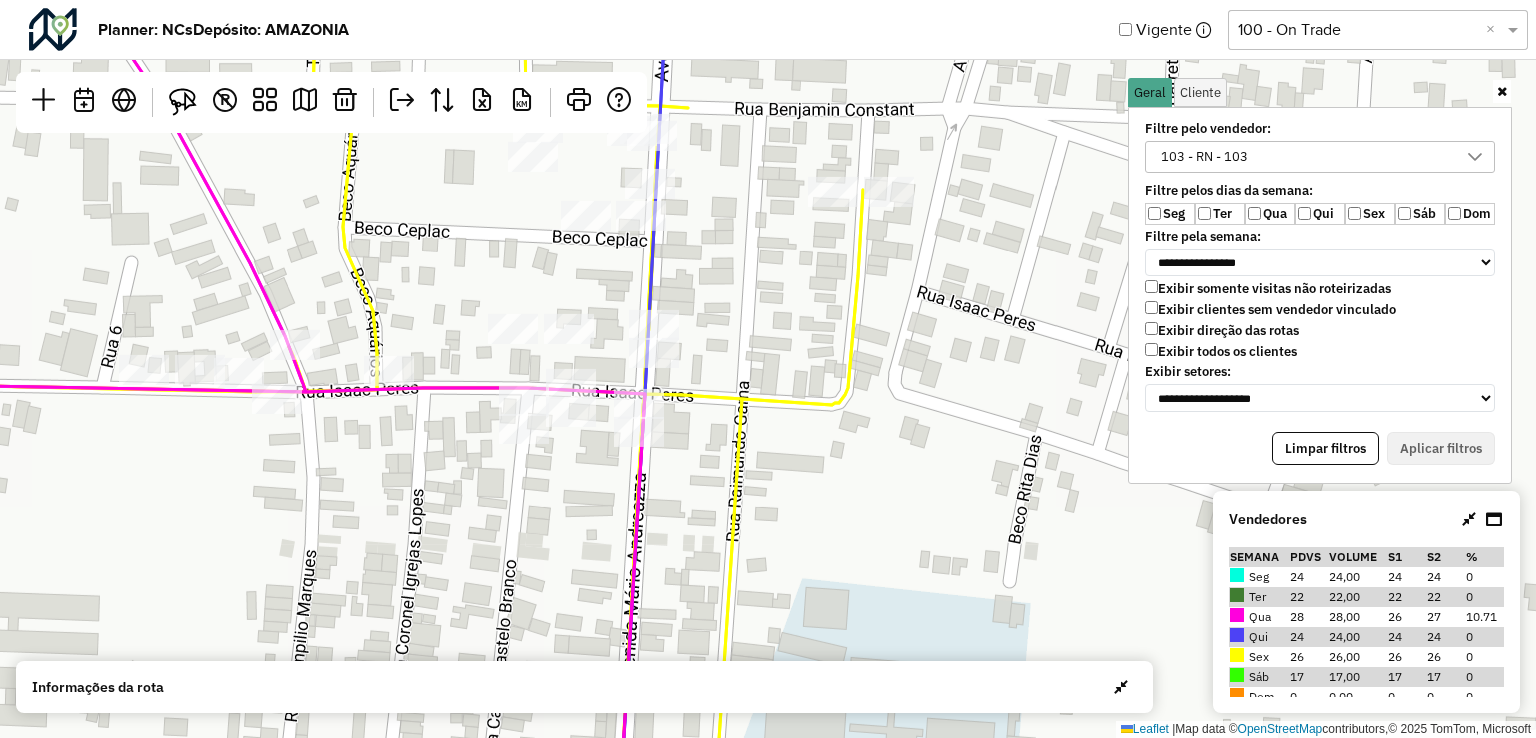 drag, startPoint x: 760, startPoint y: 512, endPoint x: 468, endPoint y: 529, distance: 292.49445 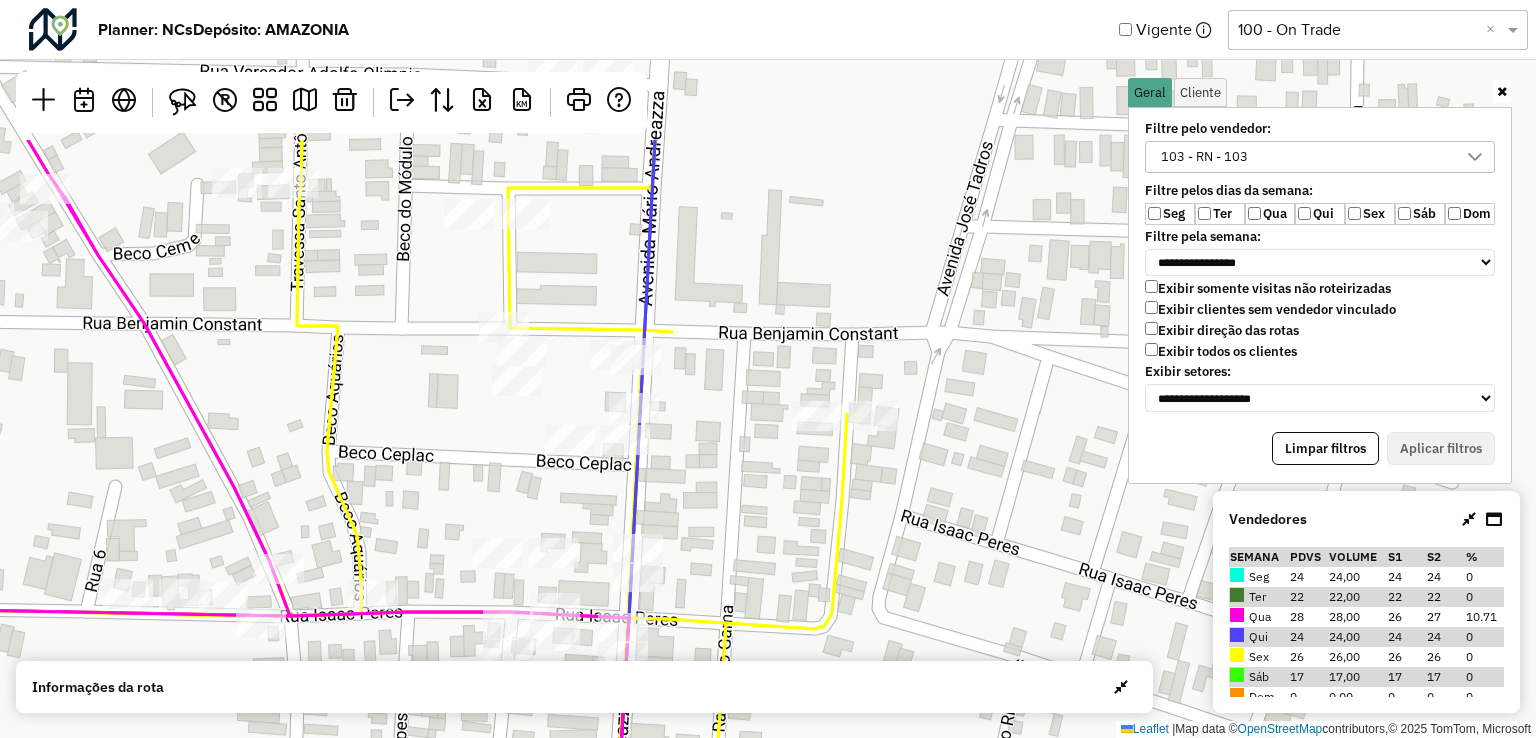 drag, startPoint x: 736, startPoint y: 325, endPoint x: 747, endPoint y: 526, distance: 201.30077 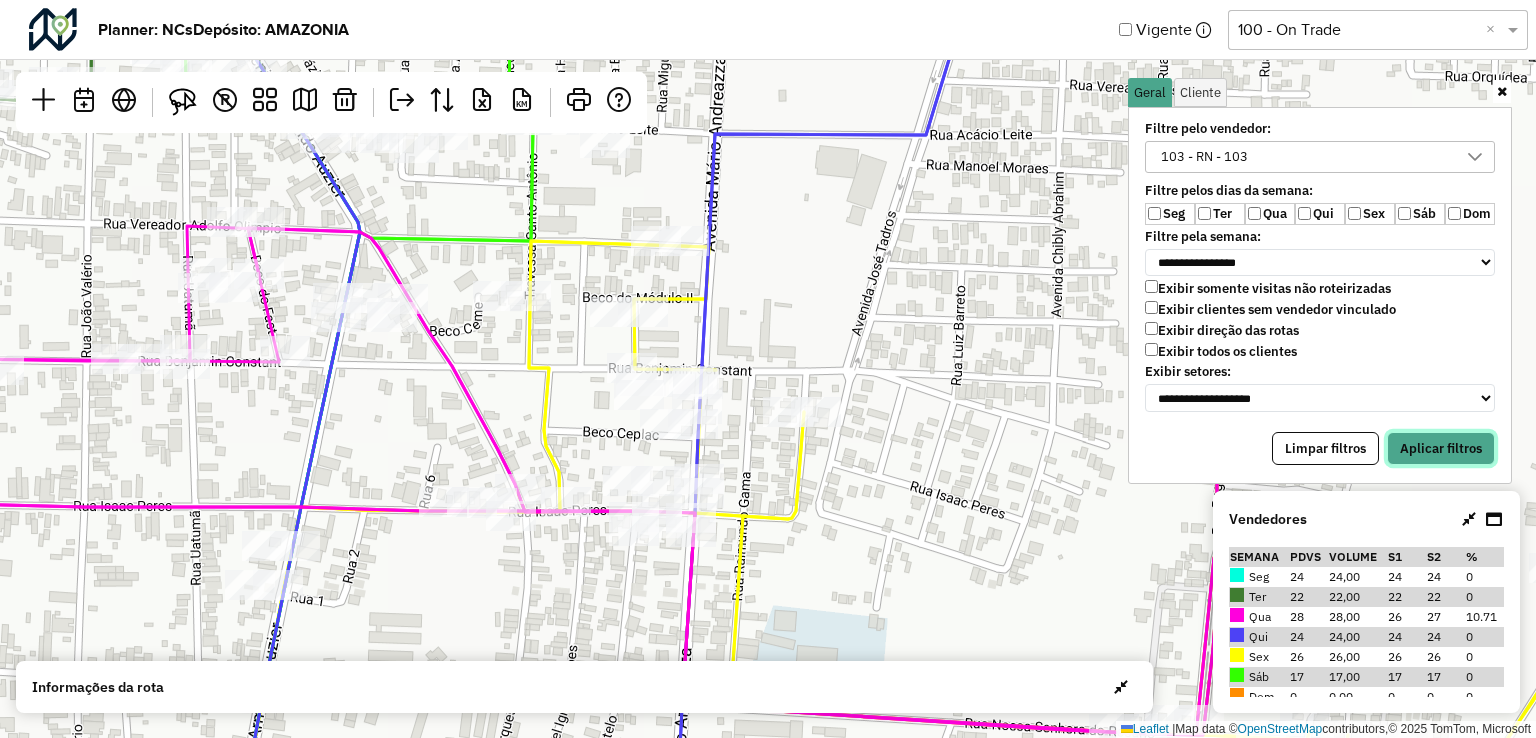 drag, startPoint x: 1414, startPoint y: 441, endPoint x: 1402, endPoint y: 435, distance: 13.416408 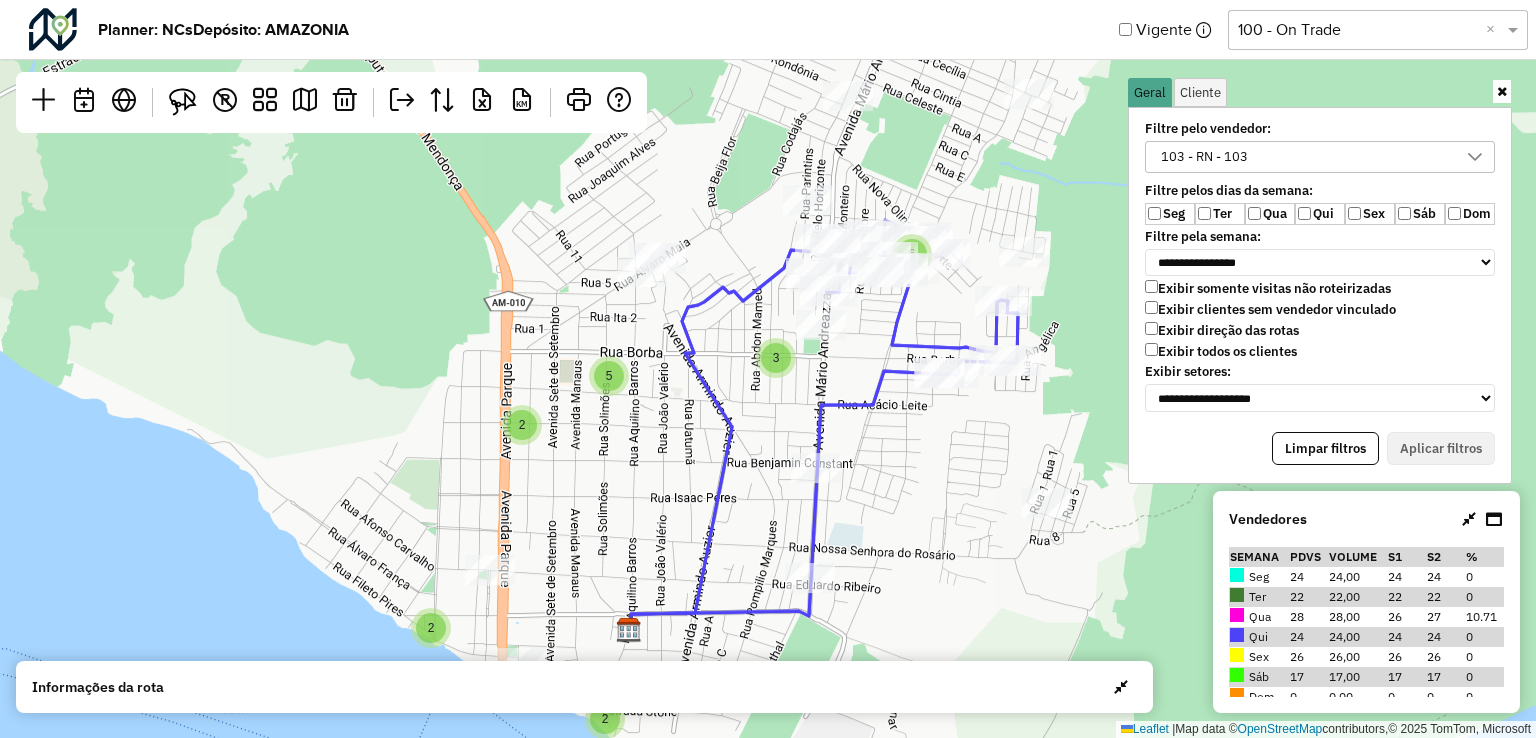 drag, startPoint x: 910, startPoint y: 223, endPoint x: 912, endPoint y: 321, distance: 98.02041 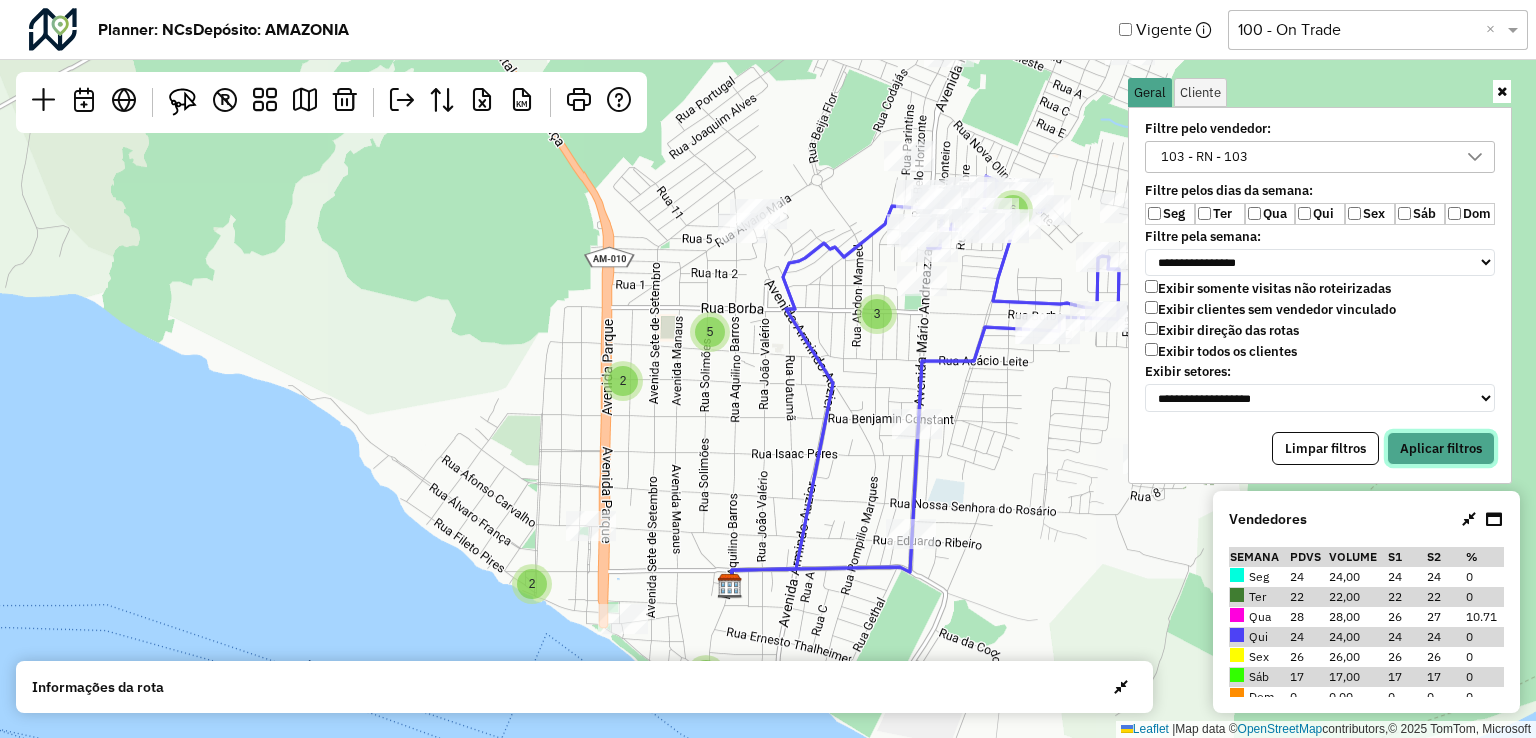click on "Aplicar filtros" at bounding box center [1441, 449] 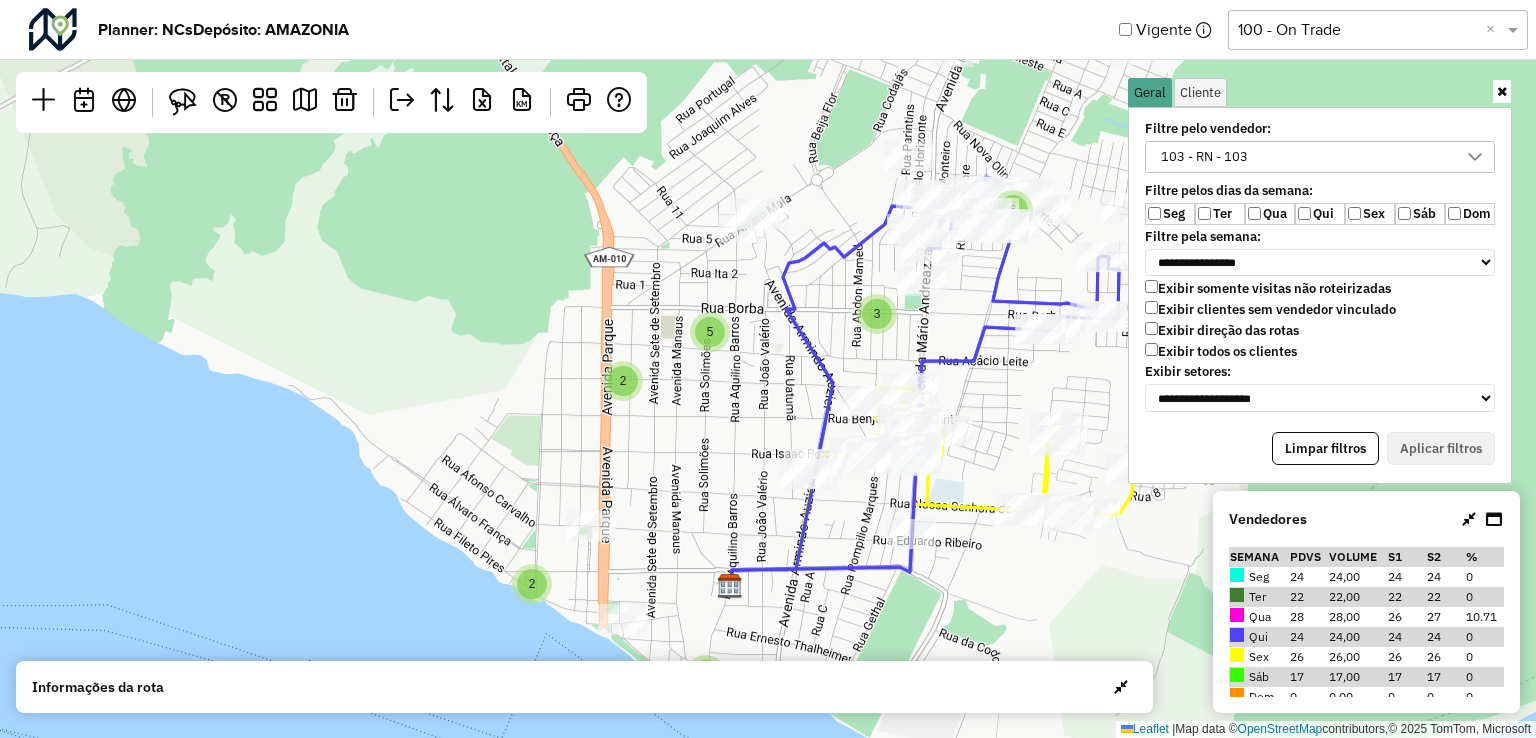click on "103 - RN - 103" at bounding box center (1305, 157) 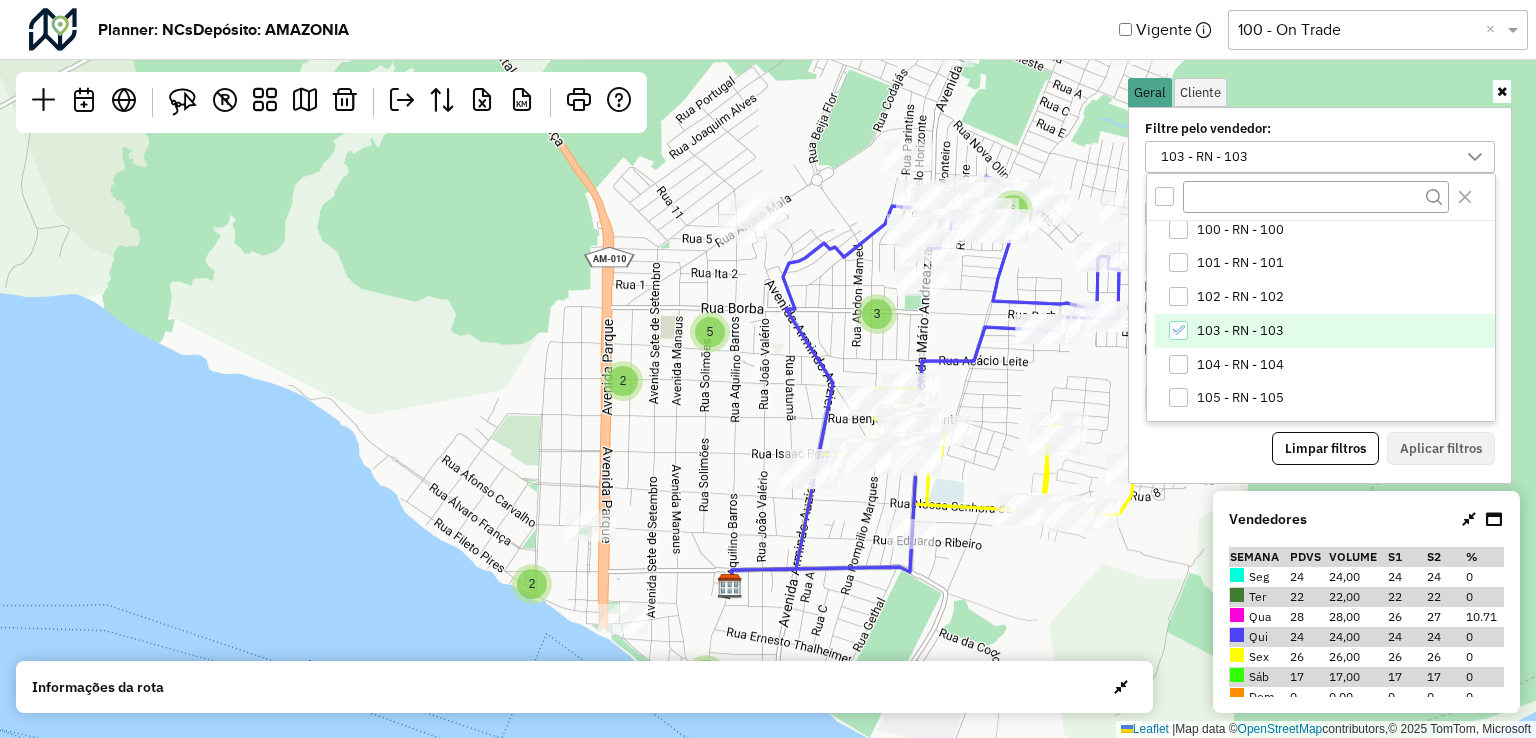 scroll, scrollTop: 0, scrollLeft: 0, axis: both 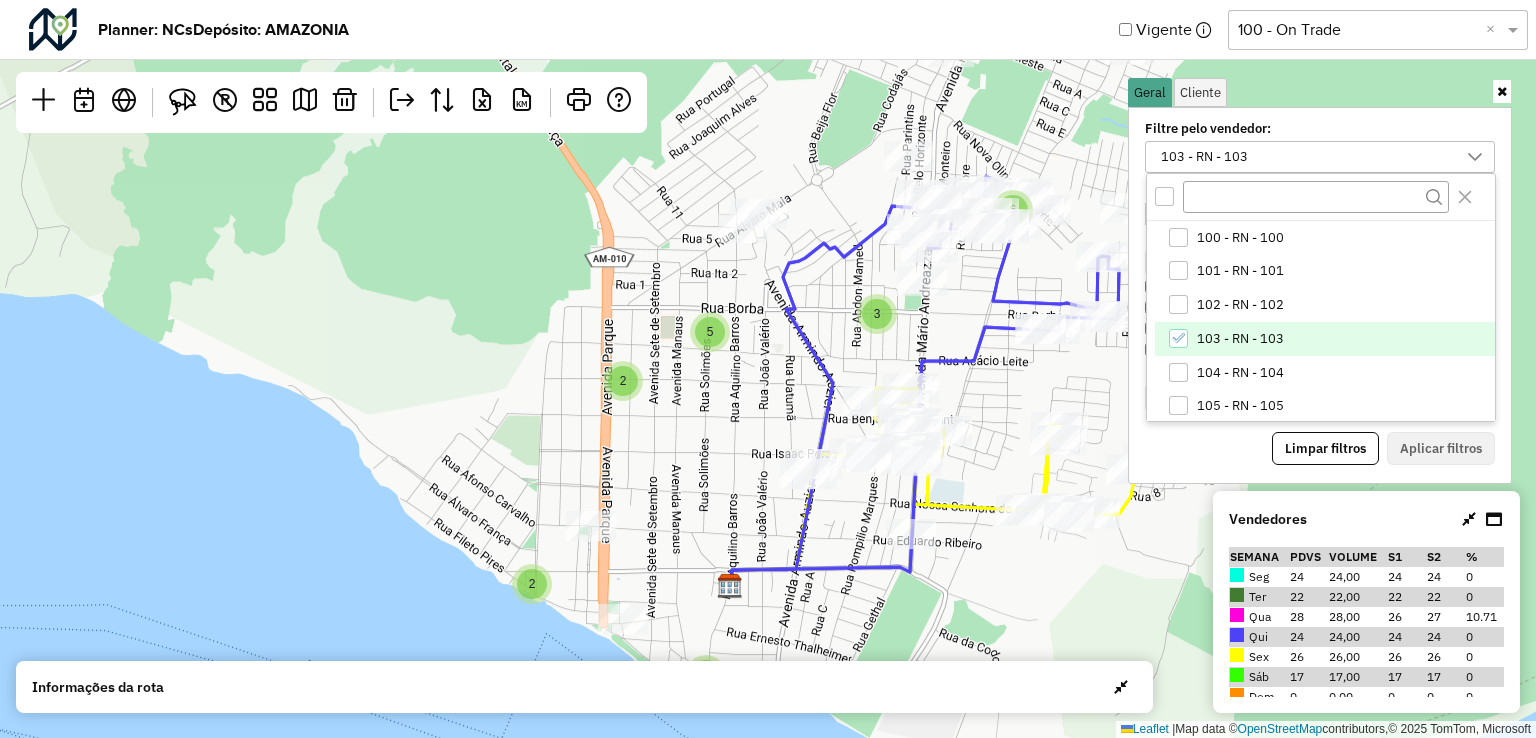 click on "Limpar filtros   Aplicar filtros" at bounding box center [1320, 449] 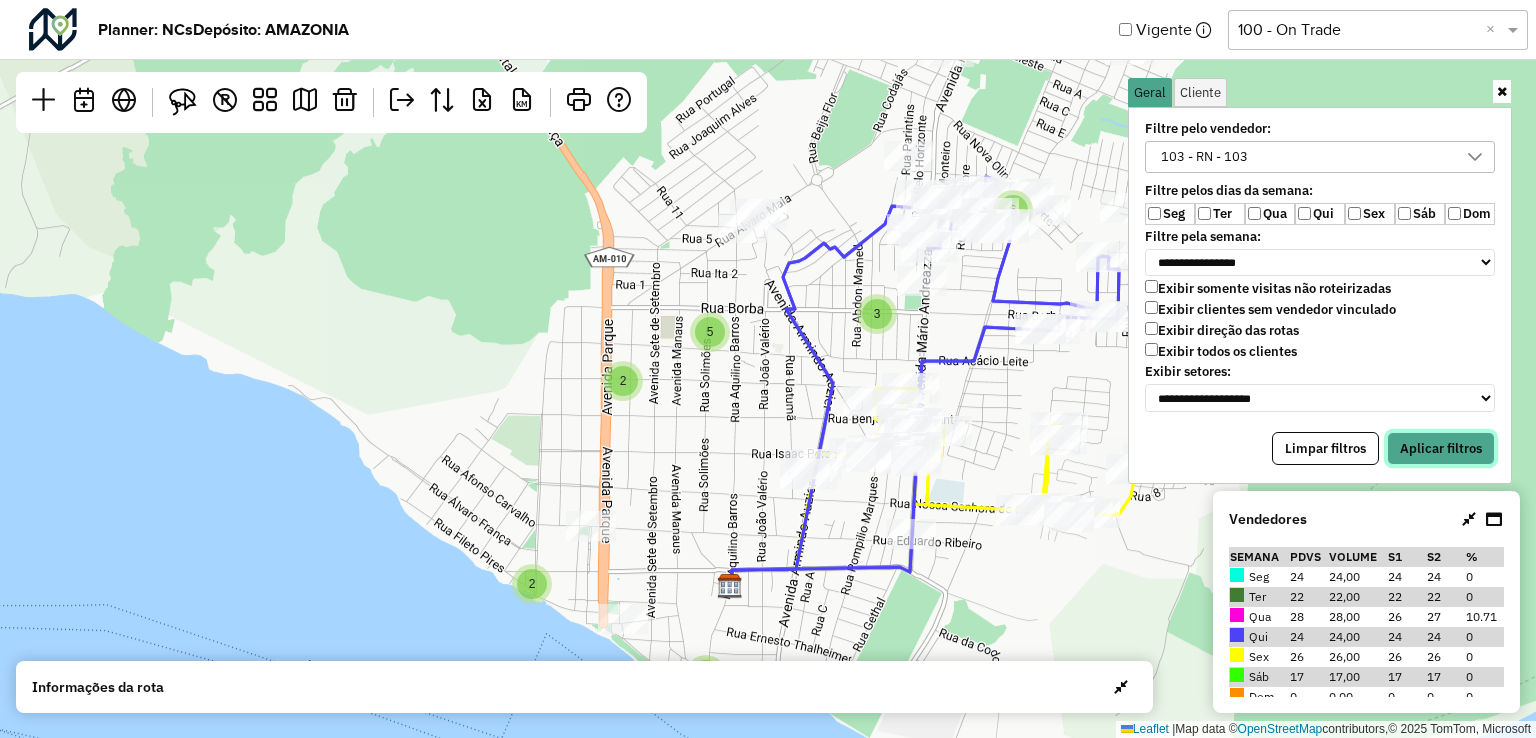 click on "Aplicar filtros" at bounding box center [1441, 449] 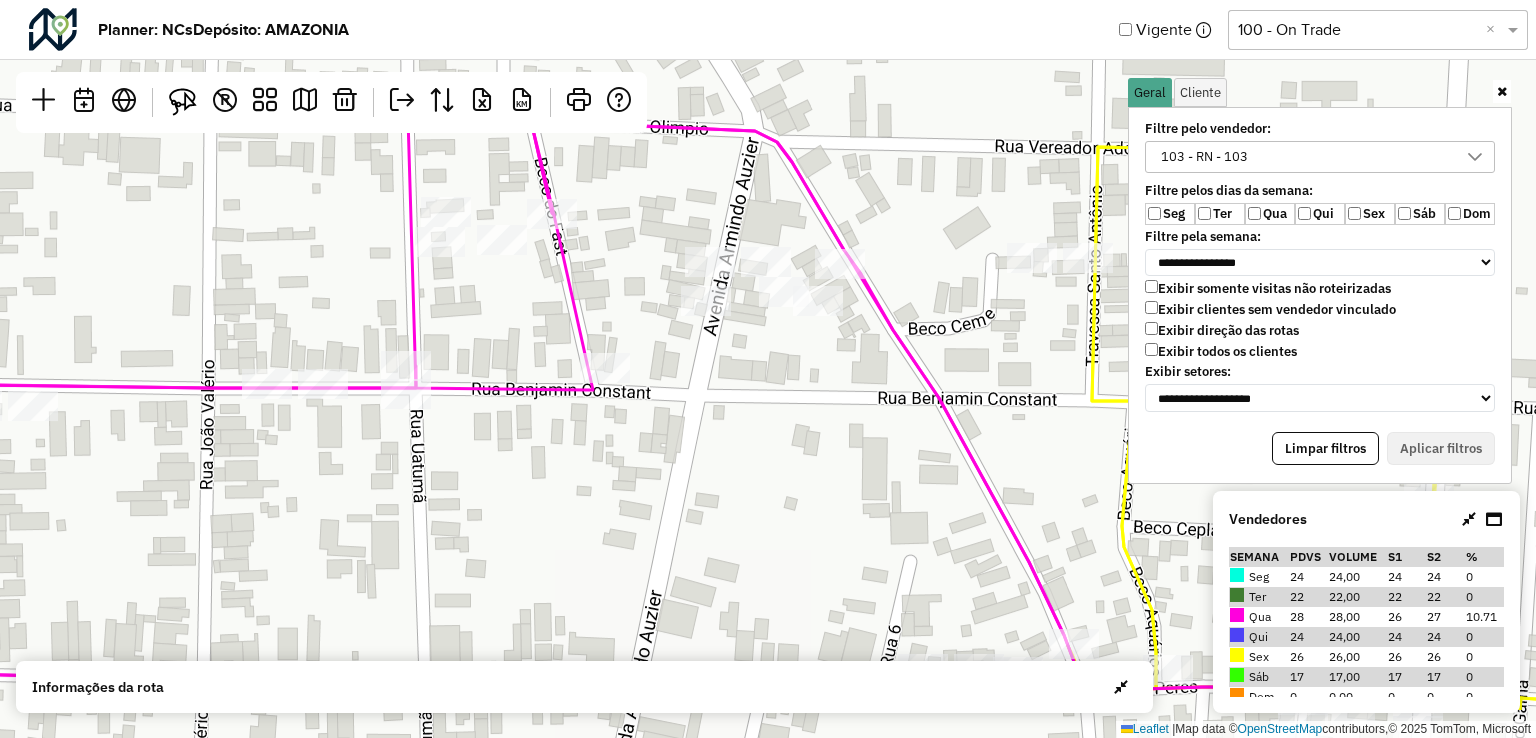 drag, startPoint x: 571, startPoint y: 433, endPoint x: 503, endPoint y: 331, distance: 122.588745 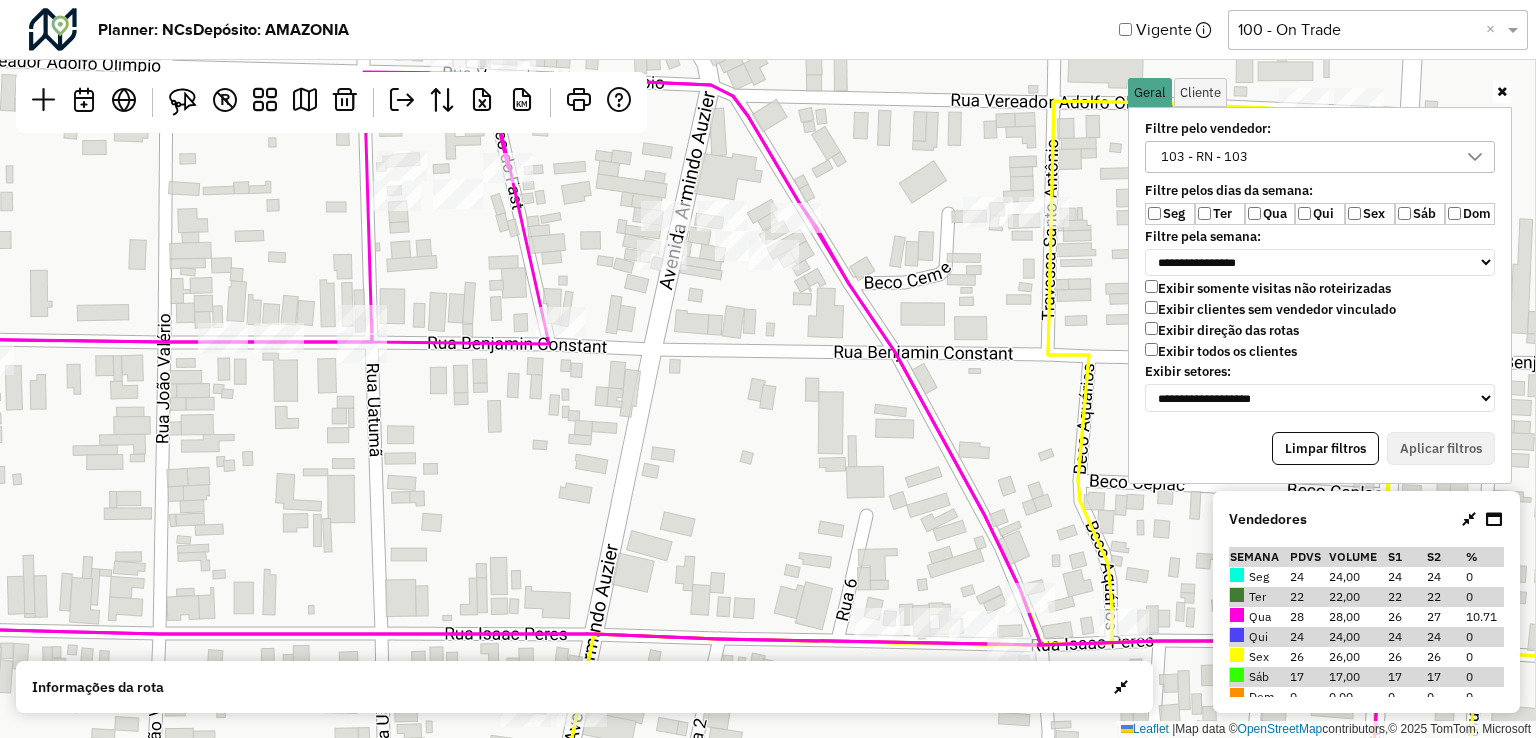 drag, startPoint x: 780, startPoint y: 348, endPoint x: 722, endPoint y: 294, distance: 79.24645 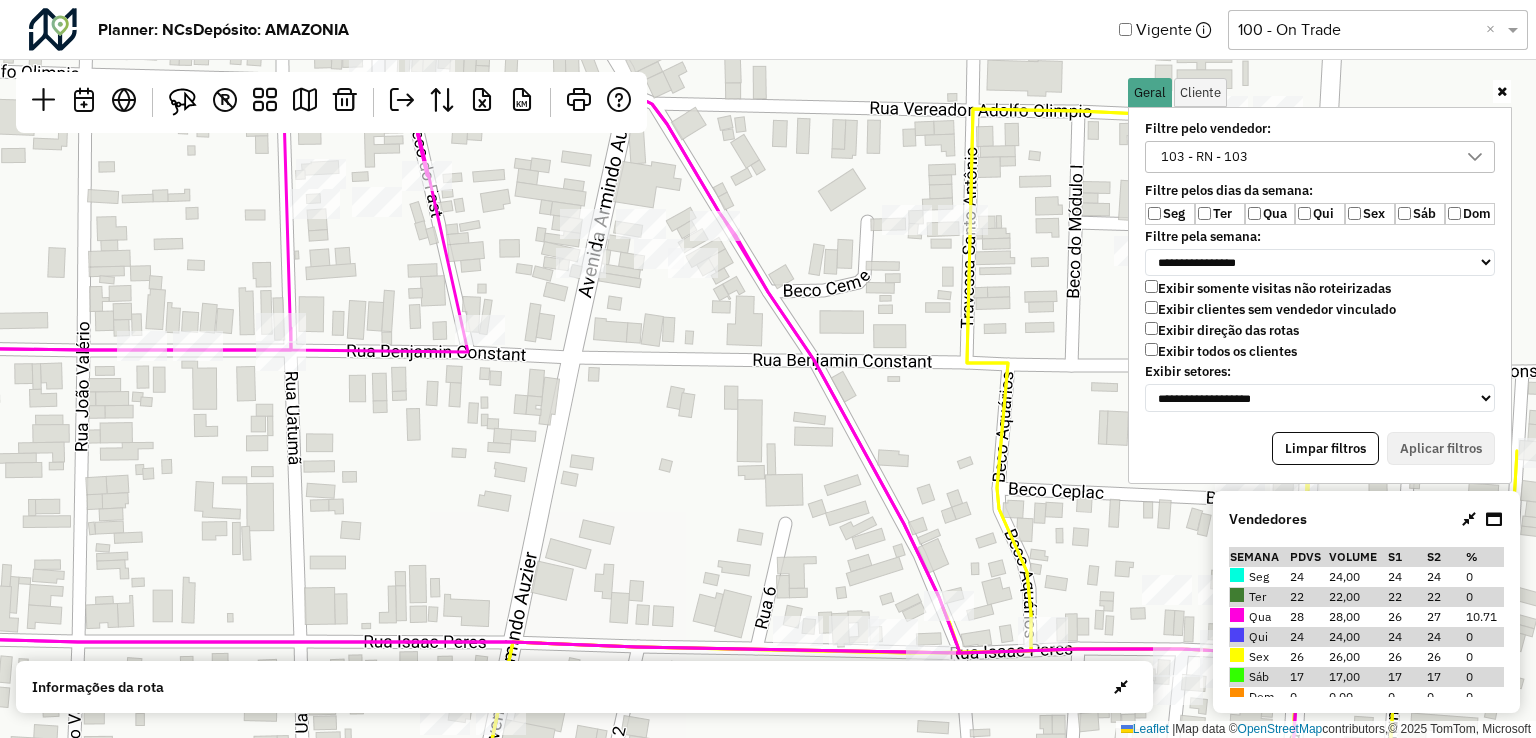 drag, startPoint x: 911, startPoint y: 320, endPoint x: 843, endPoint y: 336, distance: 69.856995 